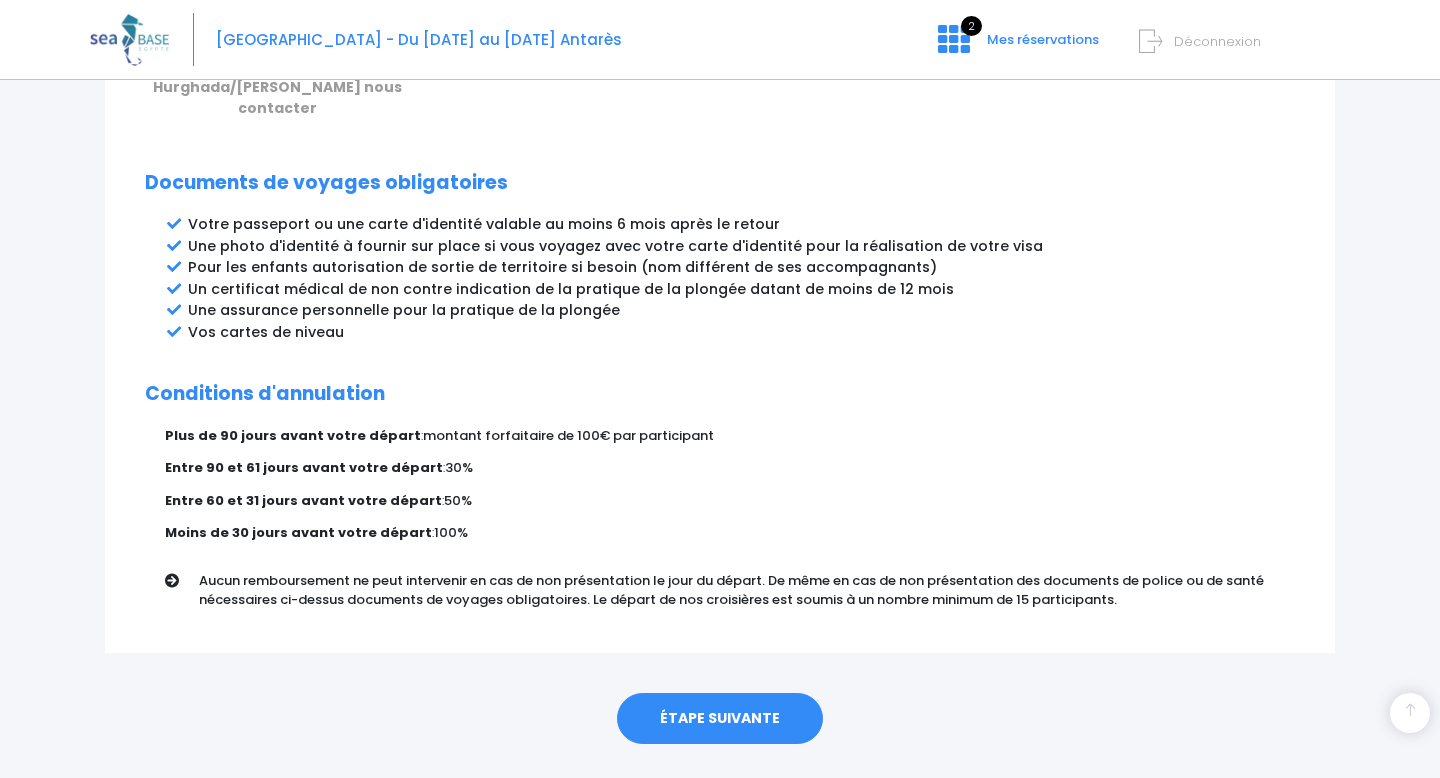 scroll, scrollTop: 1037, scrollLeft: 0, axis: vertical 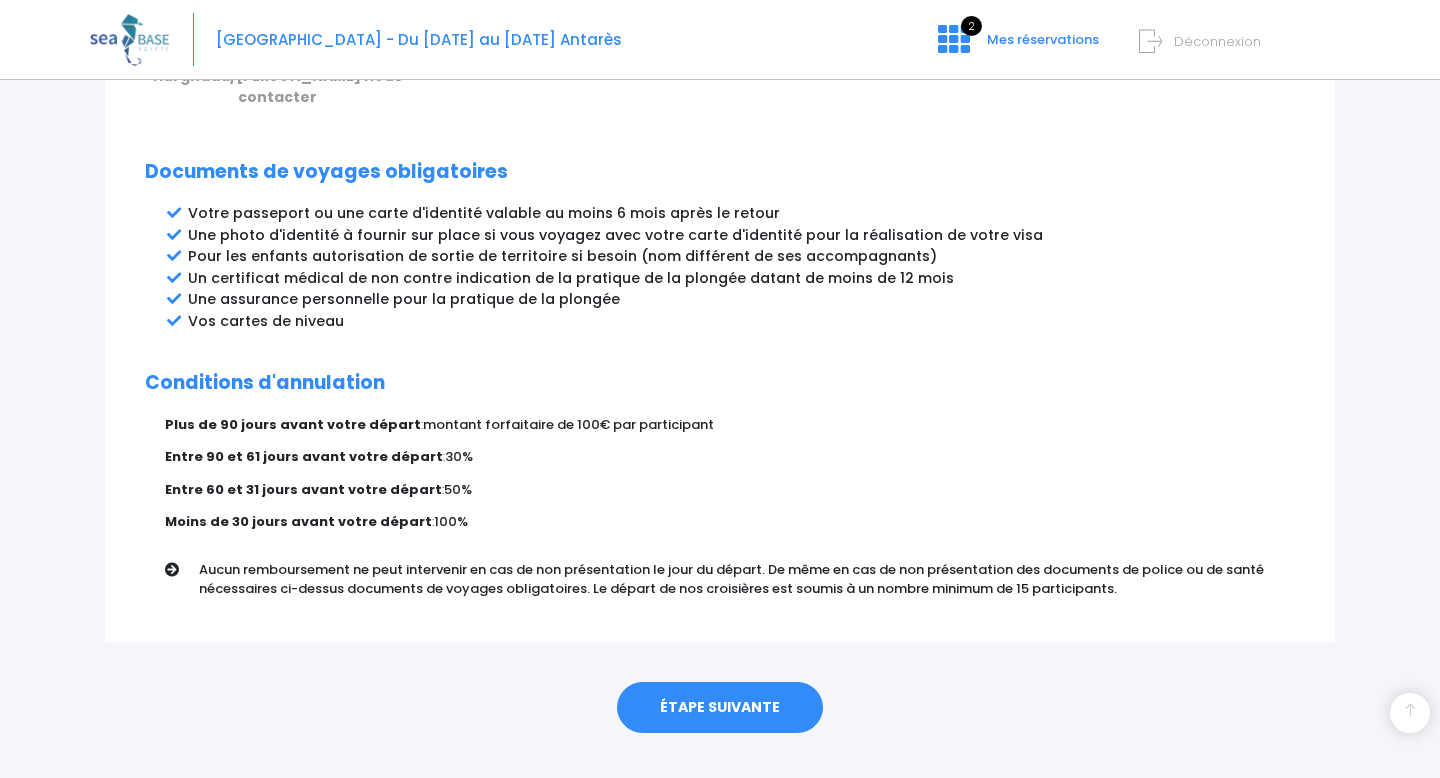 click on "ÉTAPE SUIVANTE" at bounding box center (720, 708) 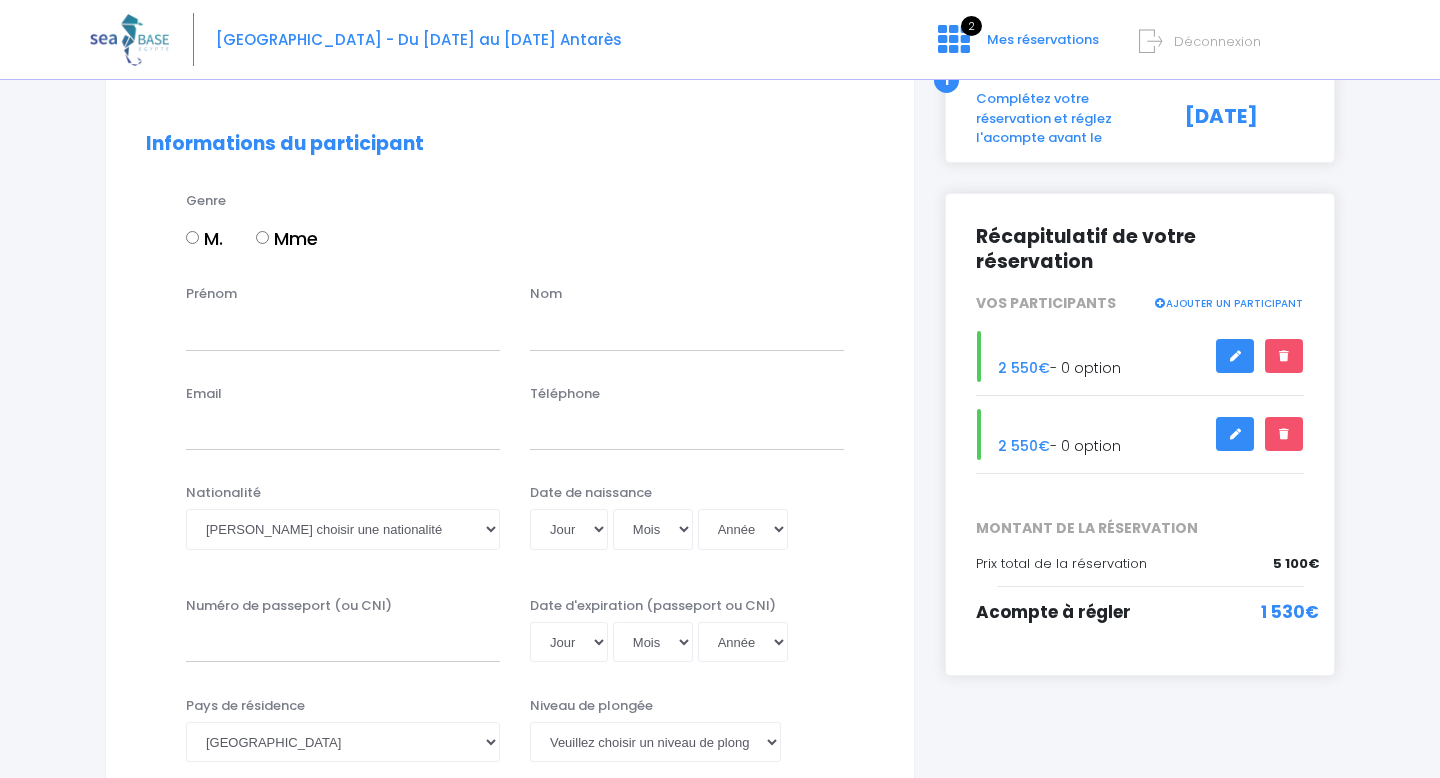 scroll, scrollTop: 148, scrollLeft: 0, axis: vertical 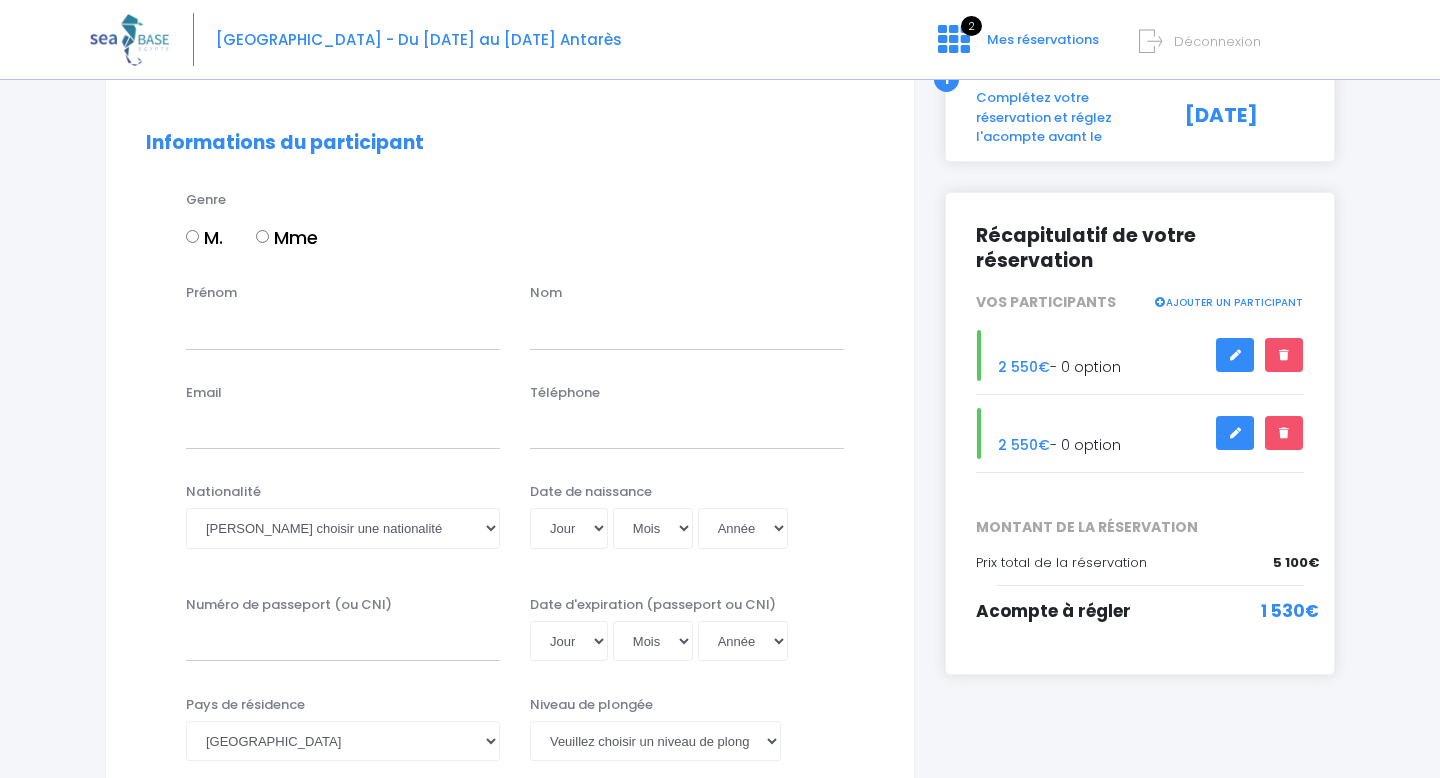 click on "M." at bounding box center [192, 236] 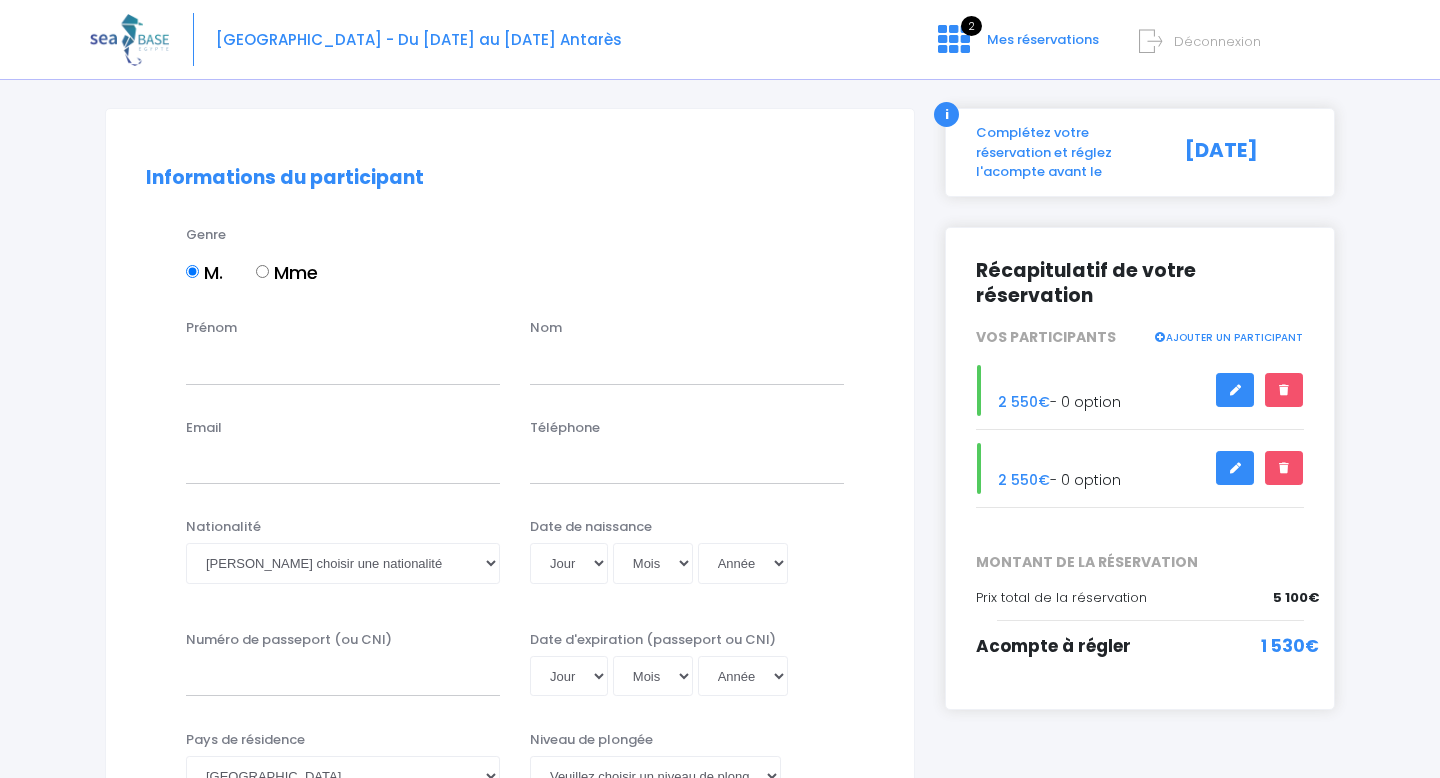 scroll, scrollTop: 114, scrollLeft: 0, axis: vertical 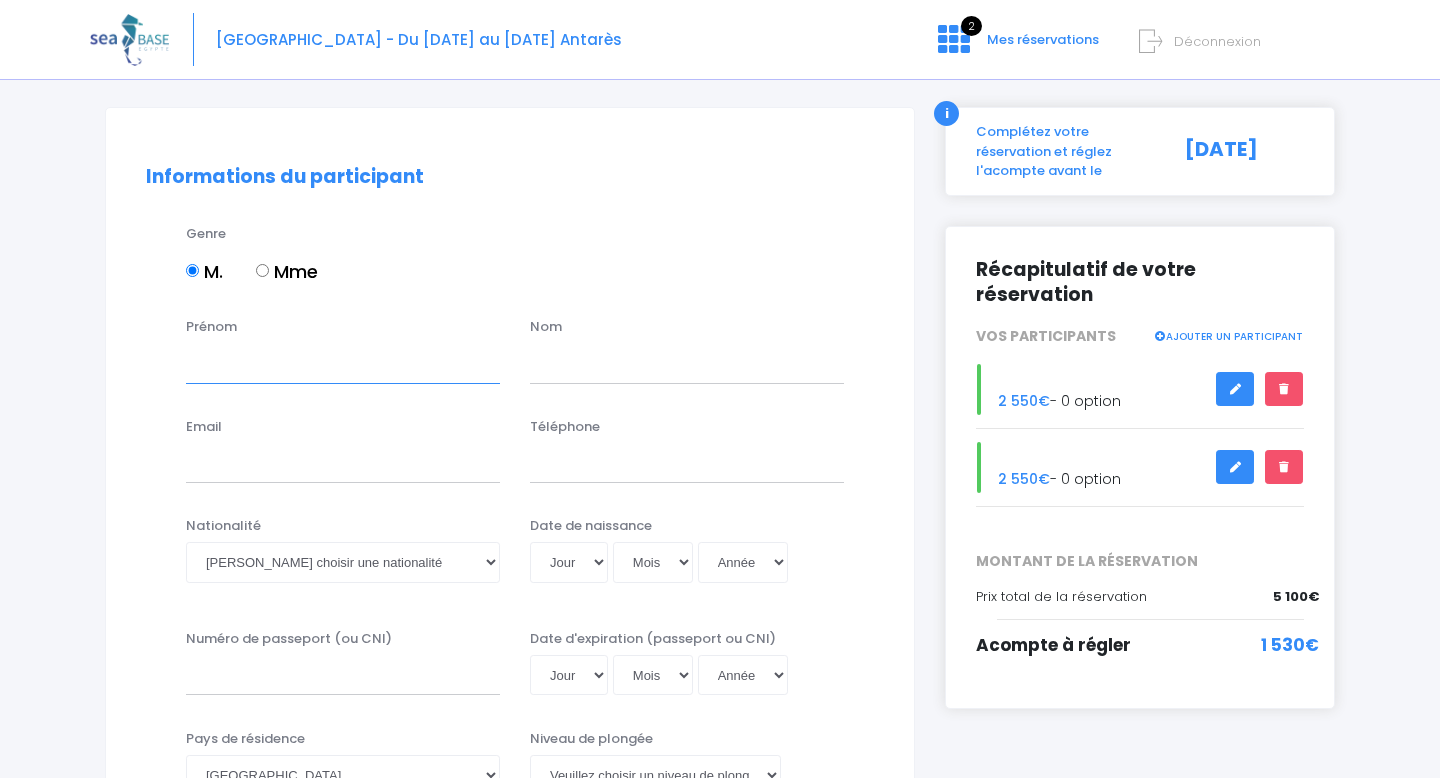 click on "Prénom" at bounding box center [343, 363] 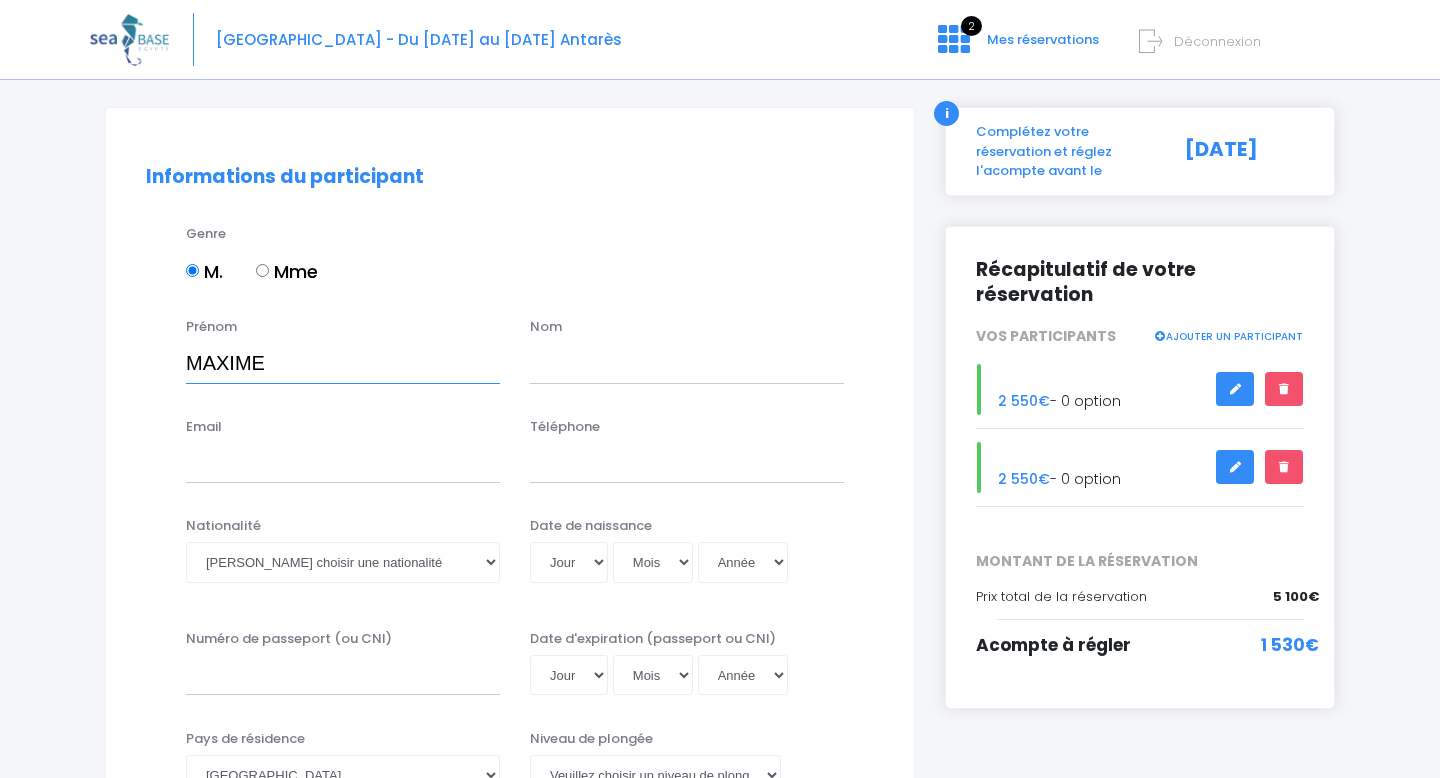 type on "MAXIME" 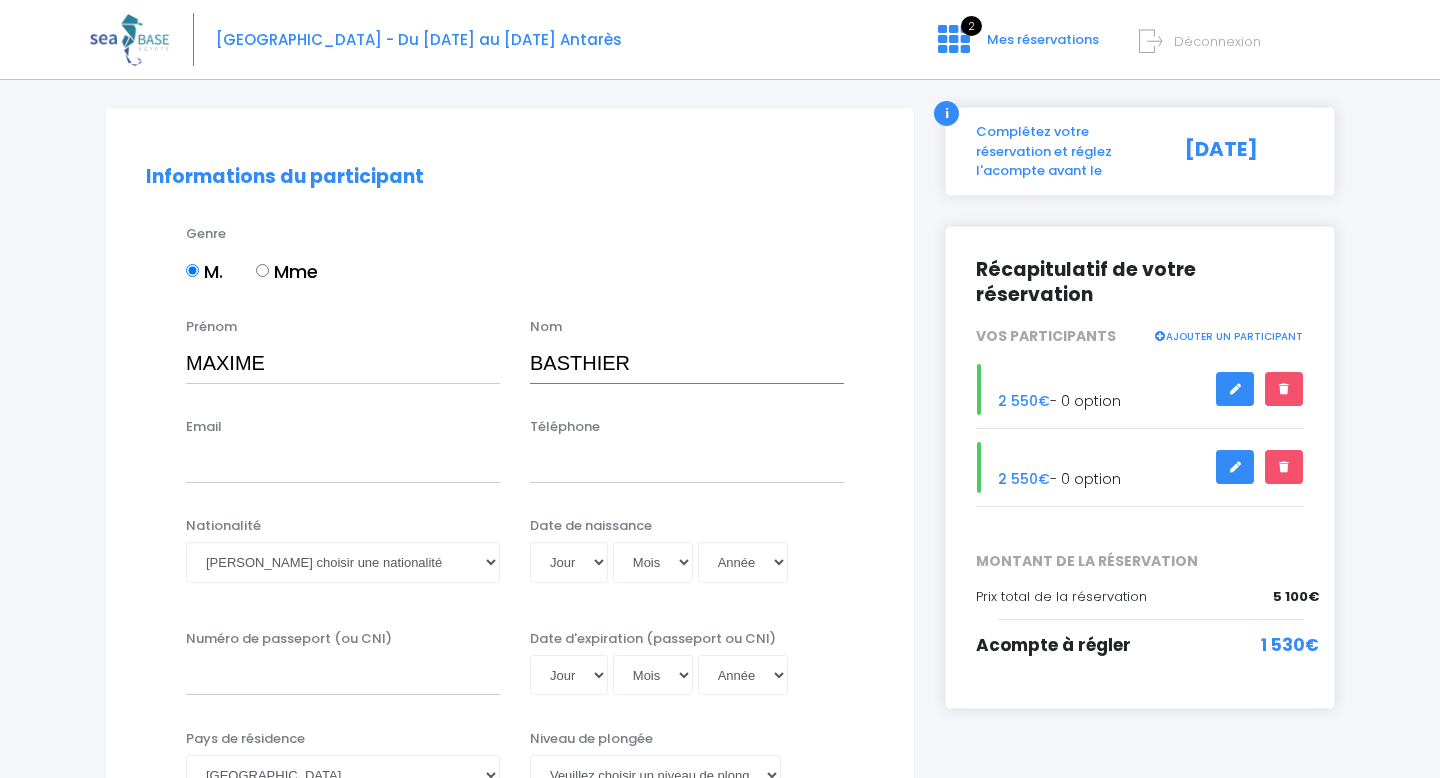 type on "BASTHIER" 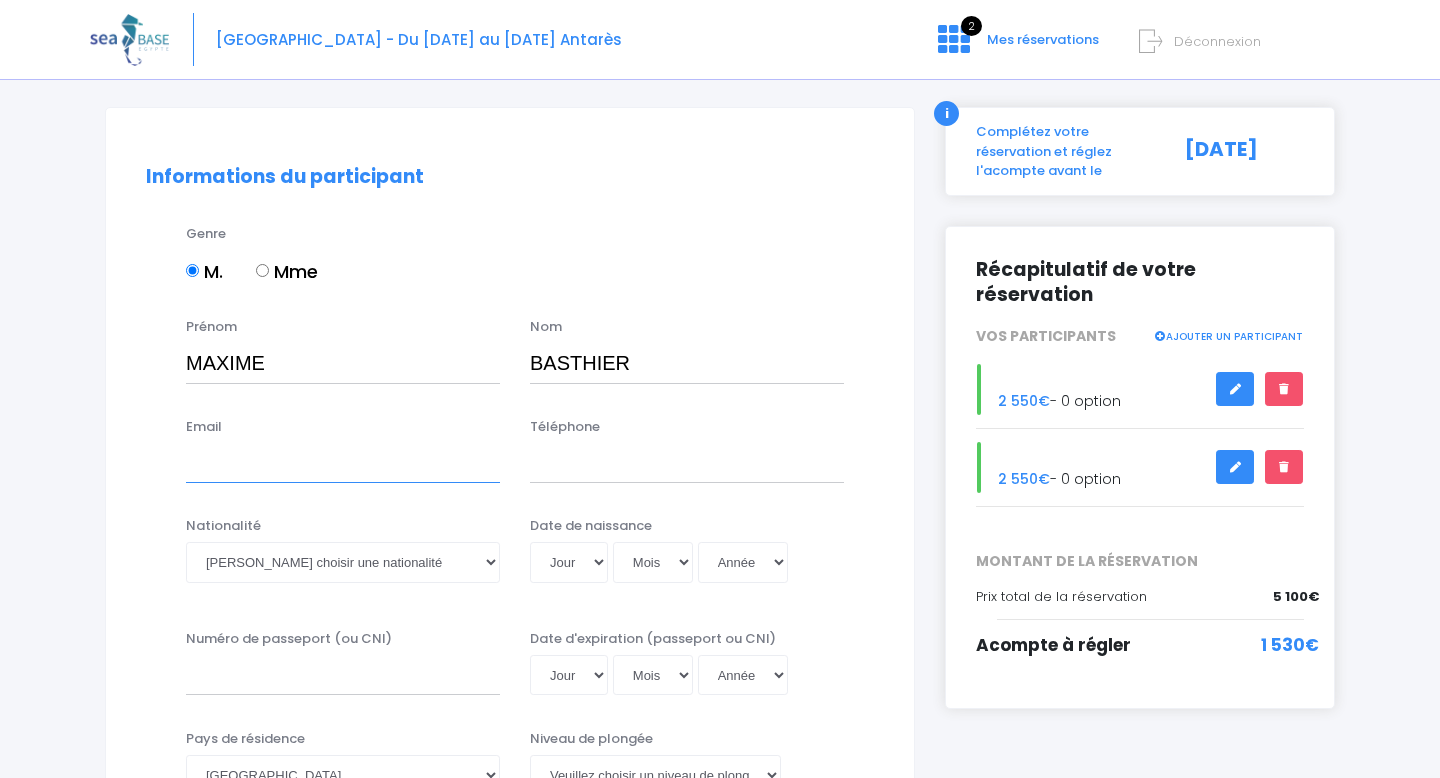click on "Email" at bounding box center (343, 463) 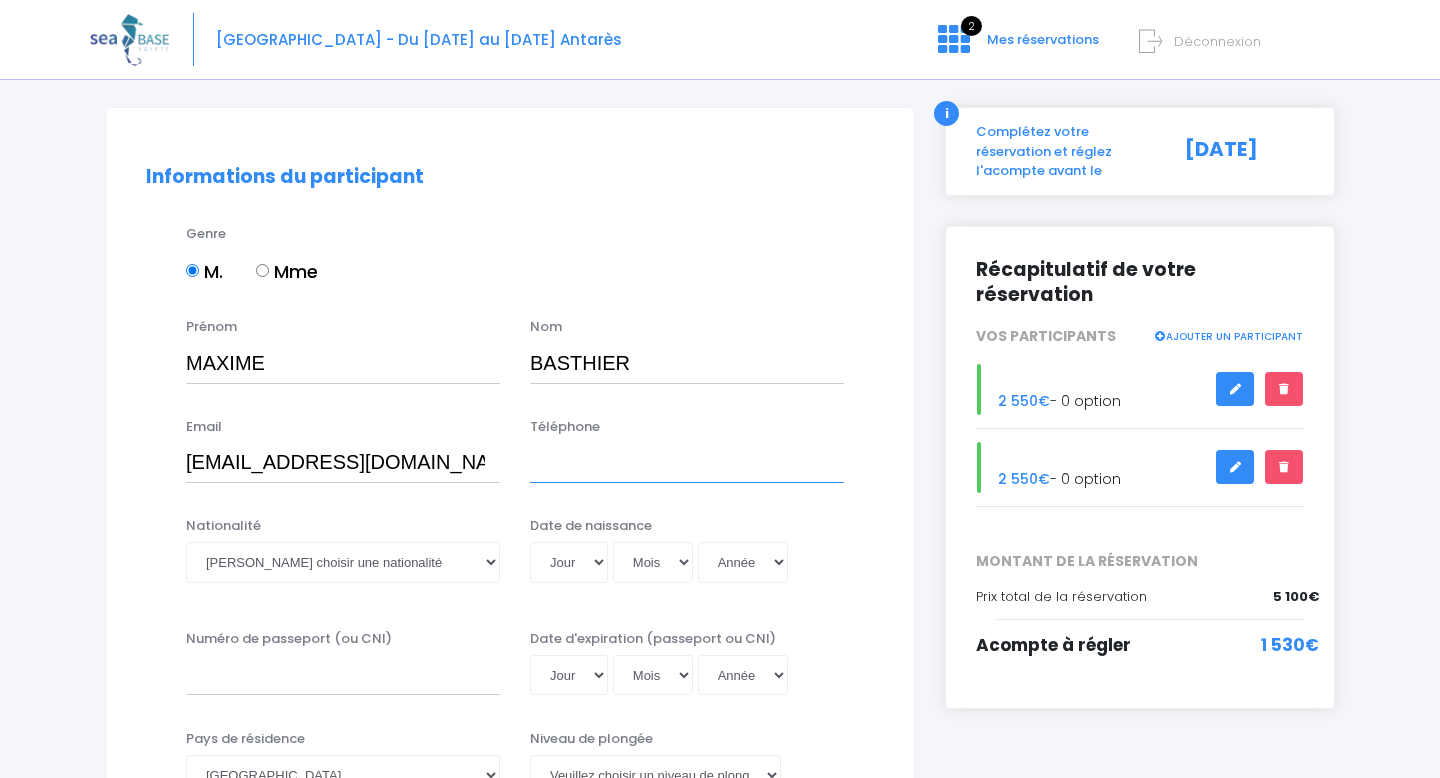 click on "Téléphone" at bounding box center [687, 463] 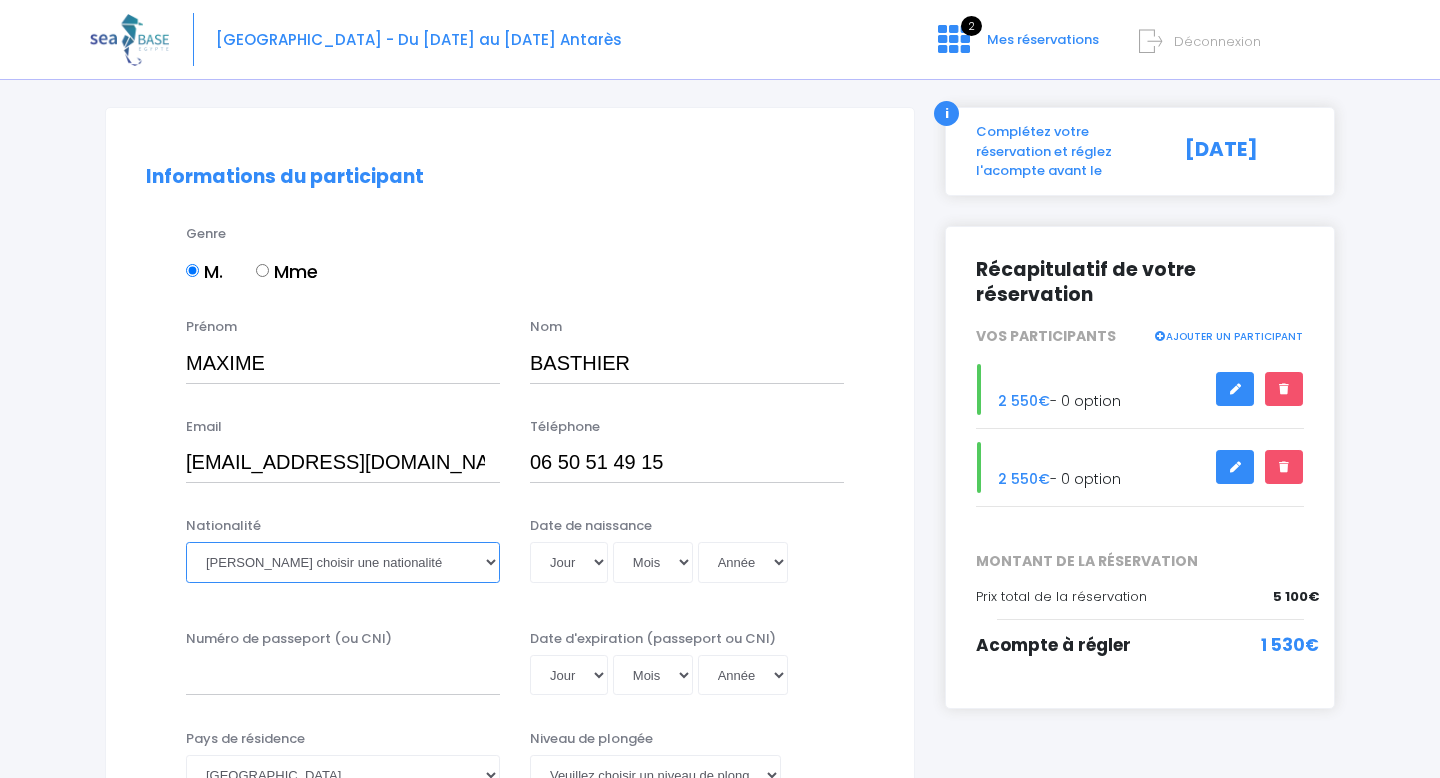 click on "Veuillez choisir une nationalité
Afghane
Albanaise
Algerienne
Allemande
Americaine
Andorrane
Angolaise
Antiguaise et barbudienne
Argentine Armenienne Australienne Autrichienne Azerbaïdjanaise Bahamienne" at bounding box center (343, 562) 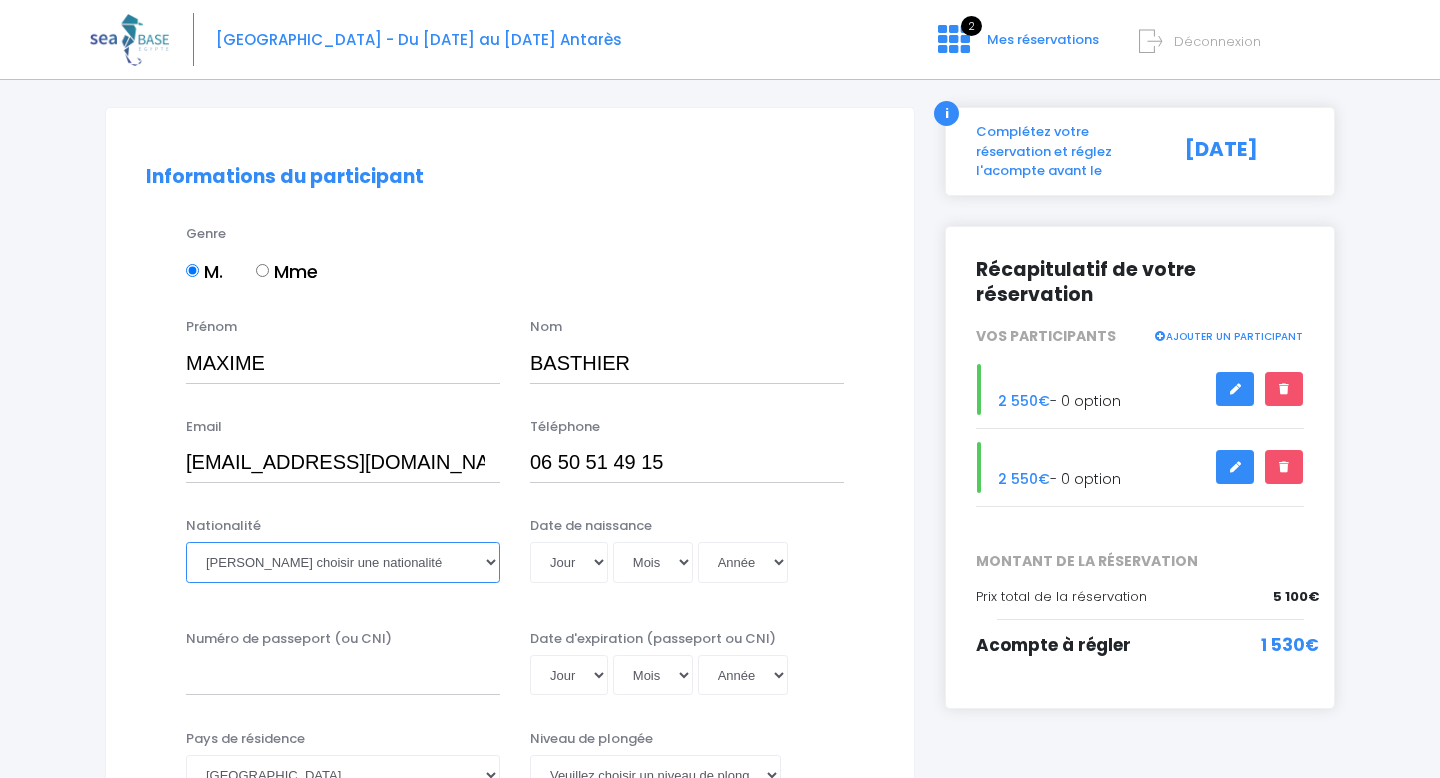select on "Française" 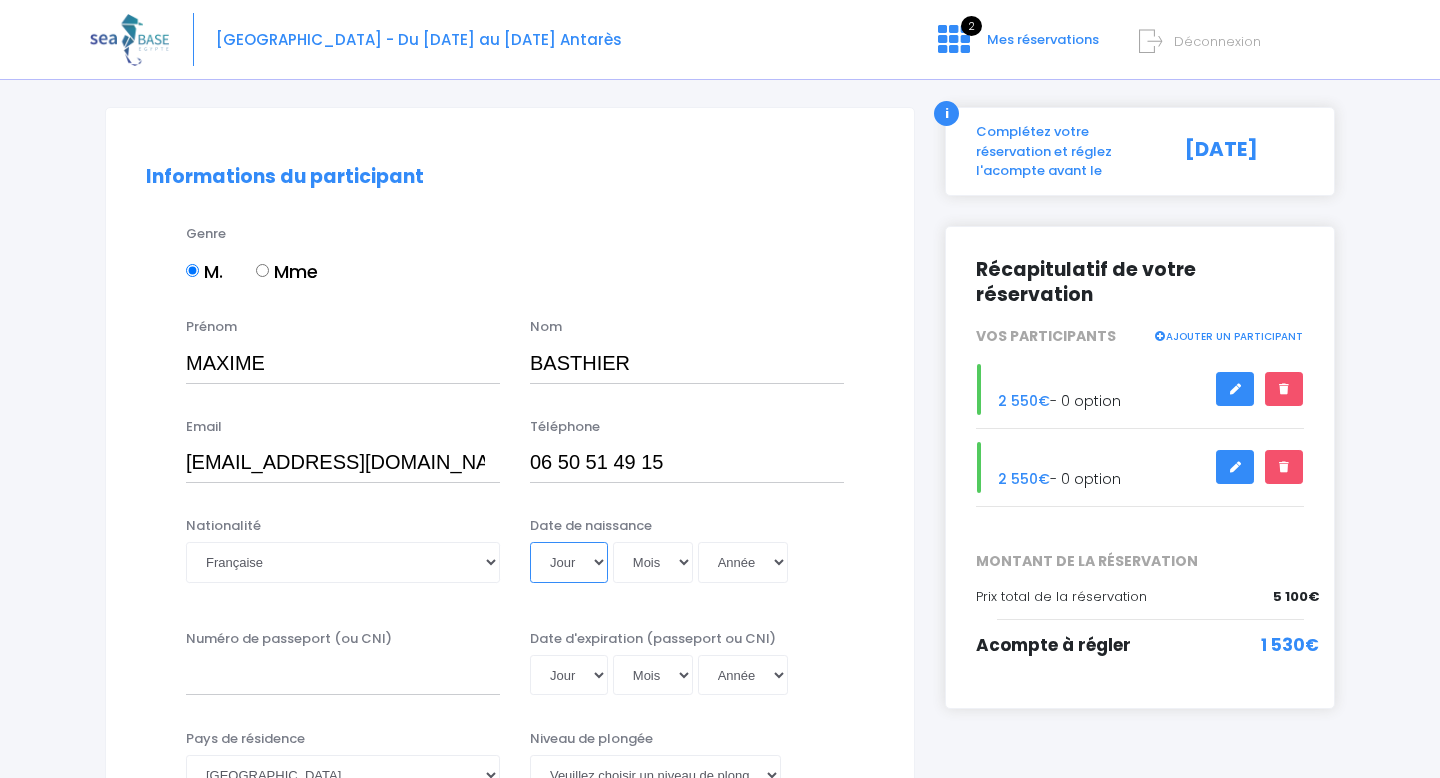 click on "Jour 01 02 03 04 05 06 07 08 09 10 11 12 13 14 15 16 17 18 19 20 21 22 23 24 25 26 27 28 29 30 31" at bounding box center (569, 562) 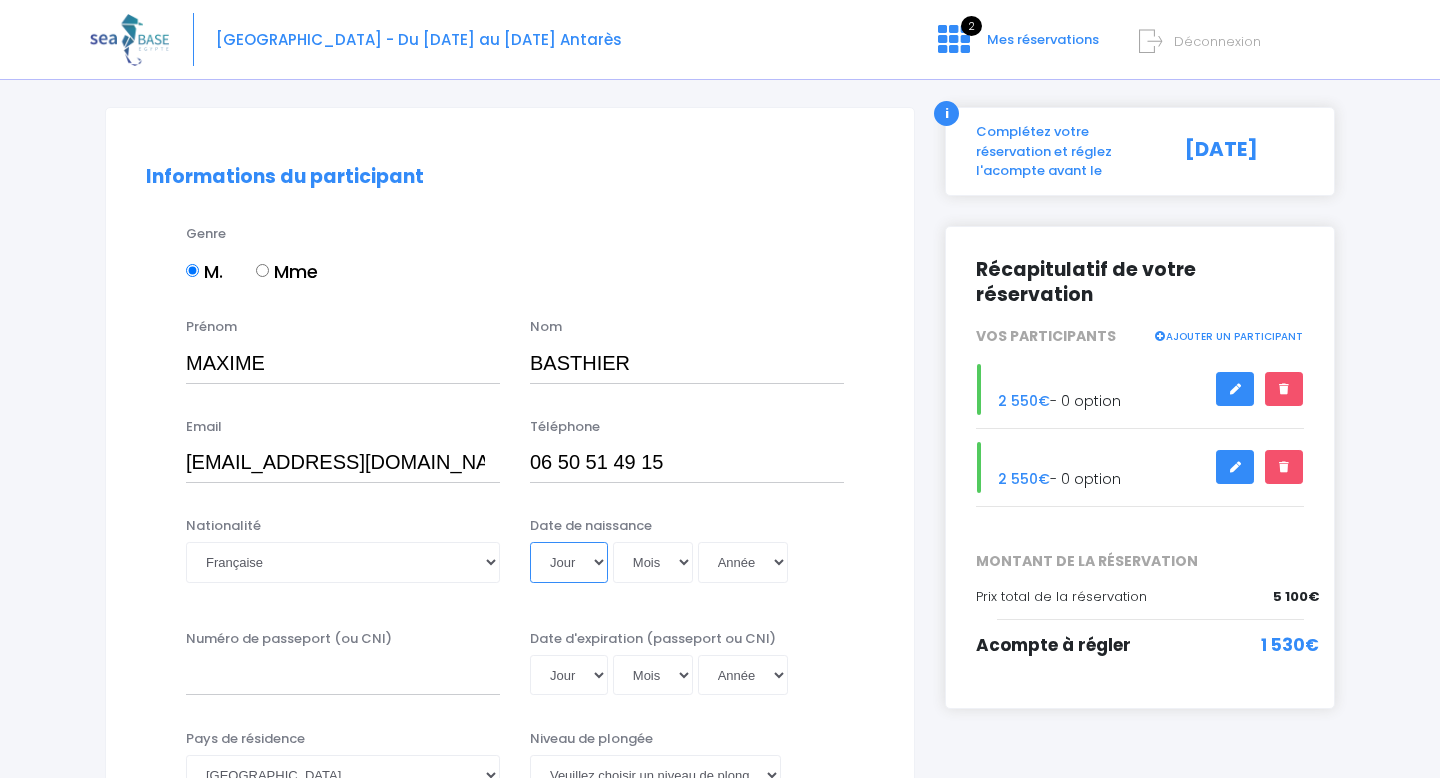 select on "12" 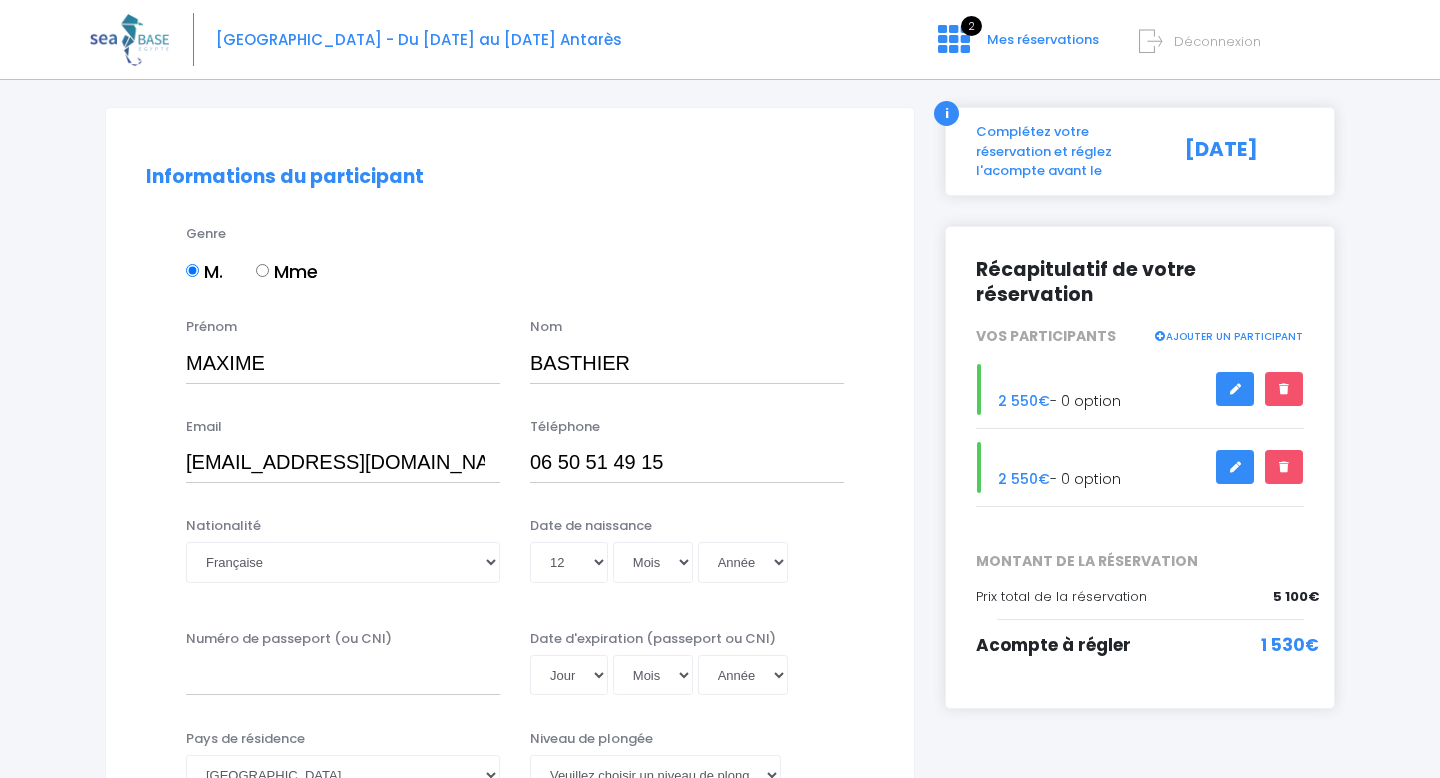 click on "Date de naissance
Jour 01 02 03 04 05 06 07 08 09 10 11 12 13 14 15 16 17 18 19 20 21 22 23 24 25 26 27 28 29 30 31 Mois 01 02 03 04 05 06 07 08 09 10 11 12 Année 2045 2044 2043 2042 2041 2040 2039 2038 2037 2036 2035 2034 2033 2032 2031 2030 2029 2028 2027 2026 2025 2024 2023 2022 2021 2020 2019 2018 2017 2016 2015 2014 2013 2012 2011 2010 2009 2008 2007 2006 2005 2004 2003 2002 2001 2000 1999 1998 1997 1996 1995 1994 1993 1992 1991 1990 1989 1988 1987 1986 1985 1984 1983 1982 1981 1980 1979 1978 1977 1976 1975 1974 1973 1972 1971 1970 1969 1968 1967 1966 1965 1964 1963 1962 1961 1960 1959 1958 1957 1956 1955 1954 1953 1952 1951 1950 1949 1948 1947 1946 1945 1944 1943 1942 1941 1940 1939 1938 1937 1936 1935 1934 1933 1932 1931 1930 1929 1928 1927 1926 1925 1924 1923 1922 1921 1920 1919 1918 1917 1916 1915 1914 1913 1912 1911 1910 1909 1908 1907 1906 1905 1904 1903 1902 1901 1900" at bounding box center (687, 555) 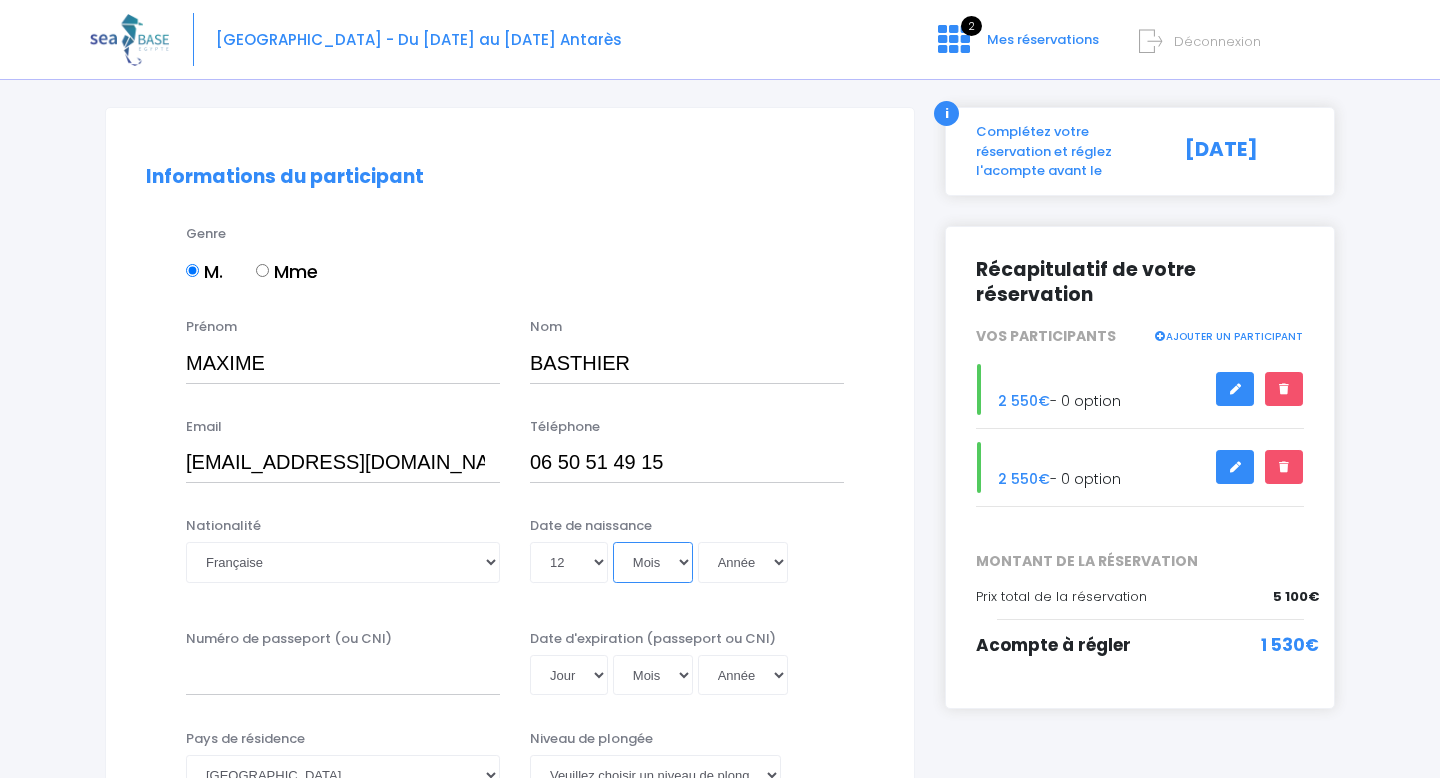 click on "Mois 01 02 03 04 05 06 07 08 09 10 11 12" at bounding box center [653, 562] 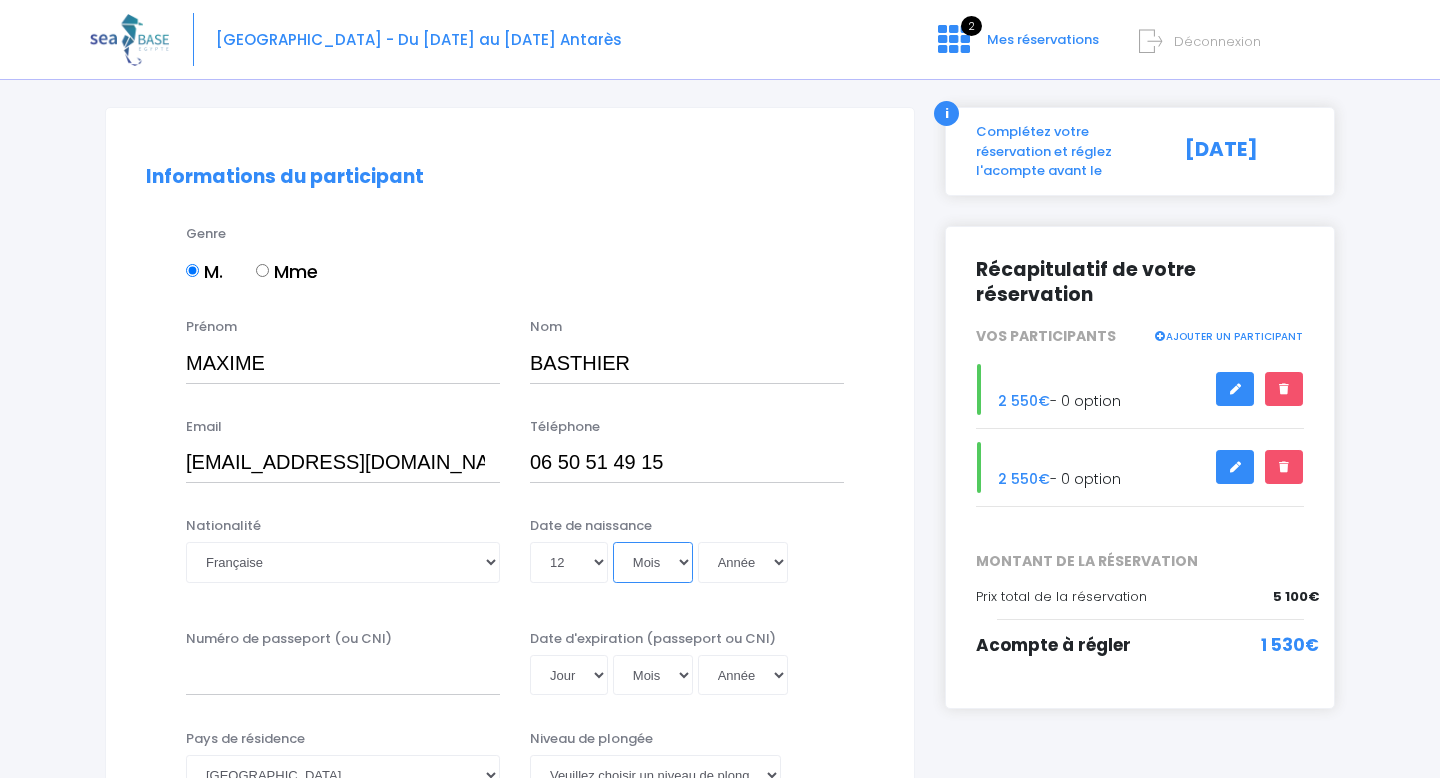 select on "10" 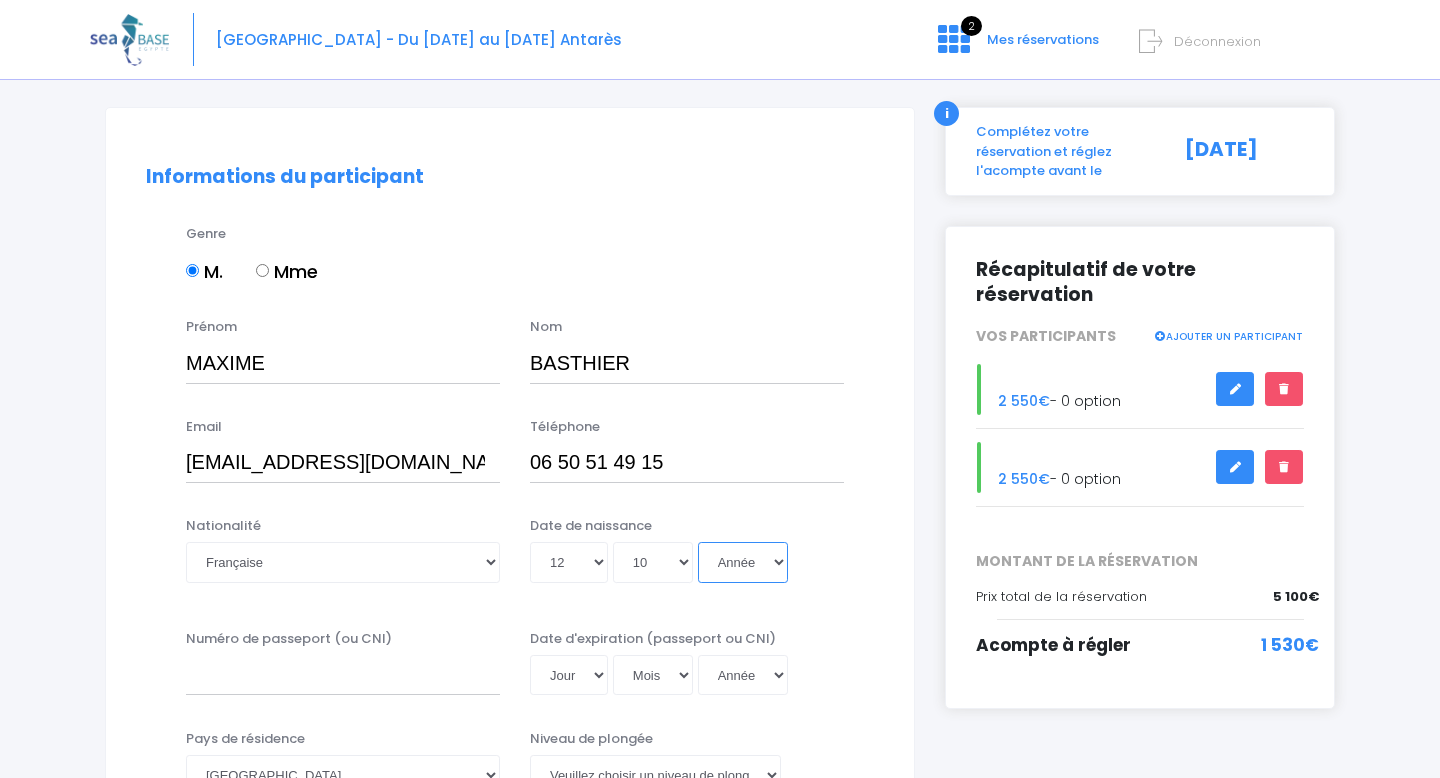 click on "Année 2045 2044 2043 2042 2041 2040 2039 2038 2037 2036 2035 2034 2033 2032 2031 2030 2029 2028 2027 2026 2025 2024 2023 2022 2021 2020 2019 2018 2017 2016 2015 2014 2013 2012 2011 2010 2009 2008 2007 2006 2005 2004 2003 2002 2001 2000 1999 1998 1997 1996 1995 1994 1993 1992 1991 1990 1989 1988 1987 1986 1985 1984 1983 1982 1981 1980 1979 1978 1977 1976 1975 1974 1973 1972 1971 1970 1969 1968 1967 1966 1965 1964 1963 1962 1961 1960 1959 1958 1957 1956 1955 1954 1953 1952 1951 1950 1949 1948 1947 1946 1945 1944 1943 1942 1941 1940 1939 1938 1937 1936 1935 1934 1933 1932 1931 1930 1929 1928 1927 1926 1925 1924 1923 1922 1921 1920 1919 1918 1917 1916 1915 1914 1913 1912 1911 1910 1909 1908 1907 1906 1905 1904 1903 1902 1901 1900" at bounding box center [743, 562] 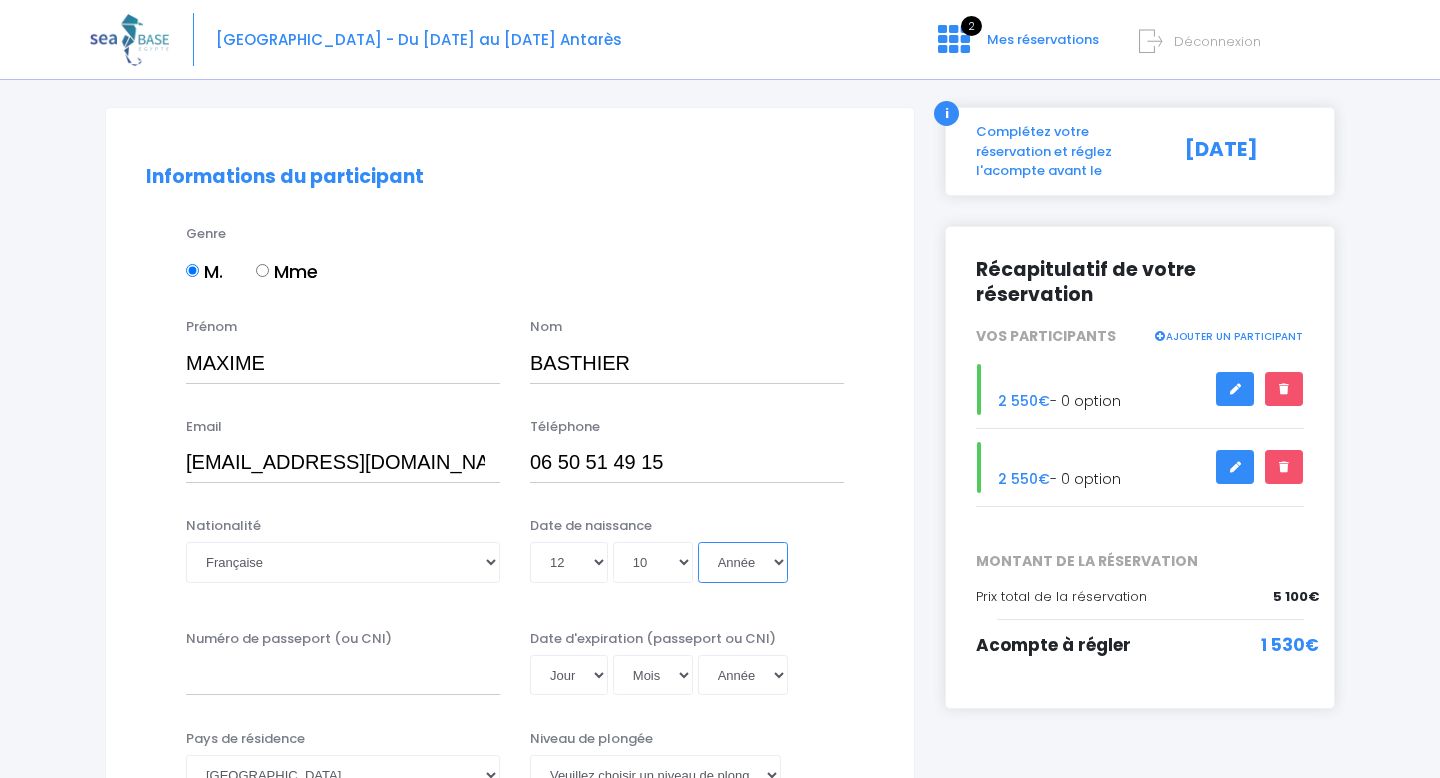 select on "1992" 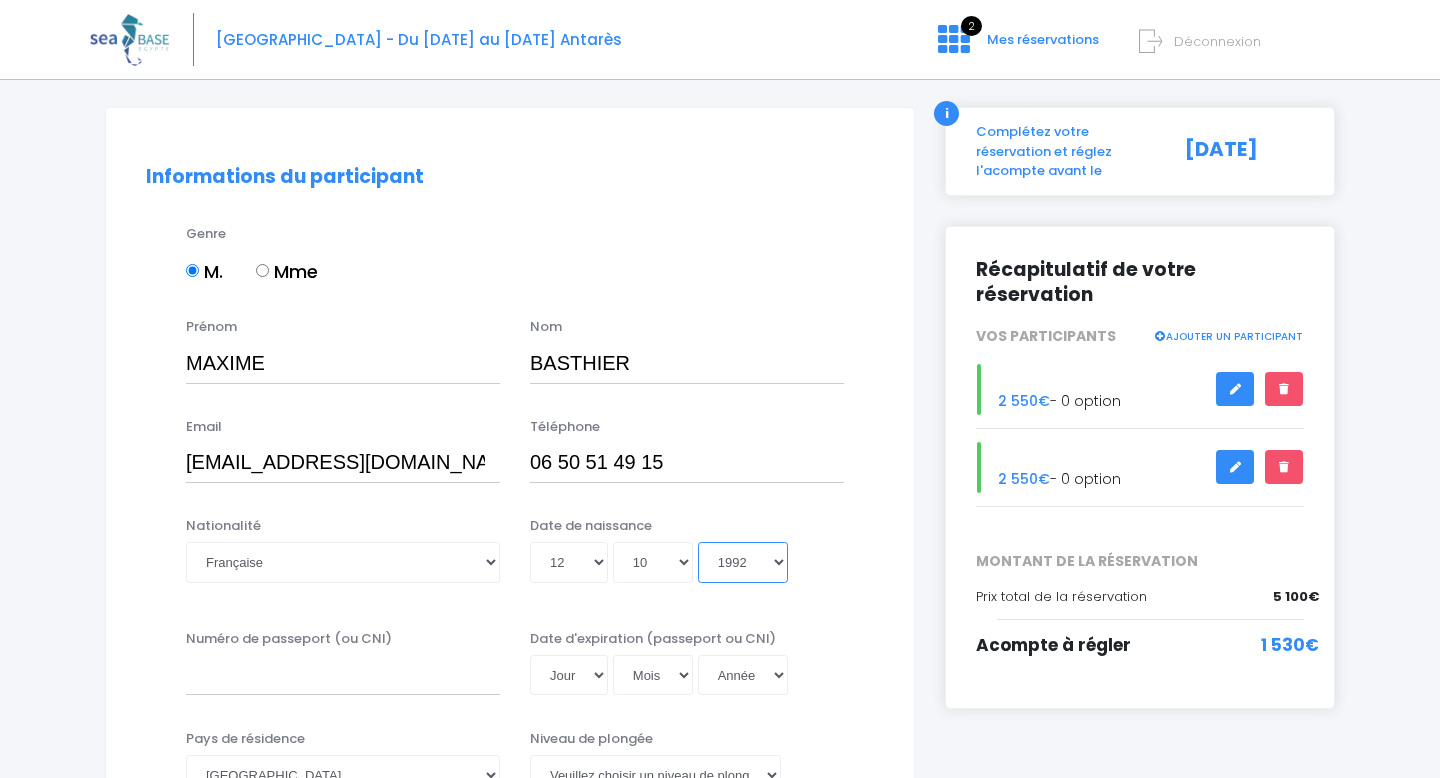 type on "1992-10-12" 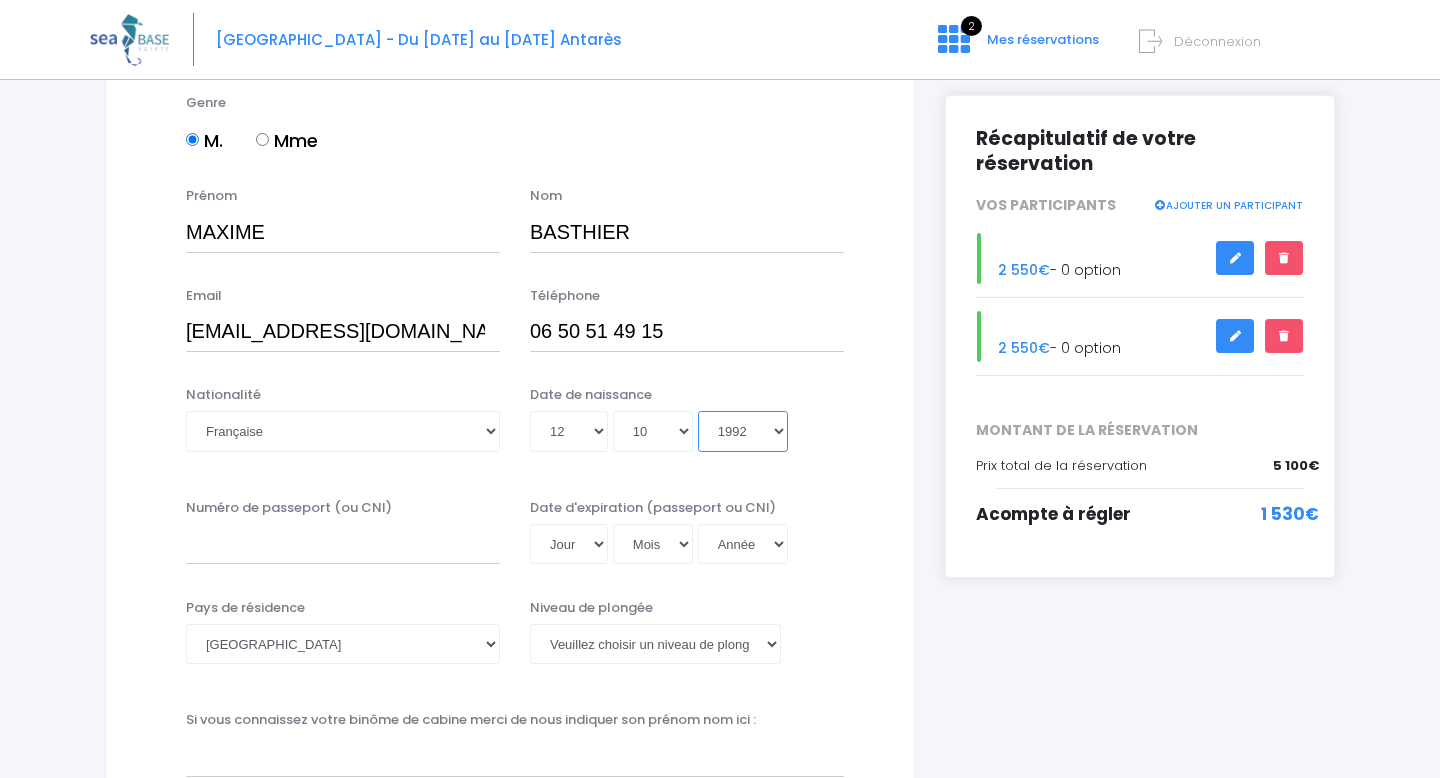 scroll, scrollTop: 246, scrollLeft: 0, axis: vertical 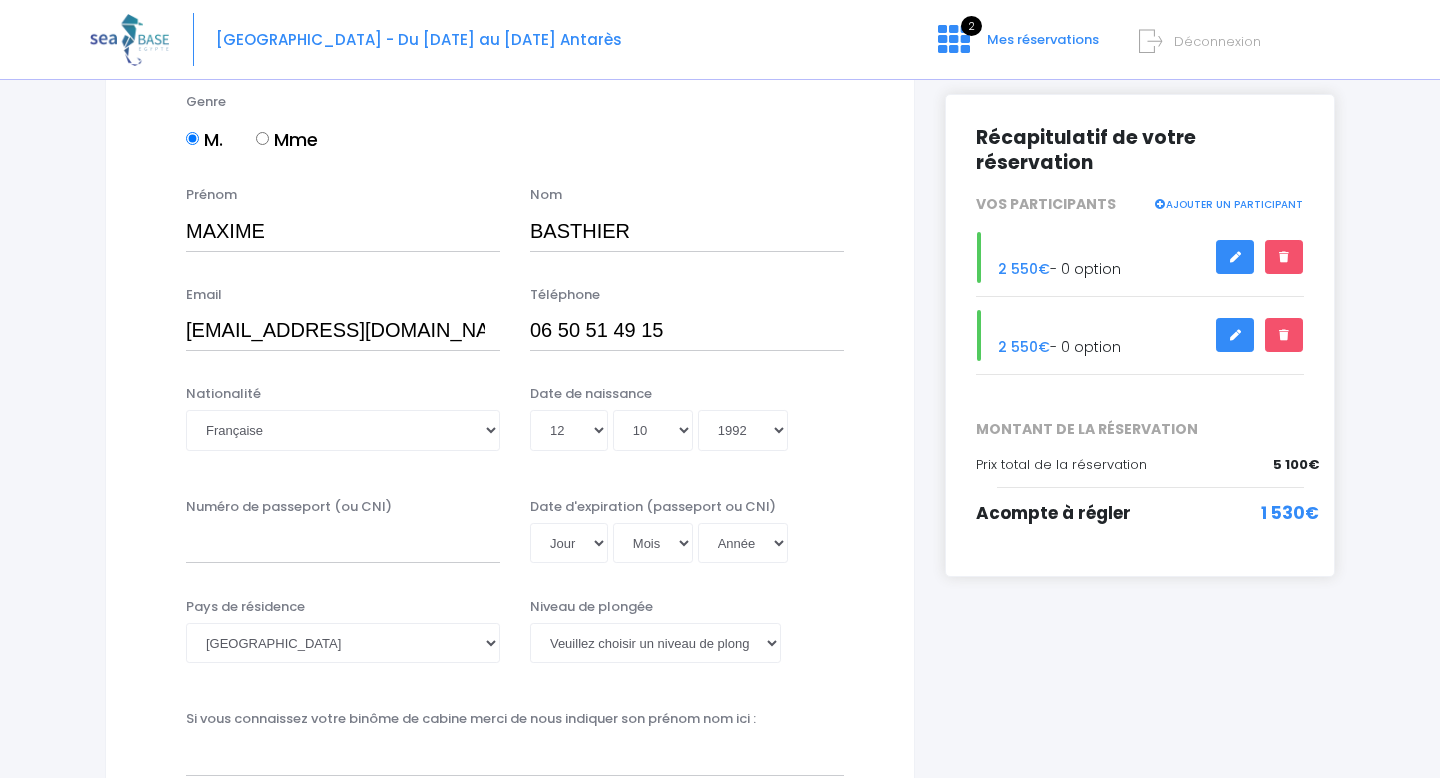 click on "Informations du participant
Genre
M.
Mme
Prénom
MAXIME
Nom
BASTHIER" at bounding box center (510, 1260) 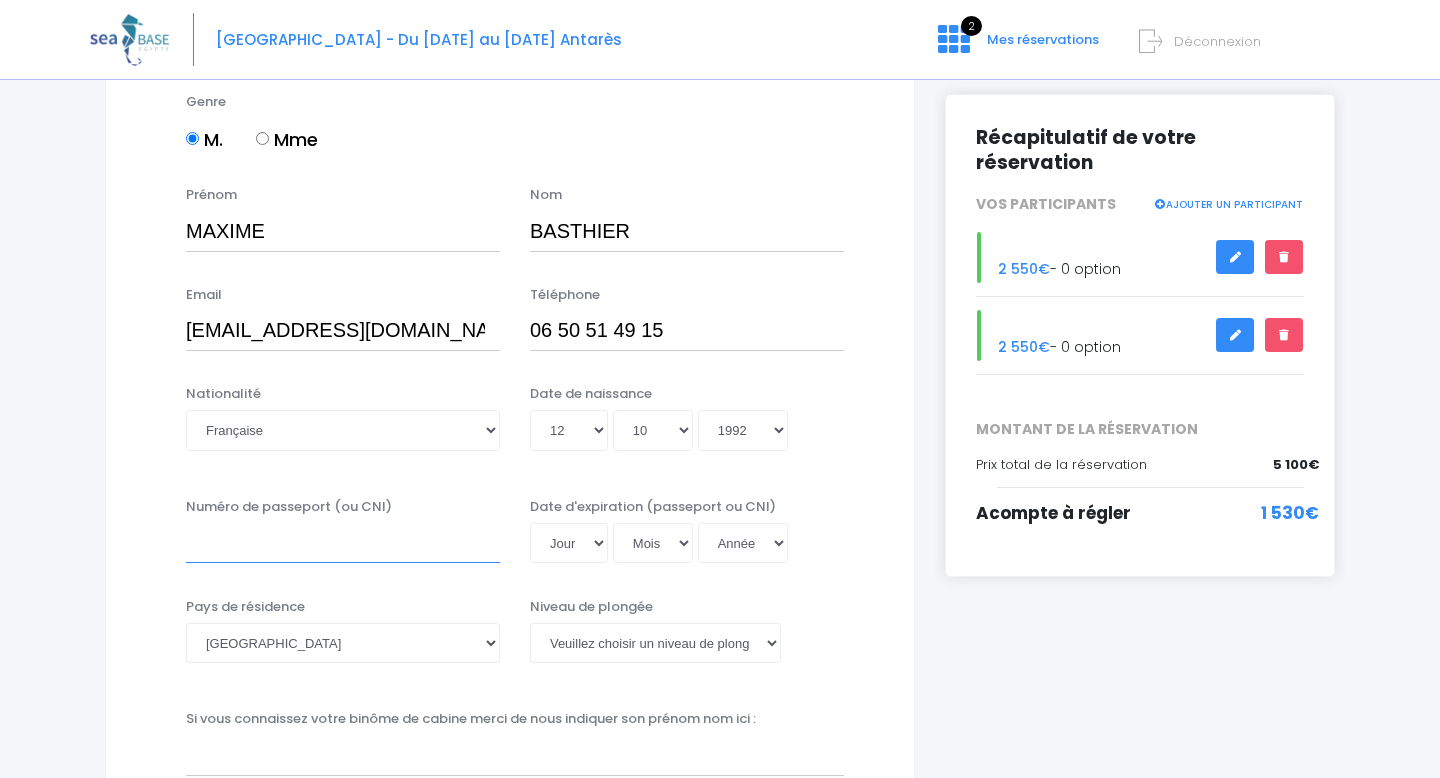 click on "Numéro de passeport (ou CNI)" at bounding box center [343, 543] 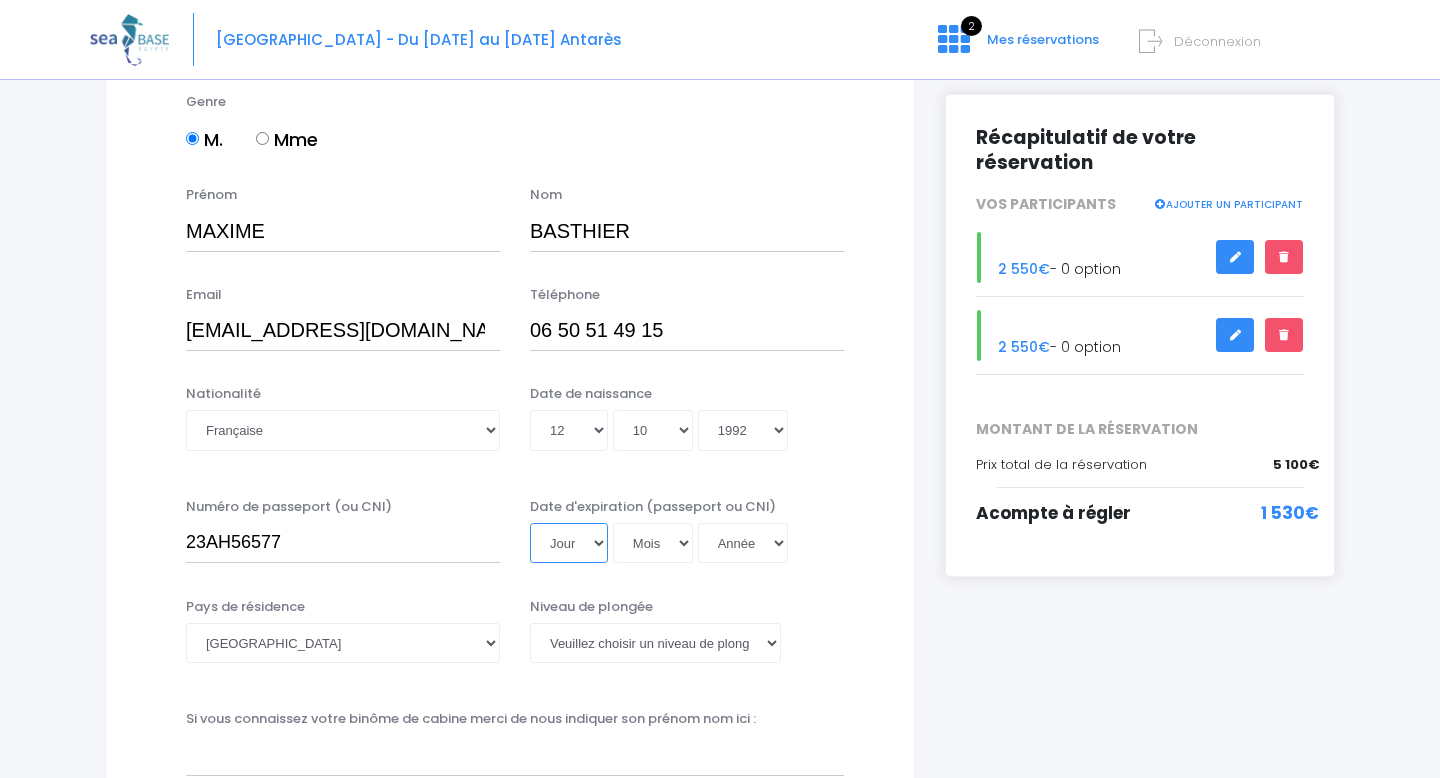 click on "Jour 01 02 03 04 05 06 07 08 09 10 11 12 13 14 15 16 17 18 19 20 21 22 23 24 25 26 27 28 29 30 31" at bounding box center [569, 543] 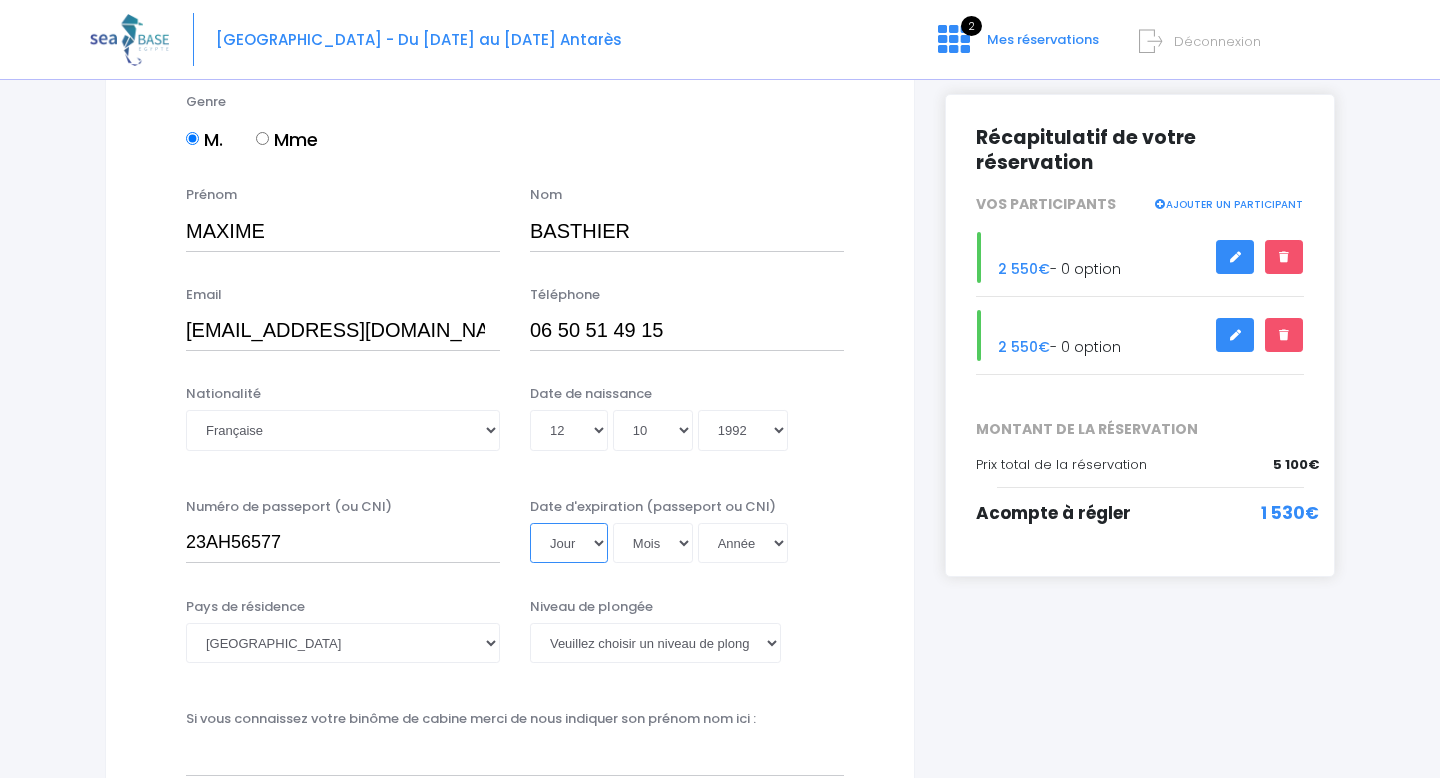select on "21" 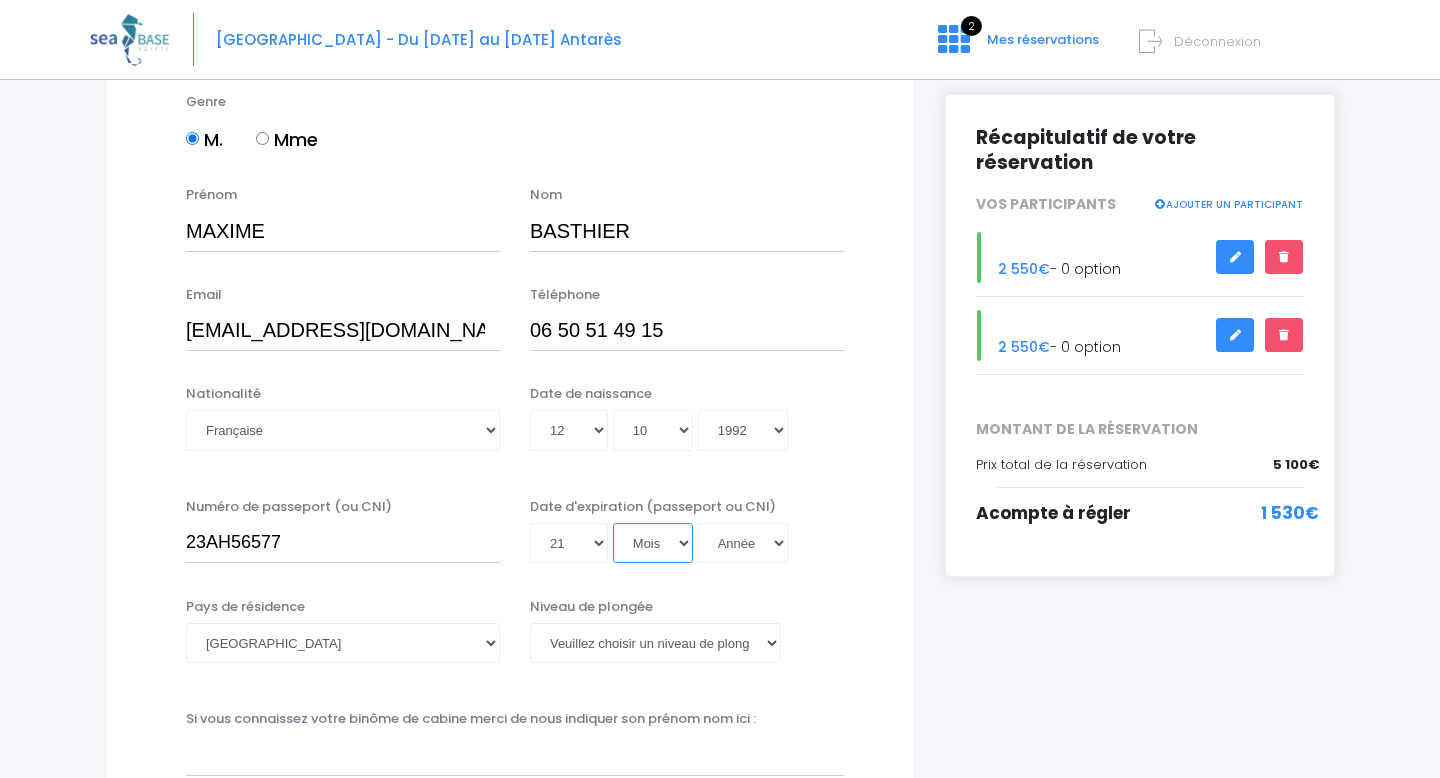 click on "Mois 01 02 03 04 05 06 07 08 09 10 11 12" at bounding box center [653, 543] 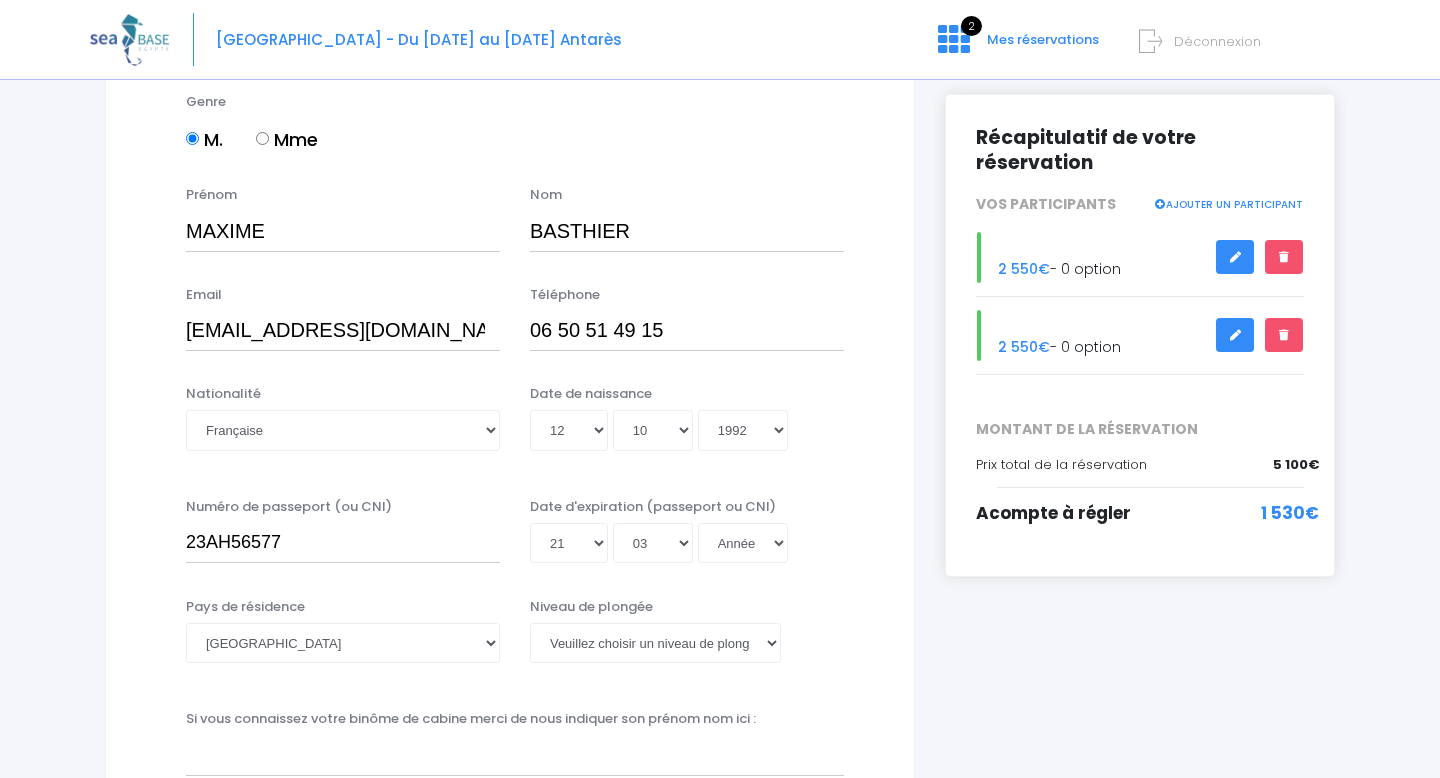 click on "Informations du participant
Genre
M.
Mme
Prénom
MAXIME
Nom
BASTHIER" at bounding box center (510, 1260) 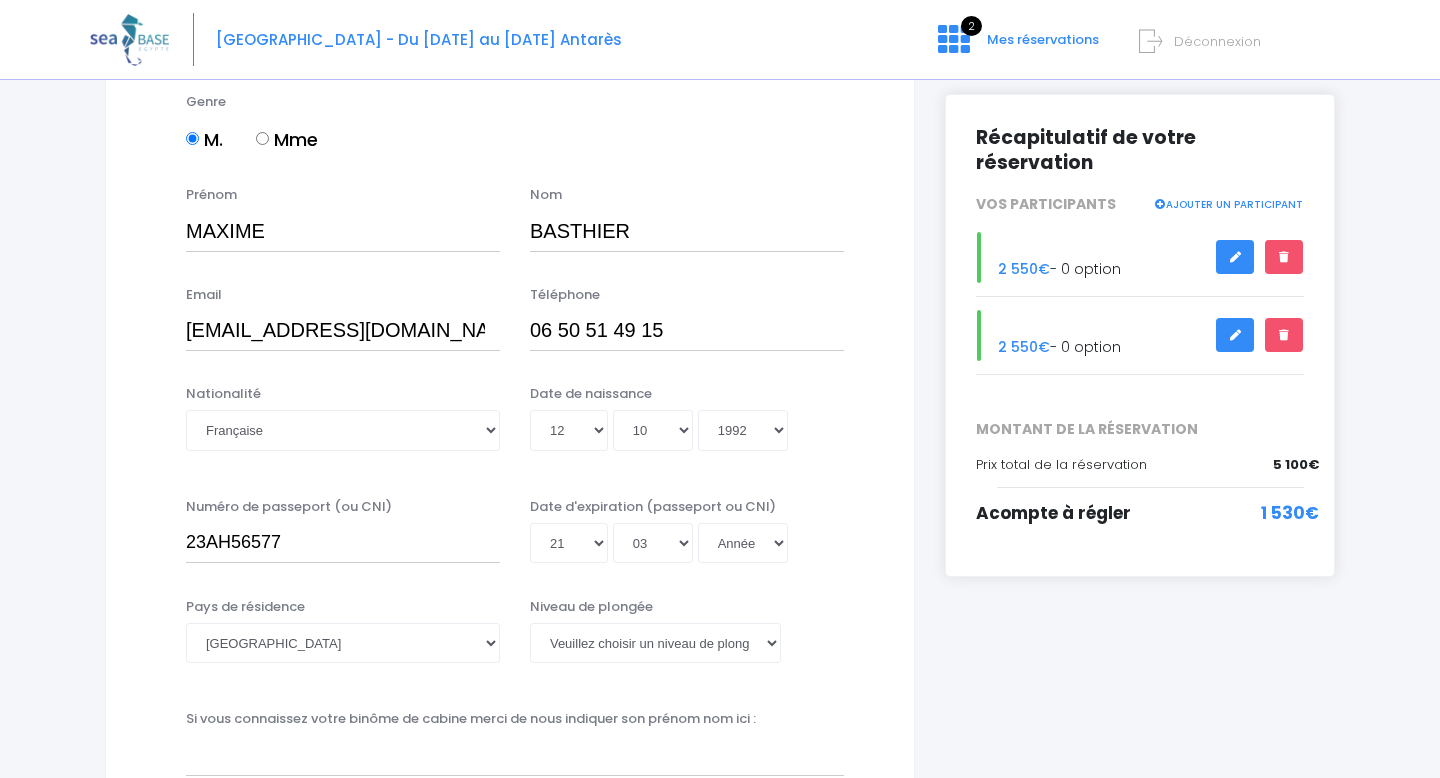 click on "Date d'expiration (passeport ou CNI)
Jour 01 02 03 04 05 06 07 08 09 10 11 12 13 14 15 16 17 18 19 20 21 22 23 24 25 26 27 28 29 30 31 Mois 01 02 03 04 05 06 07 08 09 10 11 12 Année 2045 2044 2043 2042 2041 2040 2039 2038 2037 2036 2035 2034 2033 2032 2031 2030 2029 2028 2027 2026 2025 2024 2023 2022 2021 2020 2019 2018 2017 2016 2015 2014 2013 2012 2011 2010 2009 2008 2007 2006 2005 2004 2003 2002 2001 2000 1999 1998 1997 1996 1995 1994 1993 1992 1991 1990 1989 1988 1987 1986 1985 1984 1983 1982 1981 1980 1979 1978 1977 1976 1975 1974 1973 1972 1971 1970 1969 1968 1967 1966 1965 1964 1963 1962 1961 1960 1959 1958 1957 1956 1955 1954 1953 1952 1951 1950 1949 1948 1947 1946 1945 1944 1943 1942 1941 1940 1939 1938 1937 1936 1935 1934 1933 1932 1931 1930 1929 1928 1927 1926 1925 1924 1923 1922 1921 1920 1919 1918 1917 1916 1915 1914 1913 1912 1911 1910 1909 1908 1907 1906 1905 1904 1903 1902 1901 1900" at bounding box center (687, 530) 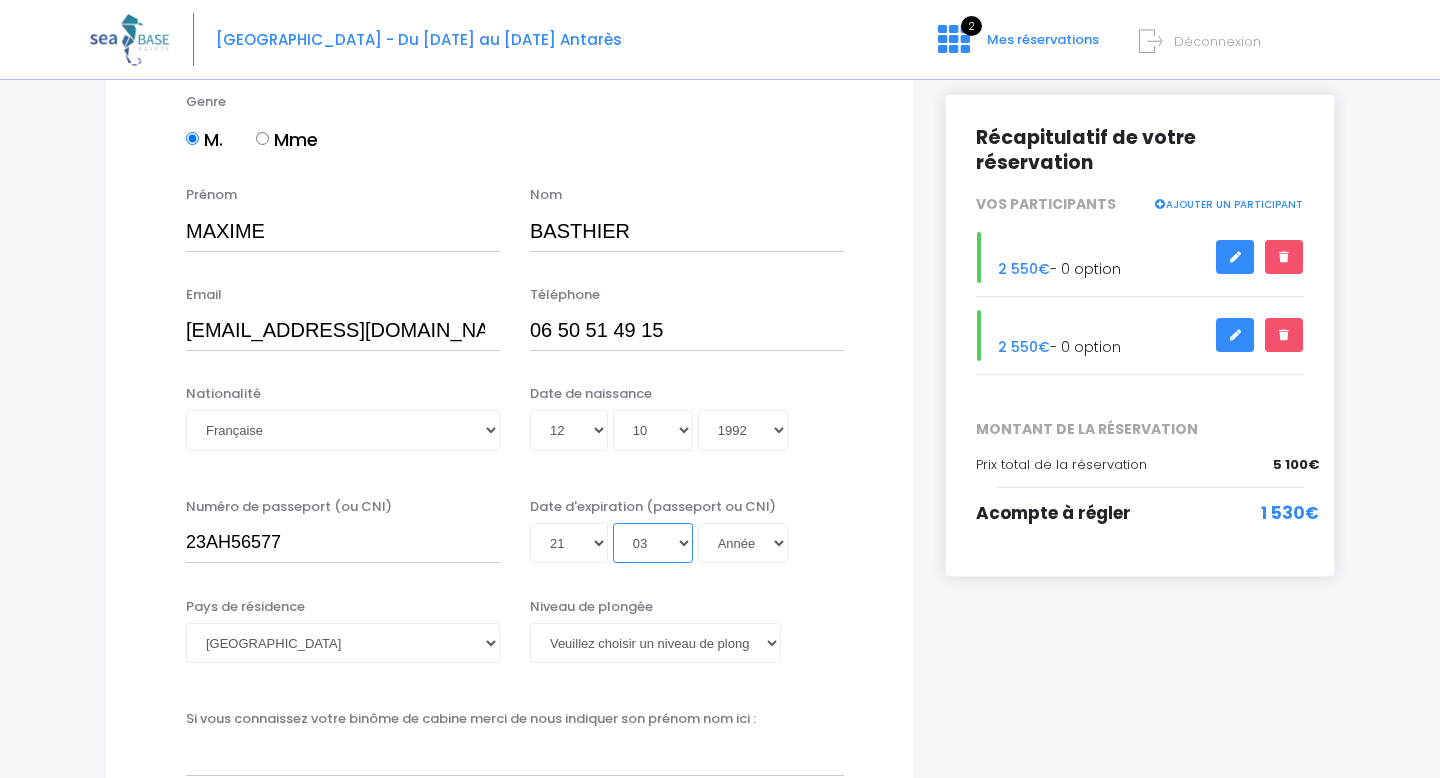 click on "Mois 01 02 03 04 05 06 07 08 09 10 11 12" at bounding box center [653, 543] 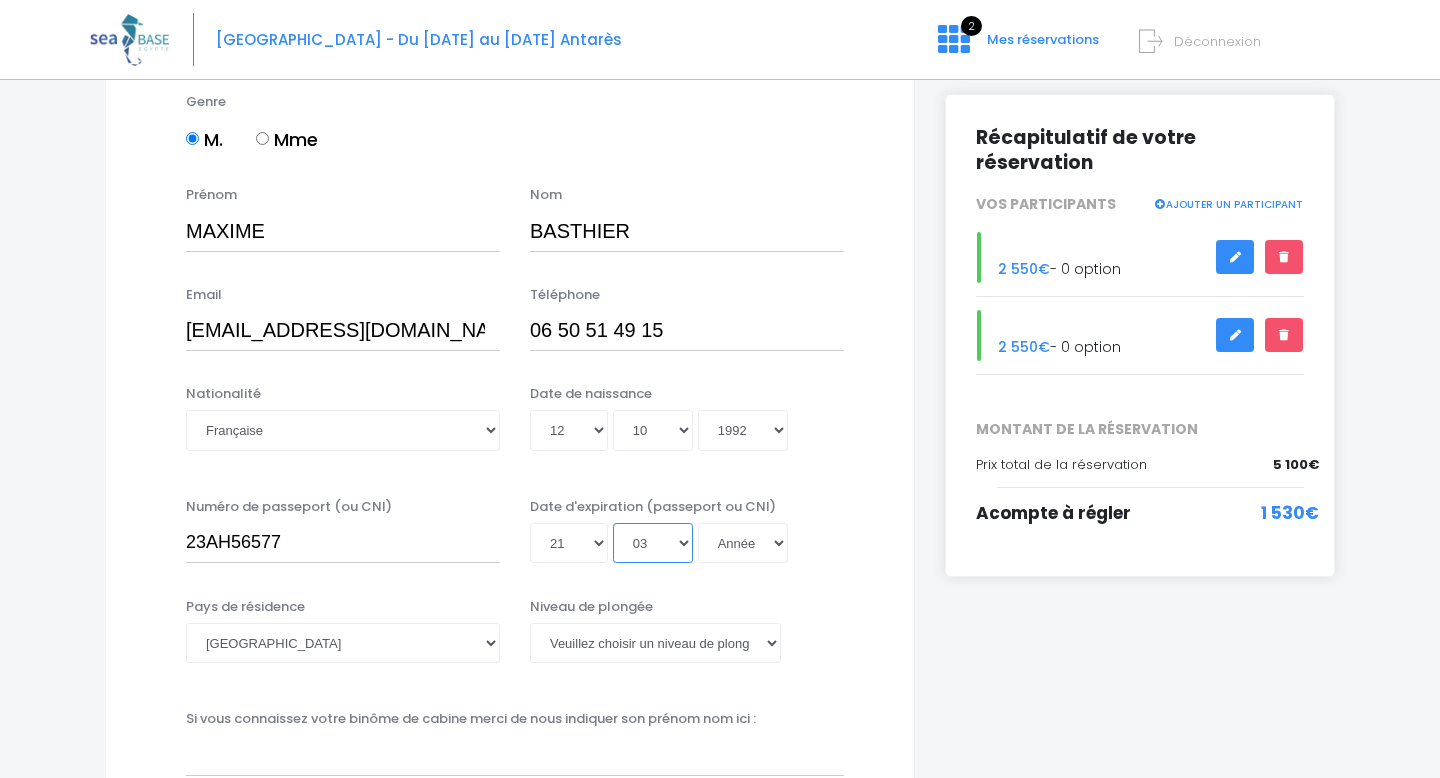 select on "01" 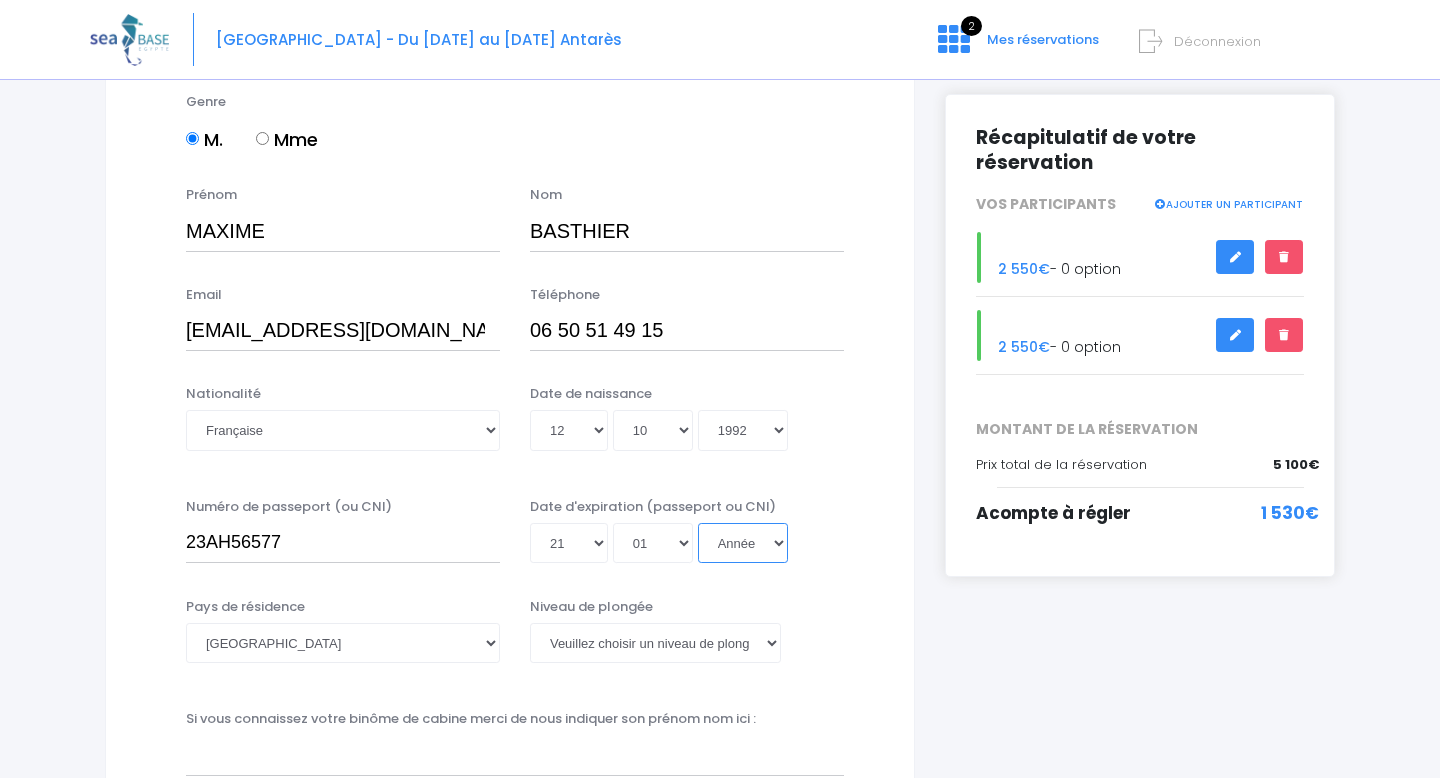click on "Année 2045 2044 2043 2042 2041 2040 2039 2038 2037 2036 2035 2034 2033 2032 2031 2030 2029 2028 2027 2026 2025 2024 2023 2022 2021 2020 2019 2018 2017 2016 2015 2014 2013 2012 2011 2010 2009 2008 2007 2006 2005 2004 2003 2002 2001 2000 1999 1998 1997 1996 1995 1994 1993 1992 1991 1990 1989 1988 1987 1986 1985 1984 1983 1982 1981 1980 1979 1978 1977 1976 1975 1974 1973 1972 1971 1970 1969 1968 1967 1966 1965 1964 1963 1962 1961 1960 1959 1958 1957 1956 1955 1954 1953 1952 1951 1950 1949 1948 1947 1946 1945 1944 1943 1942 1941 1940 1939 1938 1937 1936 1935 1934 1933 1932 1931 1930 1929 1928 1927 1926 1925 1924 1923 1922 1921 1920 1919 1918 1917 1916 1915 1914 1913 1912 1911 1910 1909 1908 1907 1906 1905 1904 1903 1902 1901 1900" at bounding box center [743, 543] 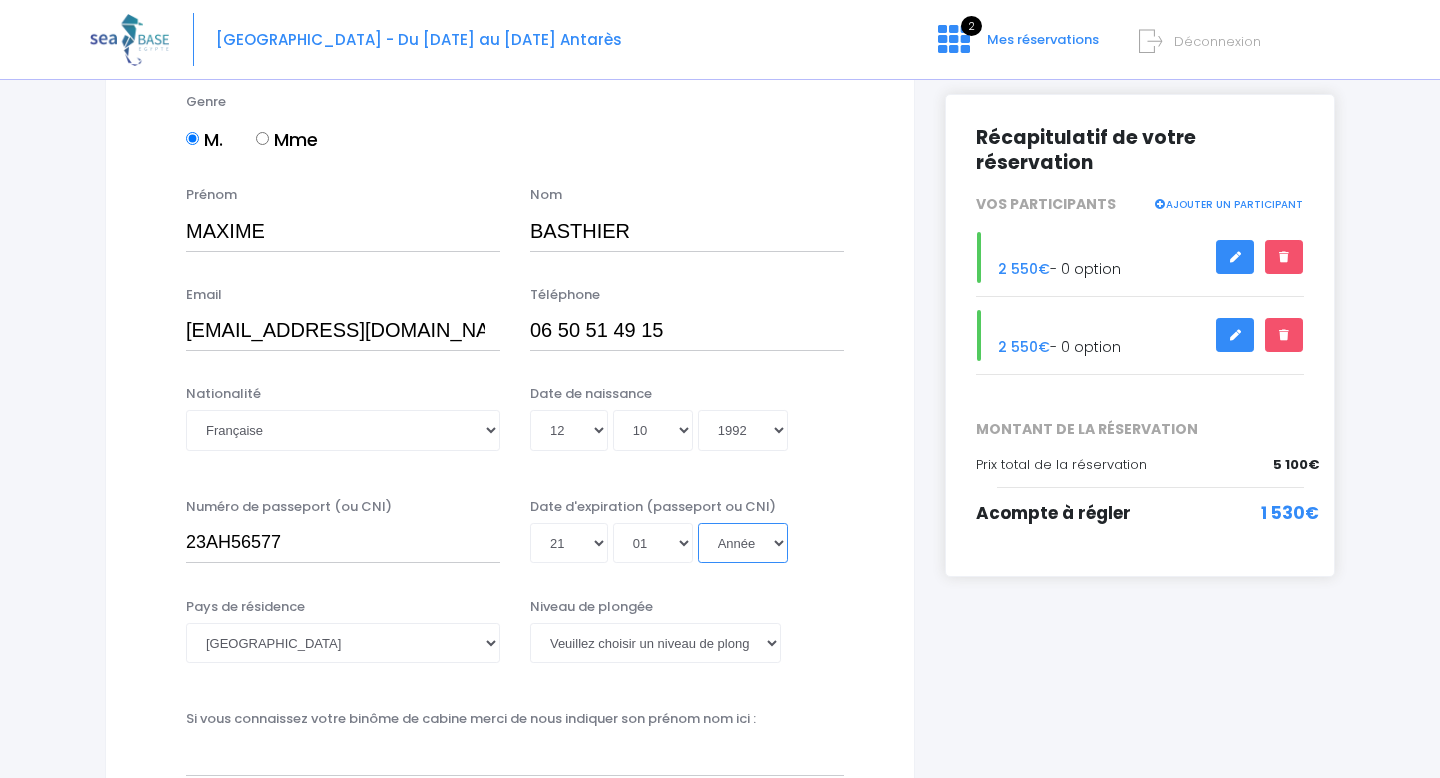 select on "2033" 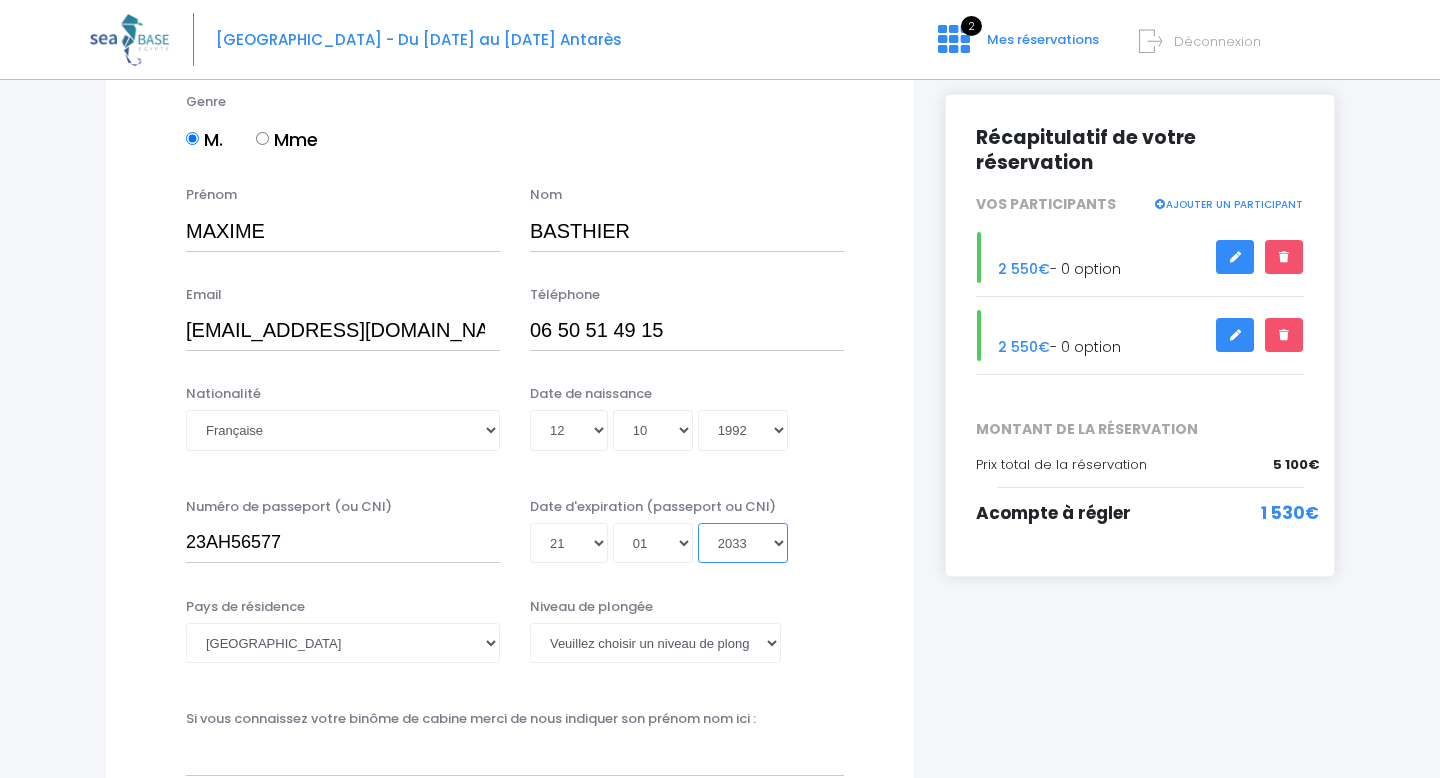 type on "2033-01-21" 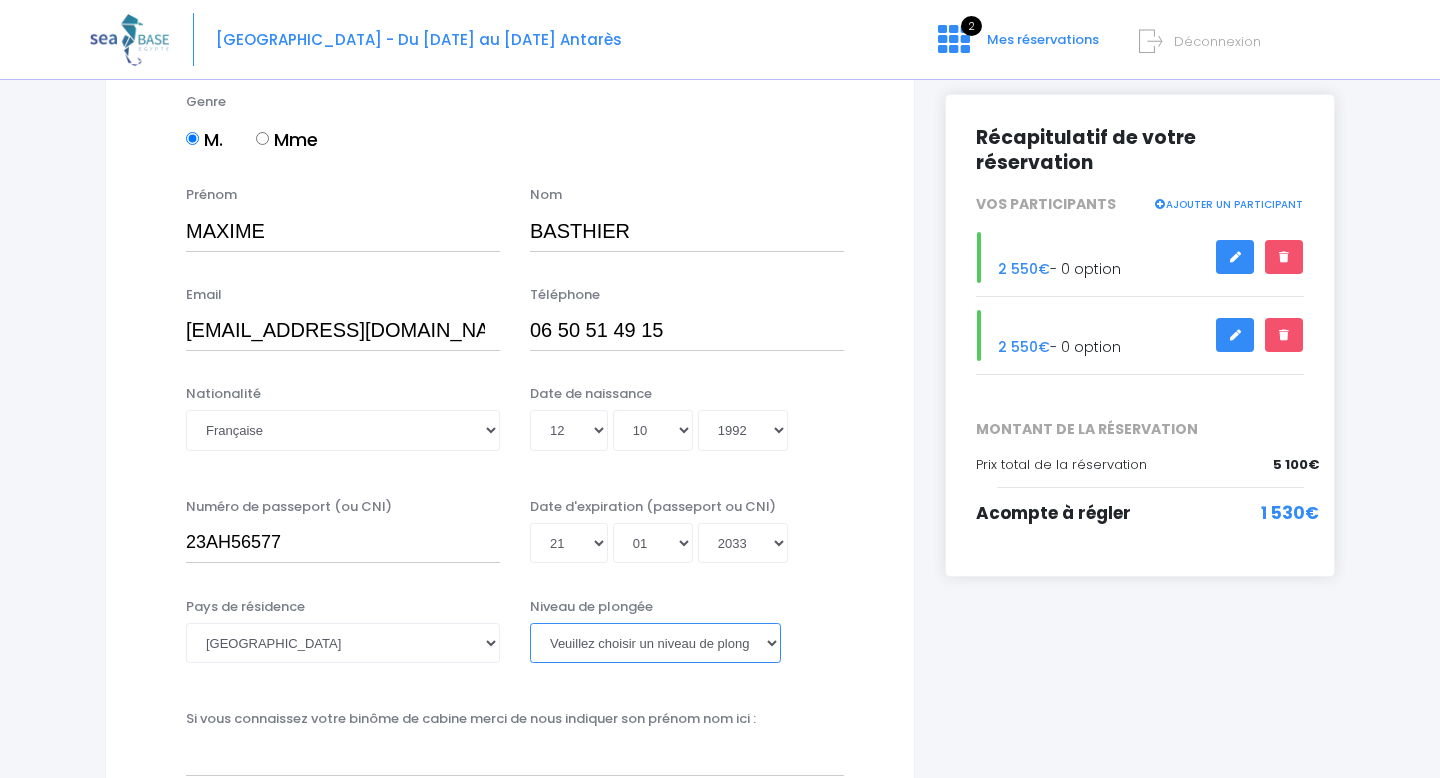 click on "Veuillez choisir un niveau de plongée
Non plongeur
Junior OW diver
Adventure OW diver
Open Water diver
Advanced OW diver
Deep diver
Rescue diver
Dive Master
Instructeur
MSDT
IDC Staff
Master instructeur
Course Director
N1
N2
N3
N4 PA40 MF1 MF2 PE40 Autre" at bounding box center (655, 643) 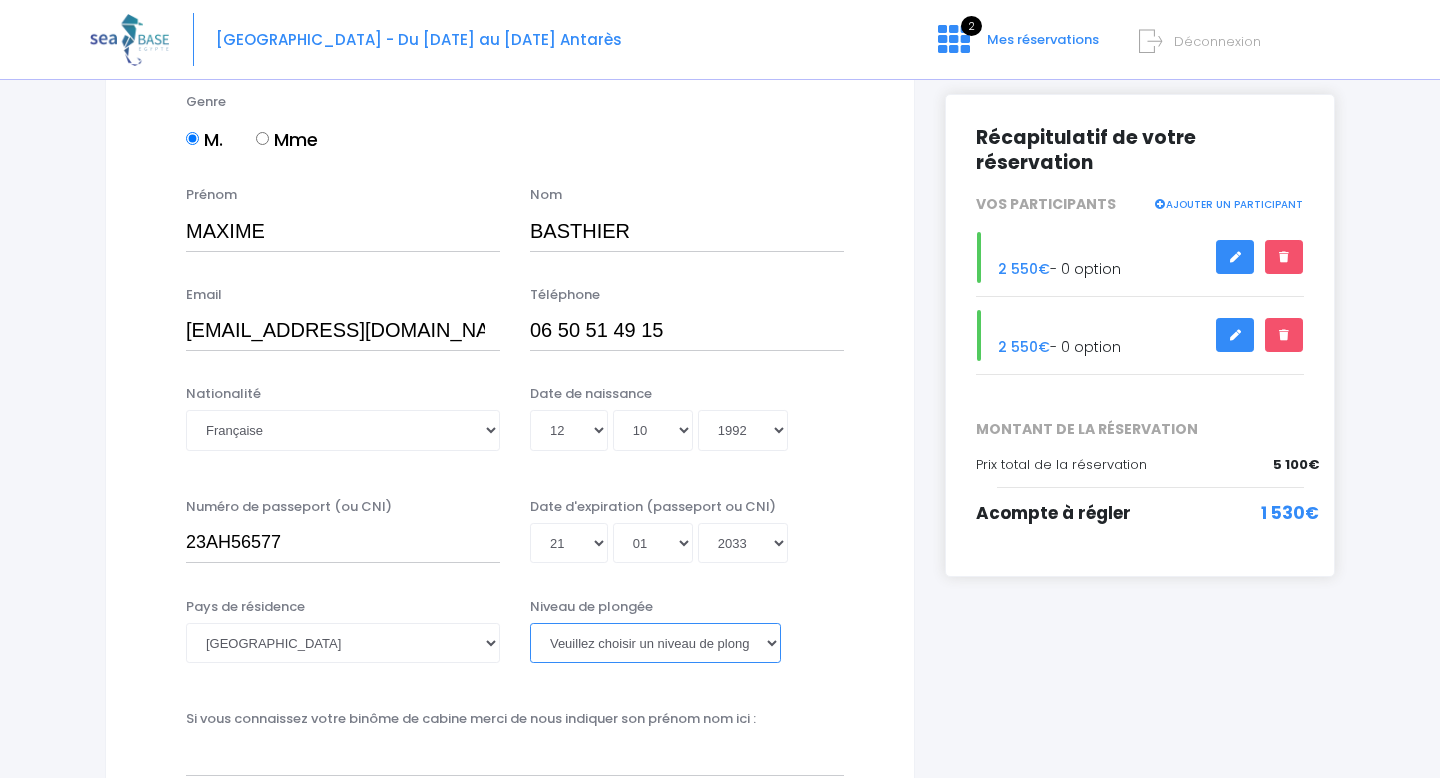 select on "PADI Deep diver" 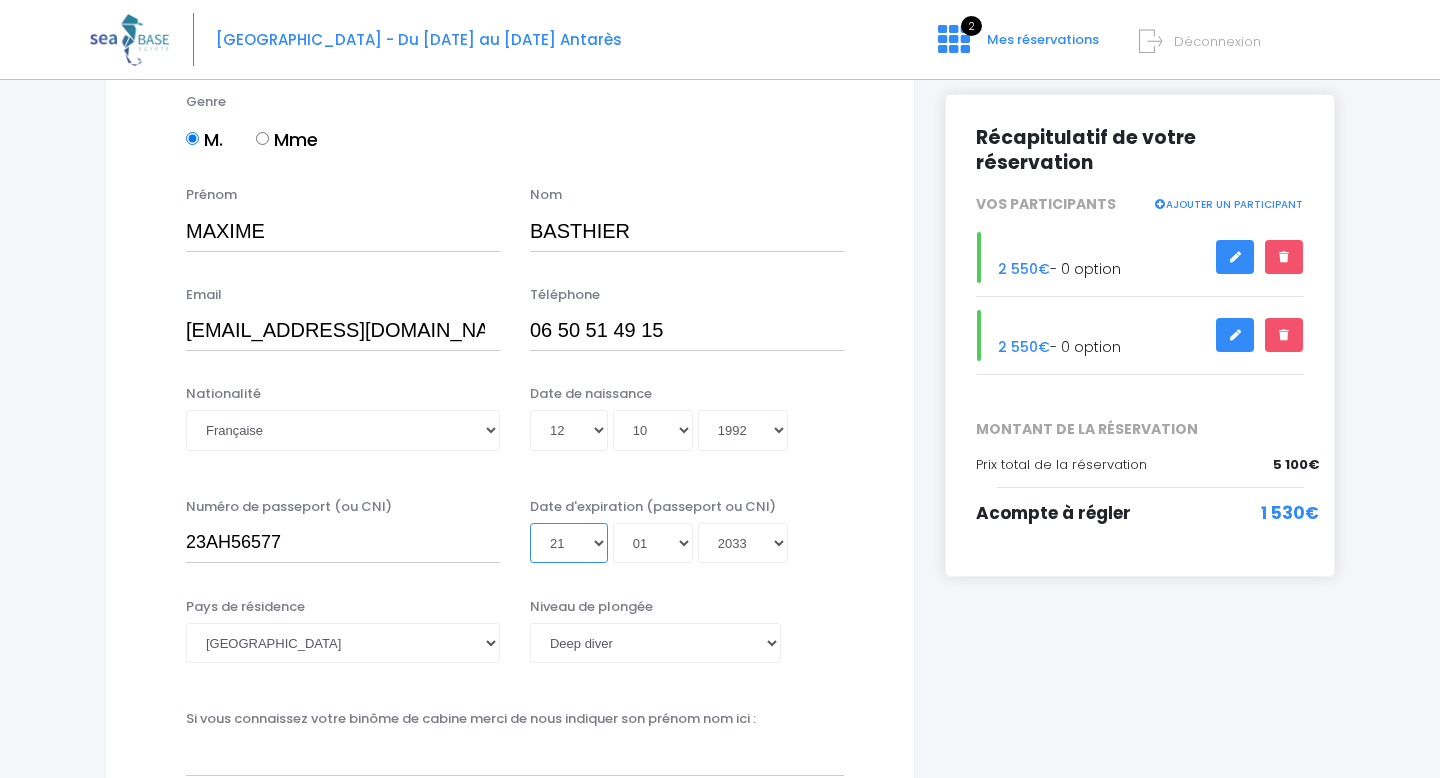 click on "Jour 01 02 03 04 05 06 07 08 09 10 11 12 13 14 15 16 17 18 19 20 21 22 23 24 25 26 27 28 29 30 31" at bounding box center [569, 543] 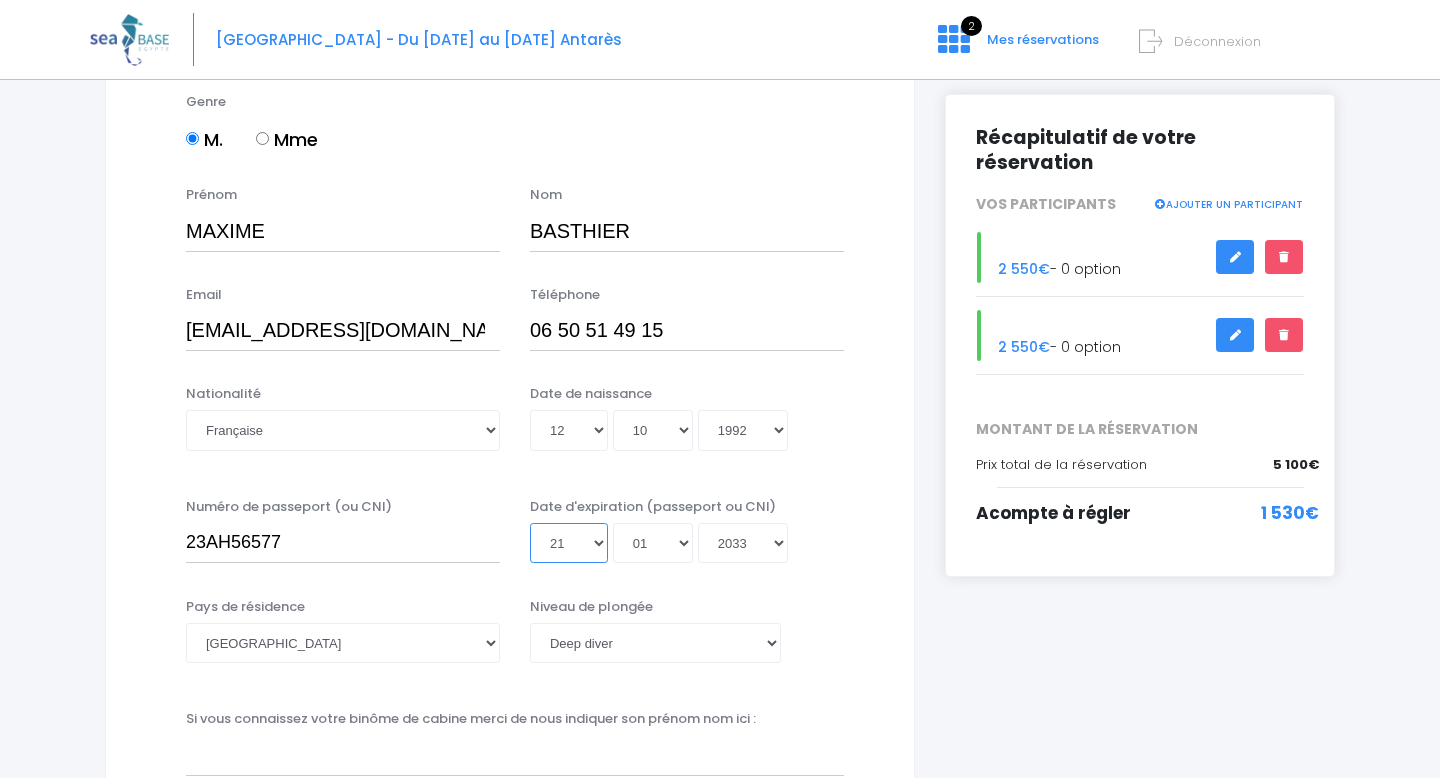 select on "23" 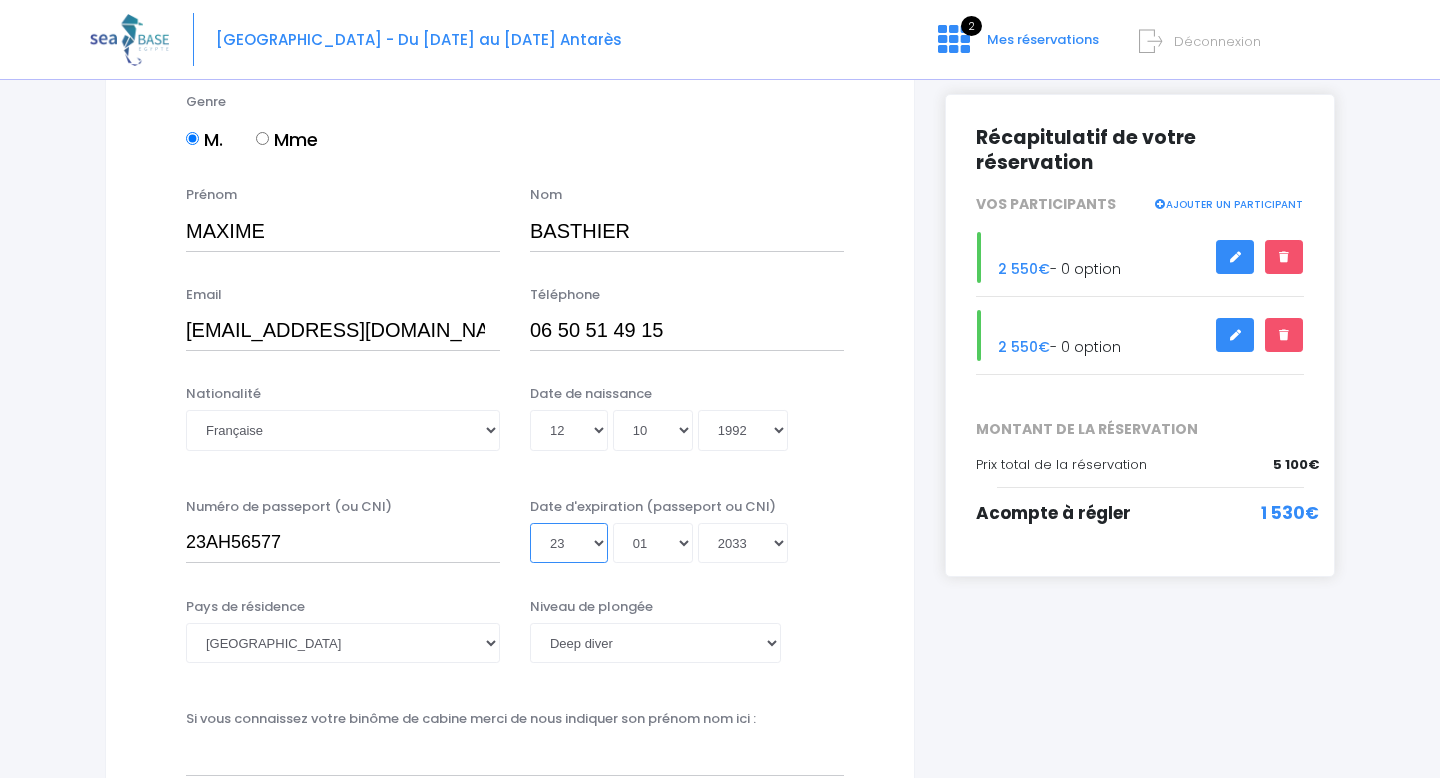 type on "2033-01-23" 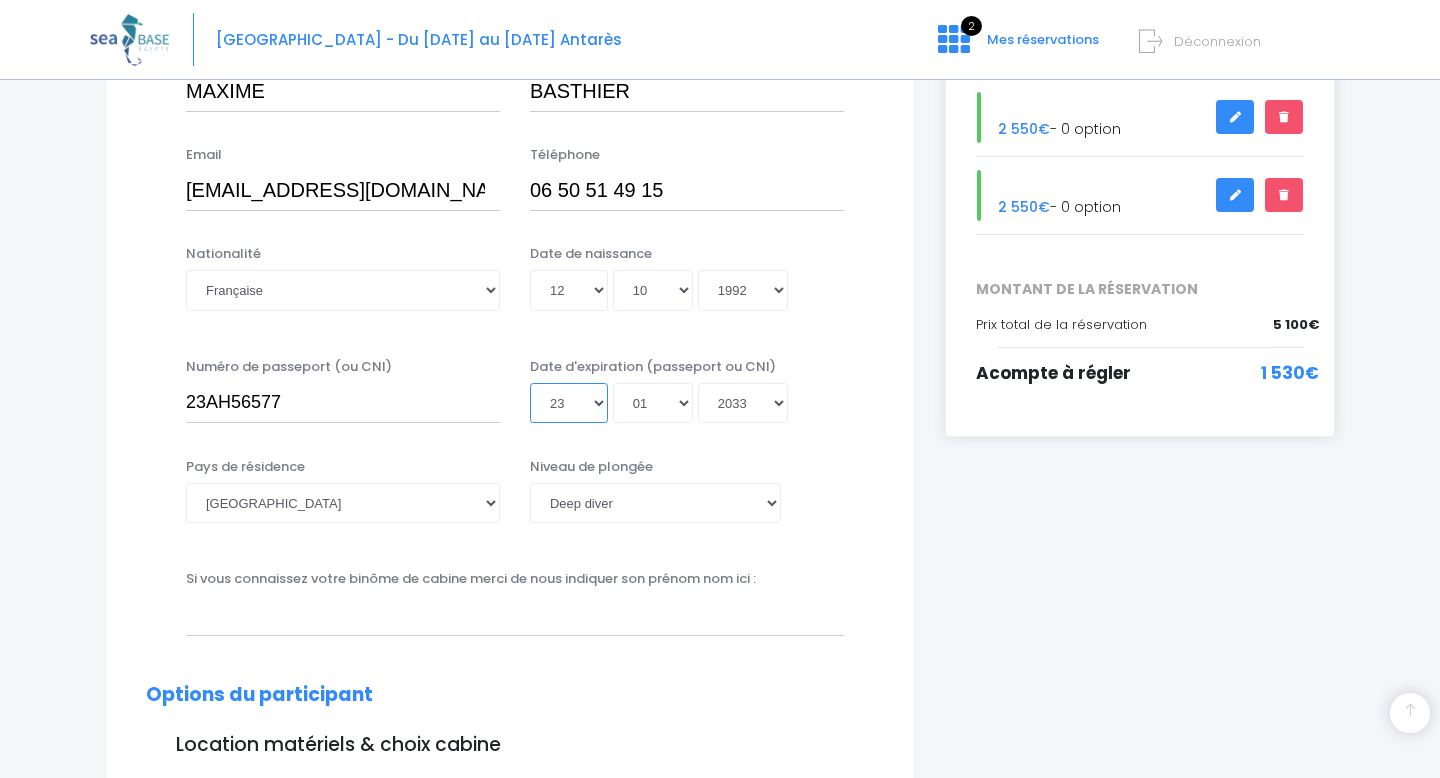 scroll, scrollTop: 391, scrollLeft: 0, axis: vertical 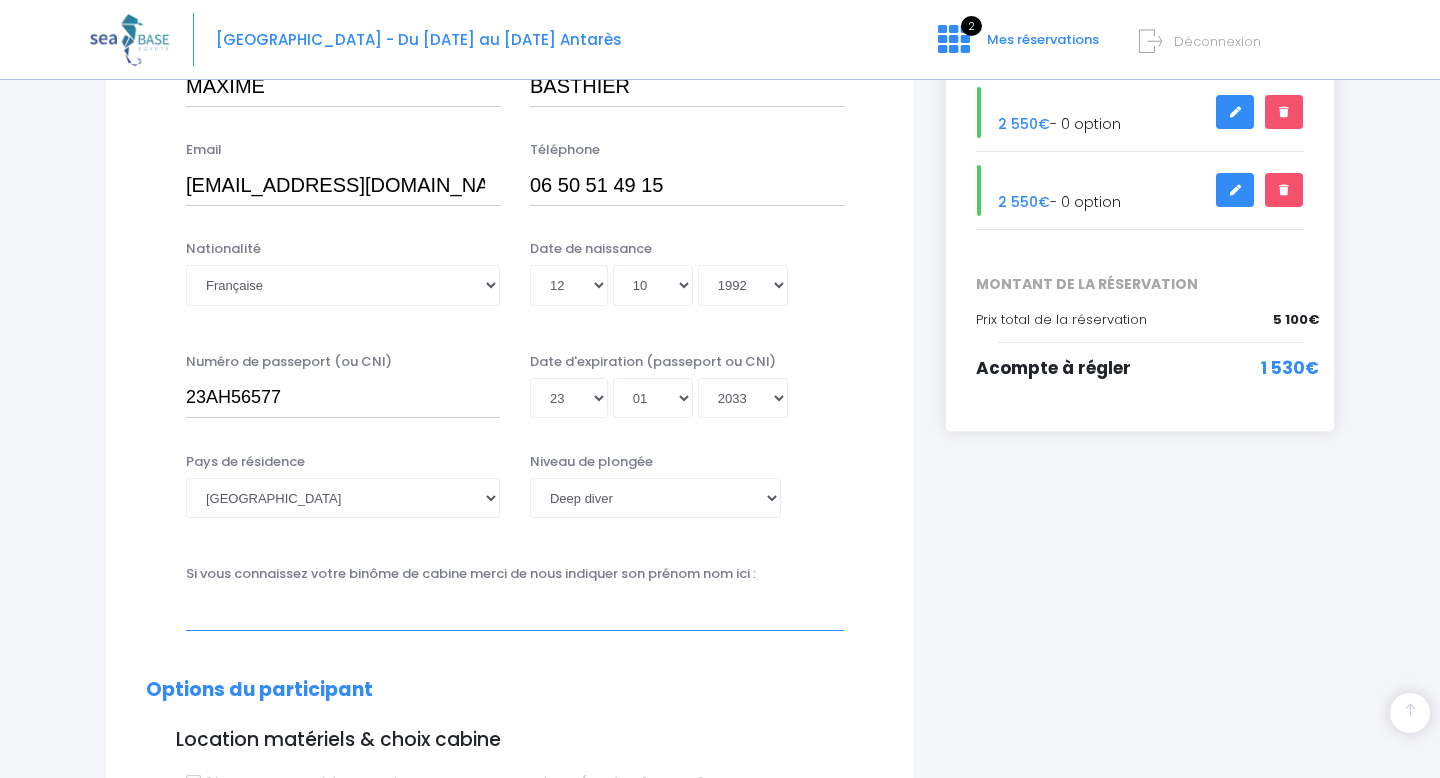click at bounding box center (515, 610) 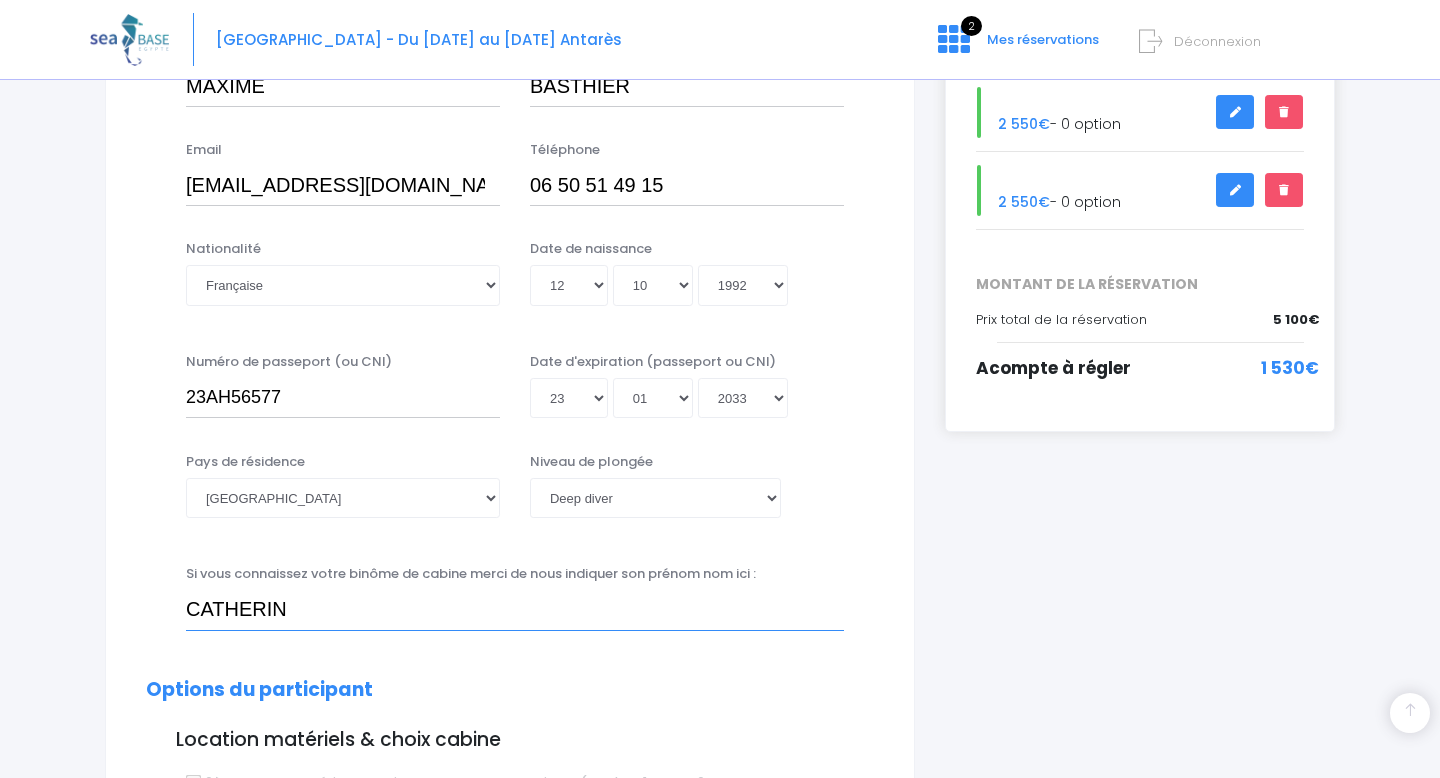 type on "CATHERINE BASTHIER (DENIS)" 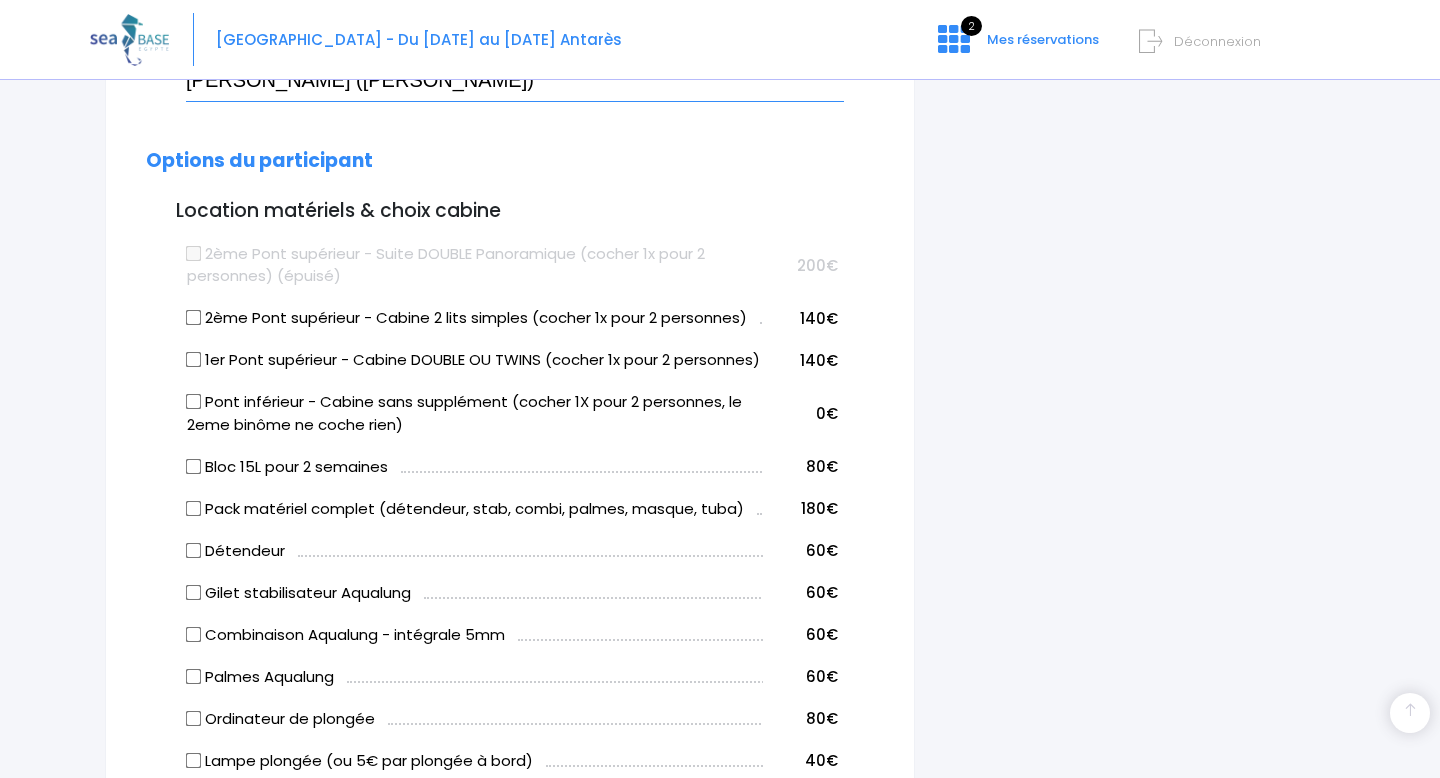 scroll, scrollTop: 978, scrollLeft: 0, axis: vertical 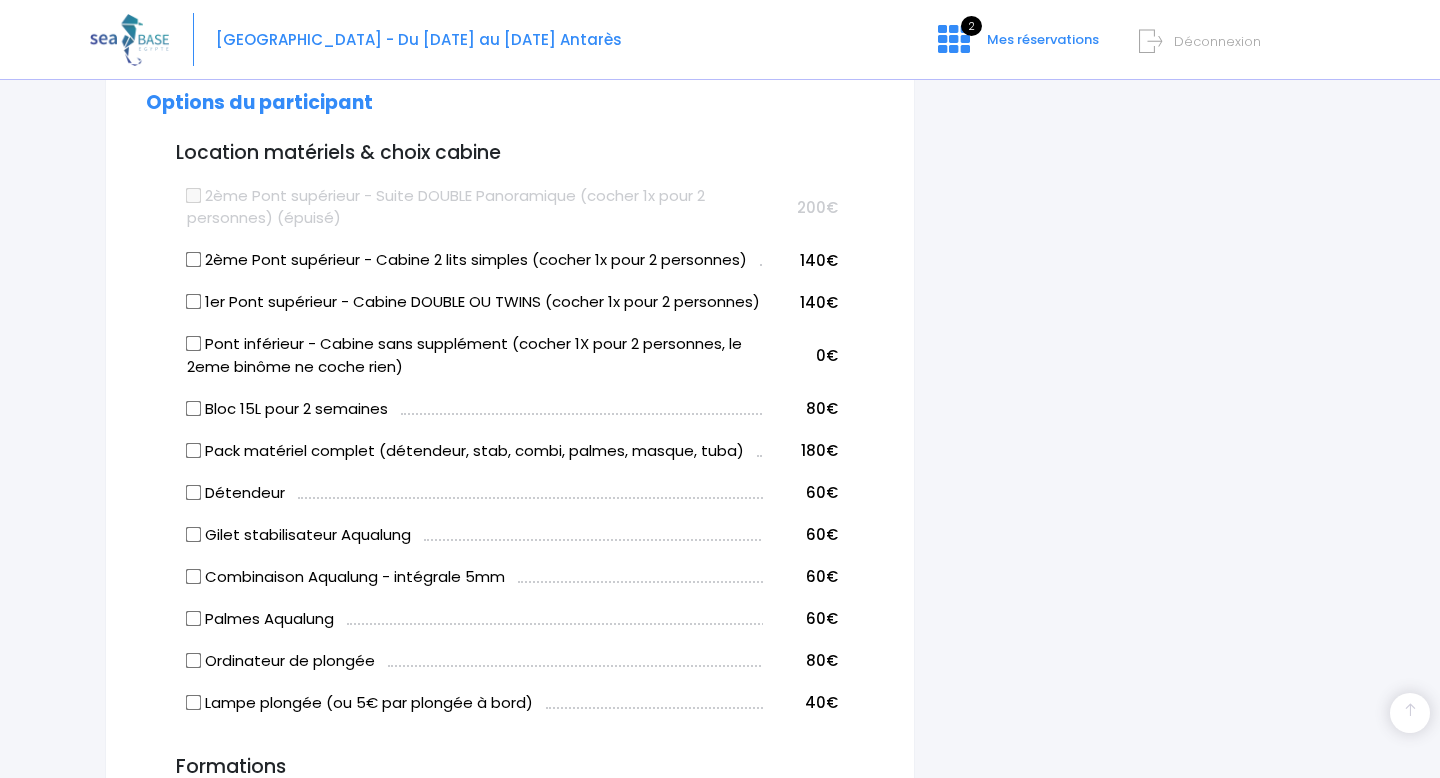 click on "2ème Pont supérieur - Cabine 2 lits simples (cocher 1x pour 2 personnes)" at bounding box center [194, 260] 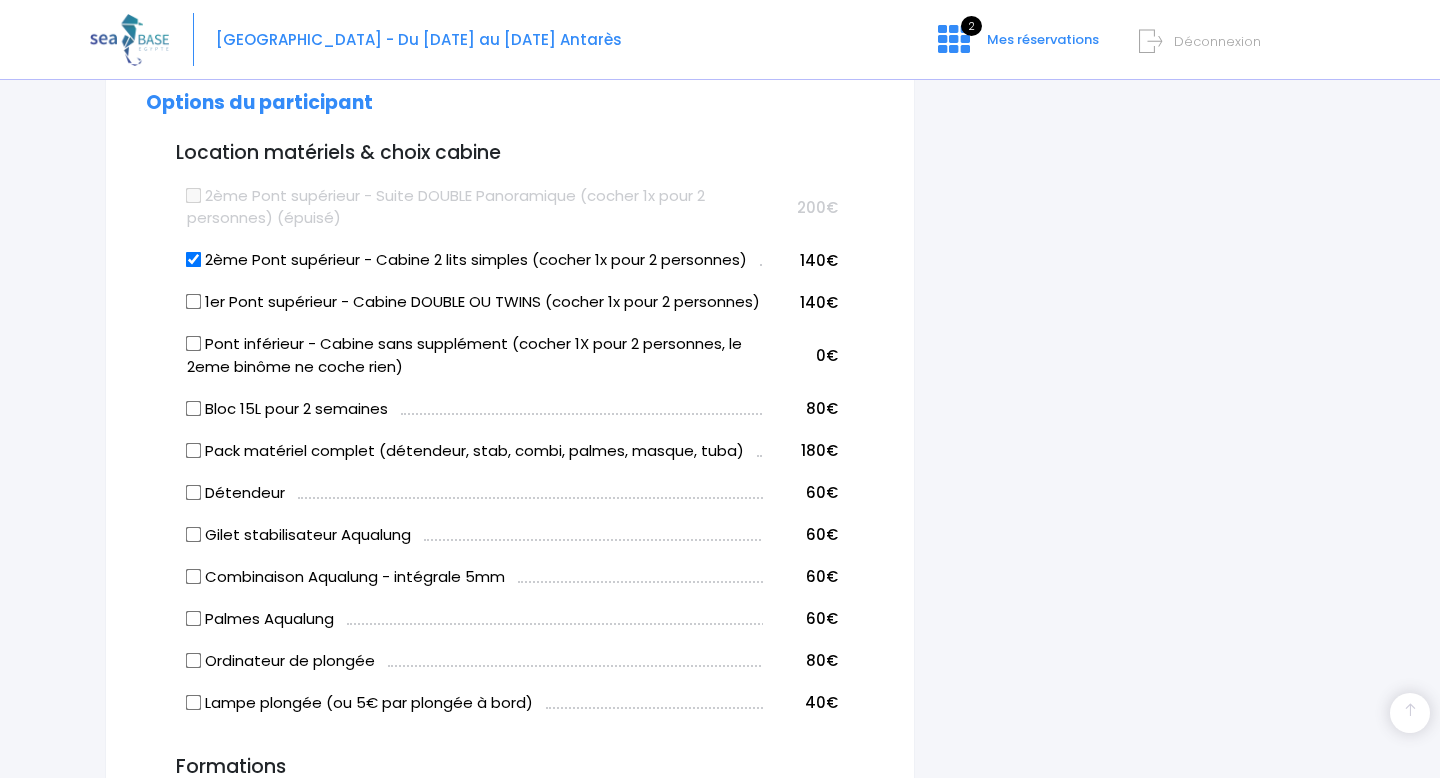 click on "Bloc 15L pour 2 semaines" at bounding box center [194, 408] 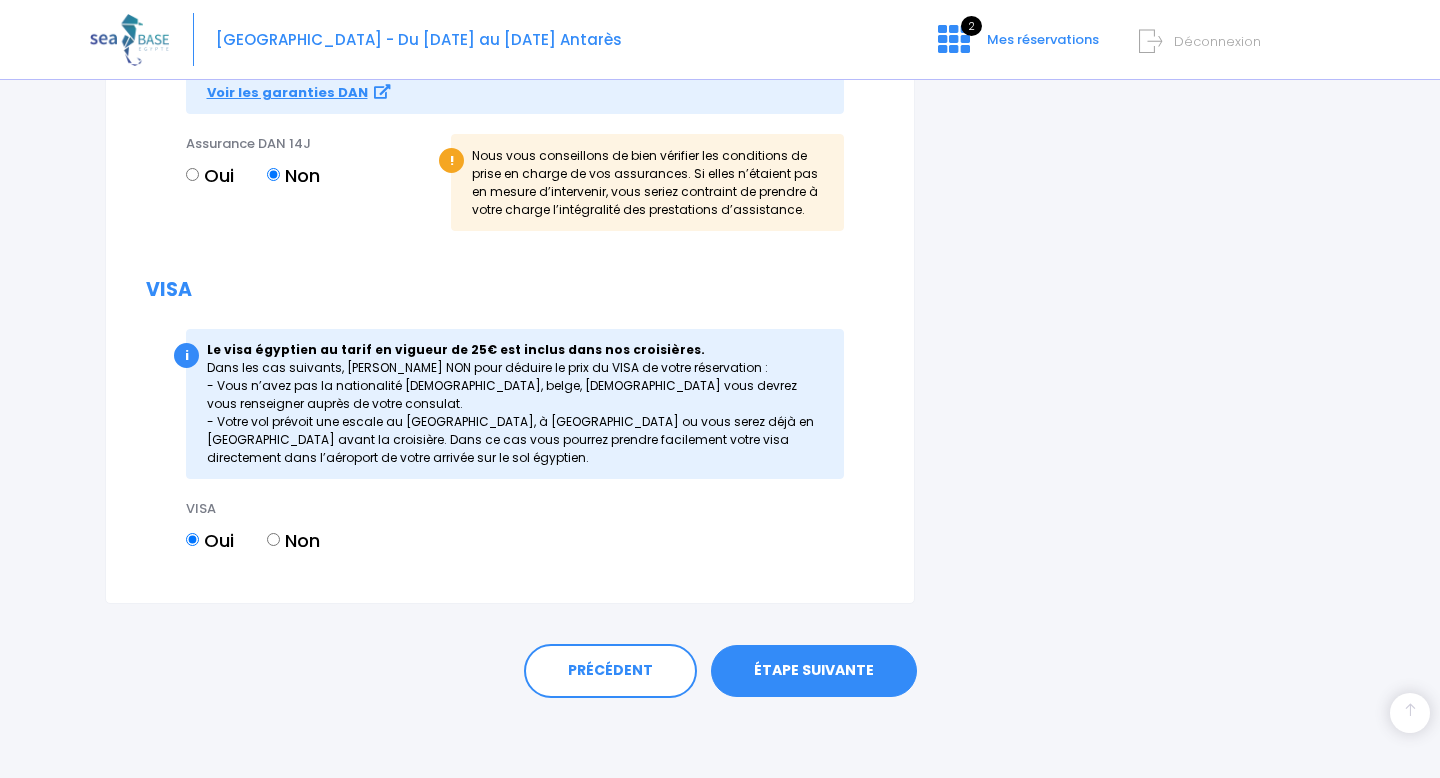 scroll, scrollTop: 2181, scrollLeft: 0, axis: vertical 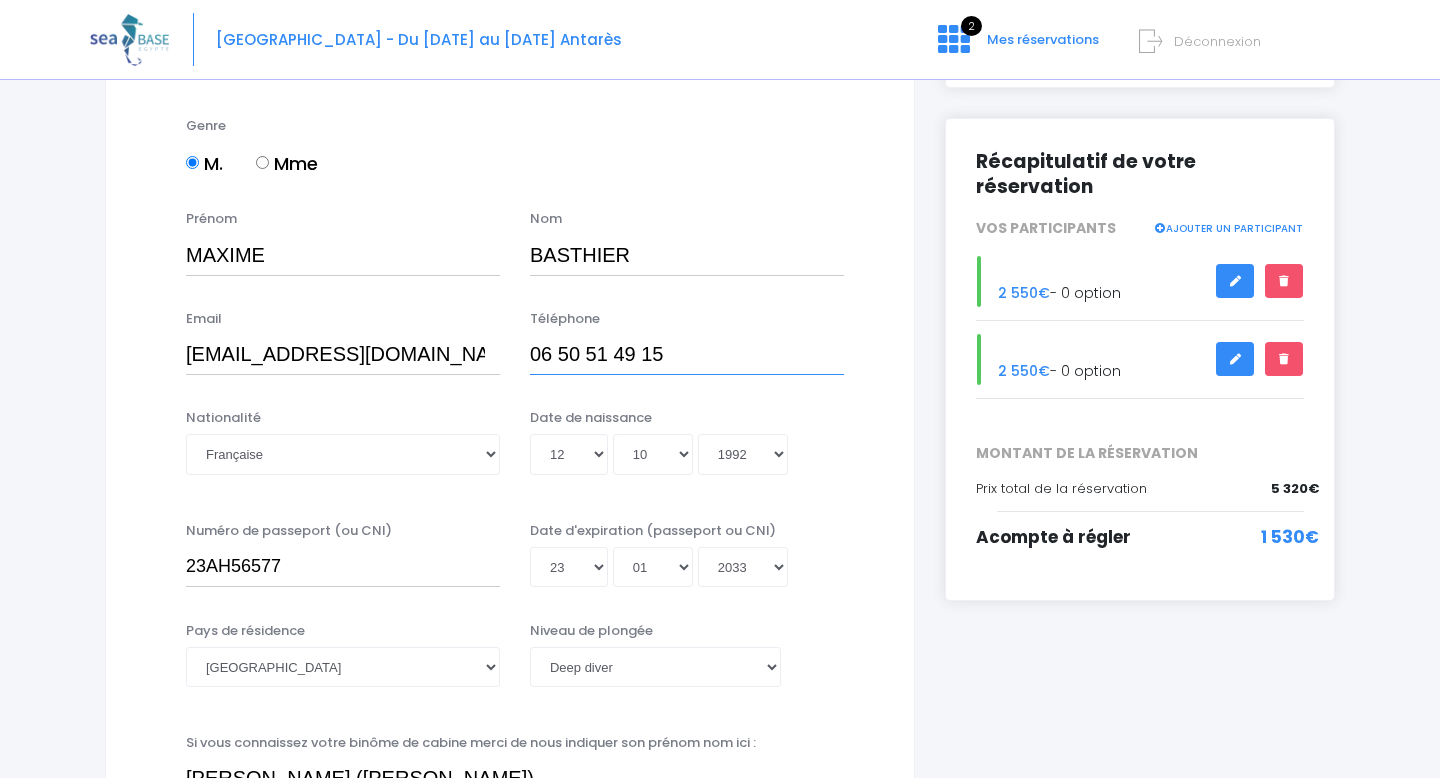 click on "06 50 51 49 15" at bounding box center [687, 355] 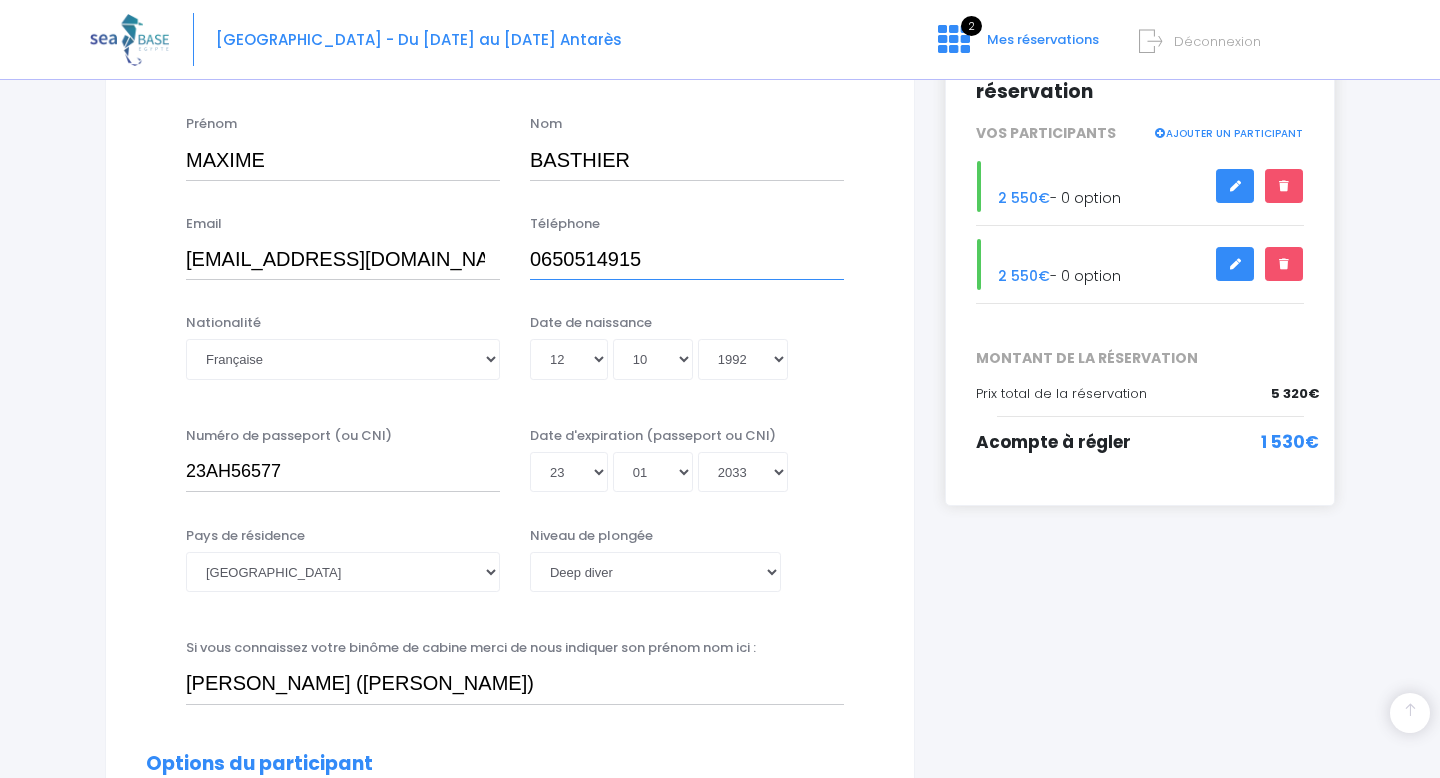 scroll, scrollTop: 318, scrollLeft: 0, axis: vertical 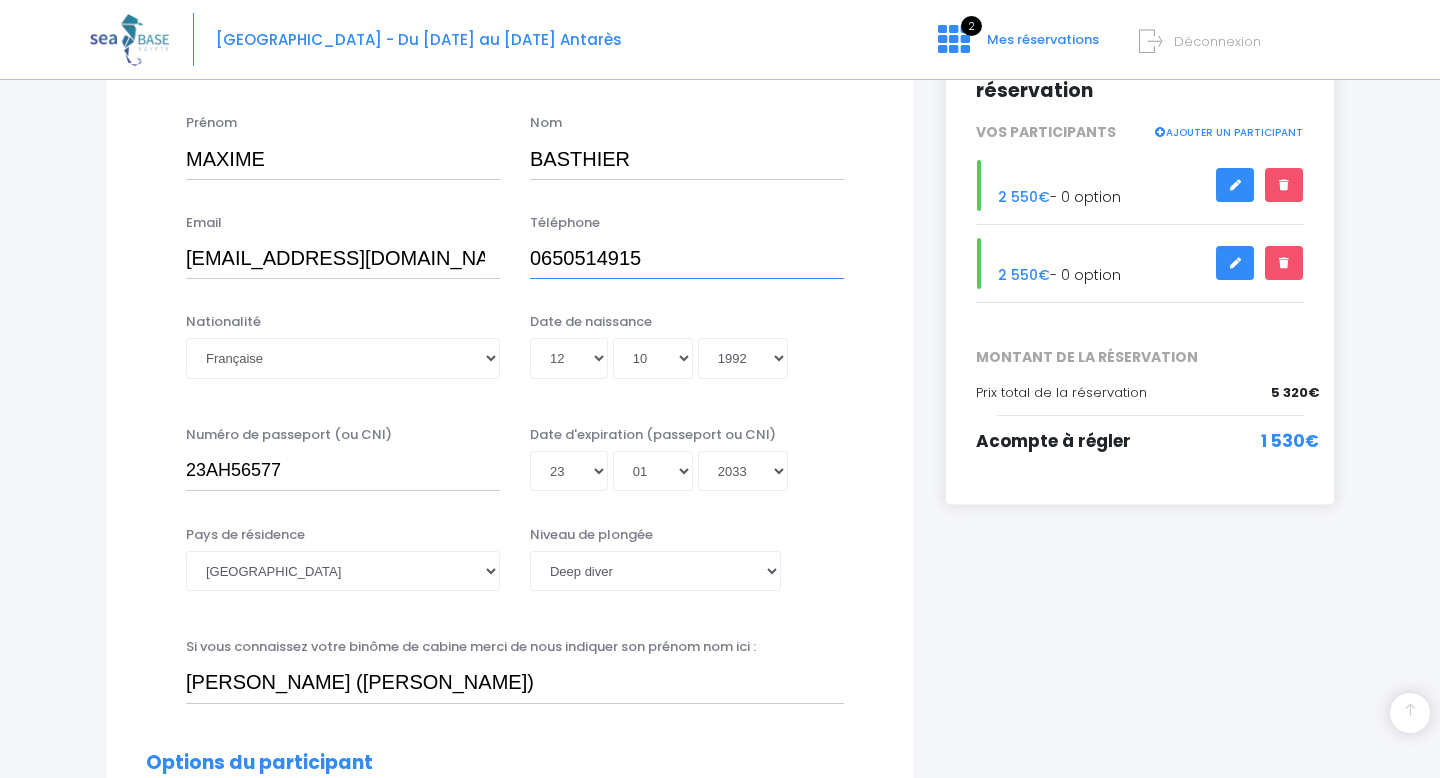type on "0650514915" 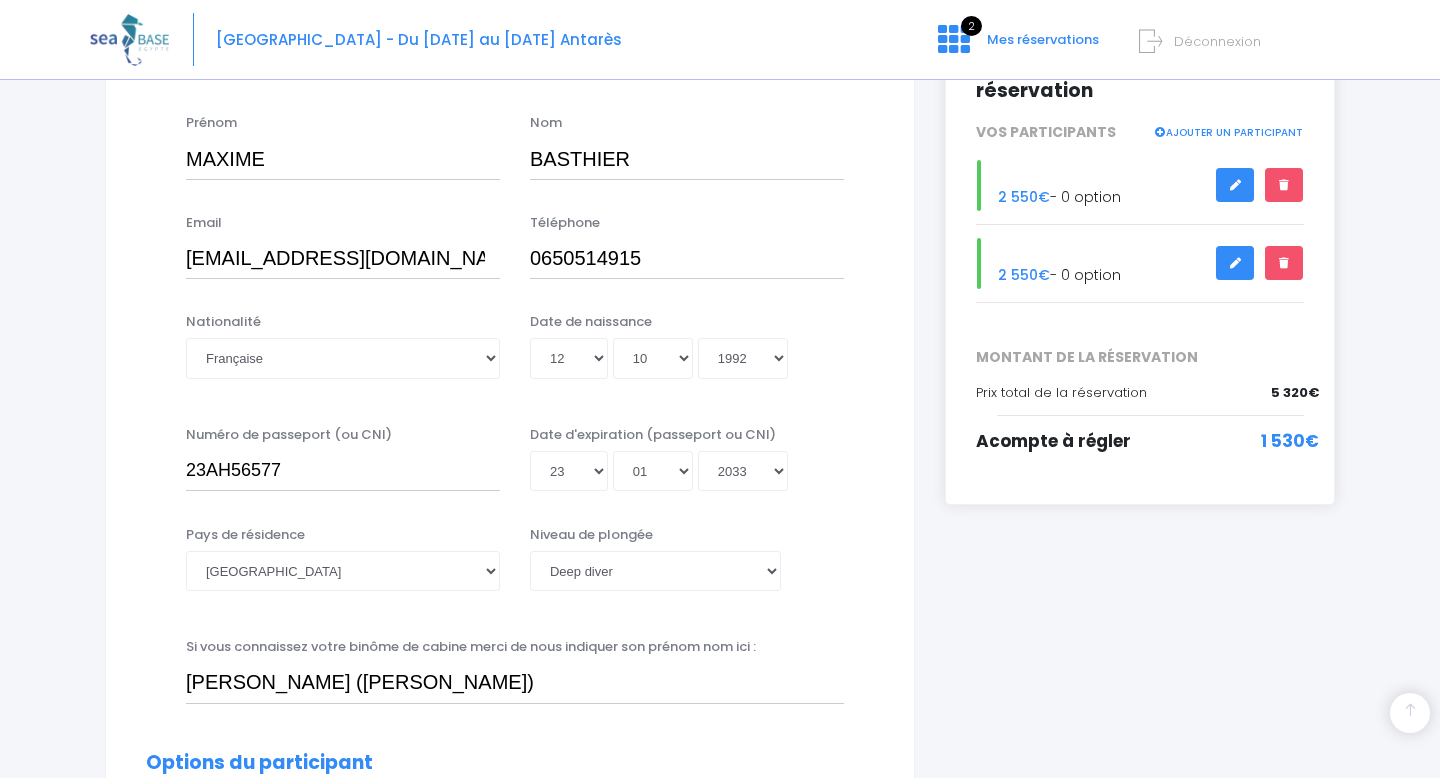 click on "Informations du participant
Genre
M.
Mme
Prénom
MAXIME
Nom
BASTHIER
Email  Belge" at bounding box center [510, 1174] 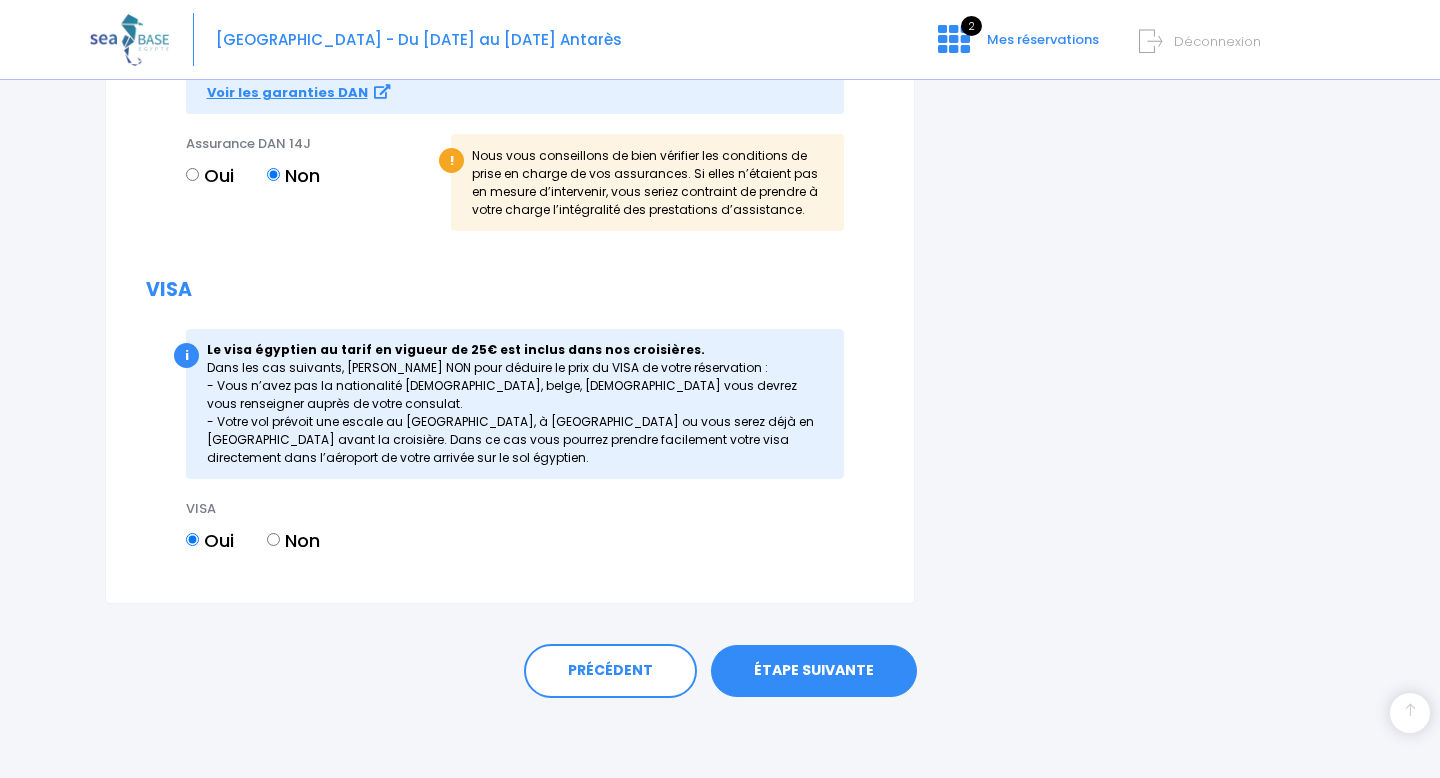 scroll, scrollTop: 2181, scrollLeft: 0, axis: vertical 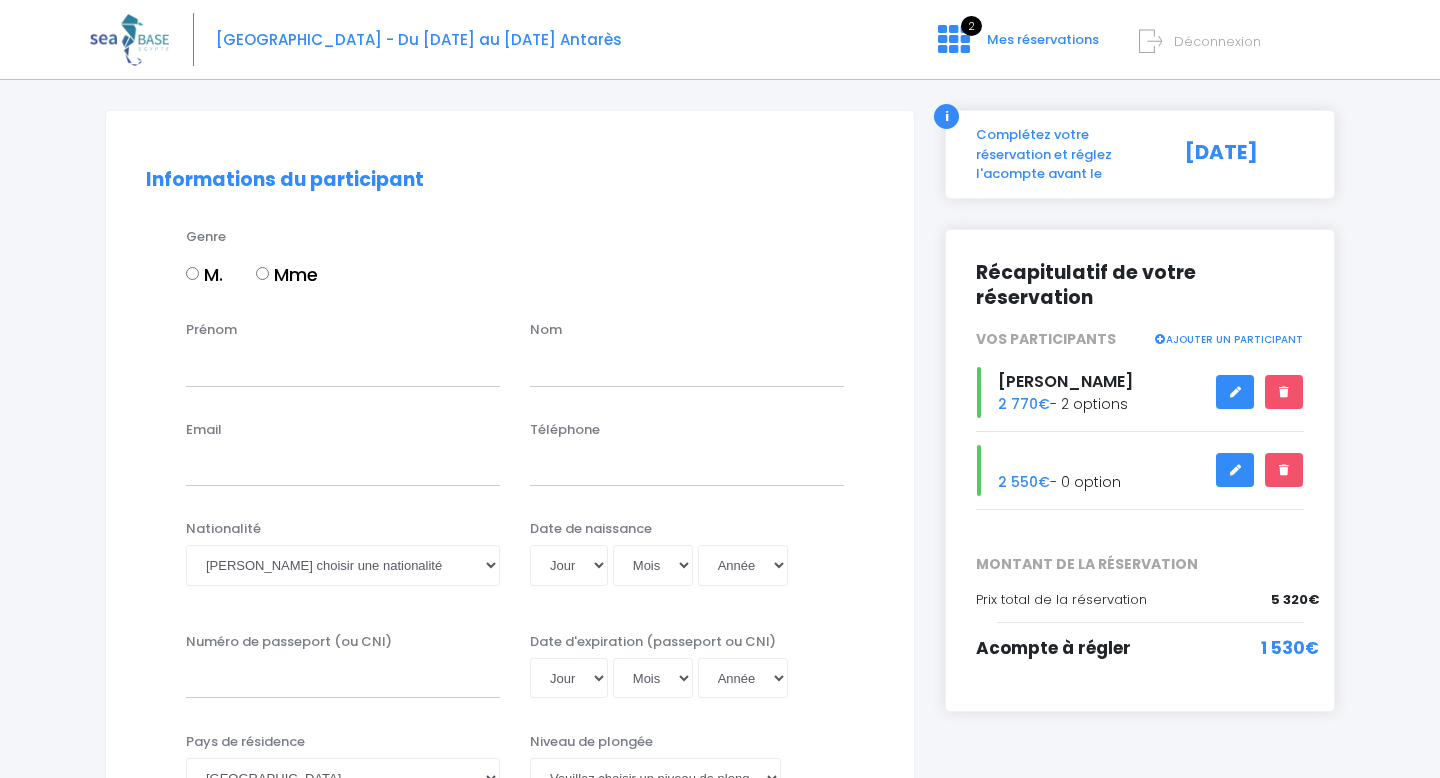 click on "Mme" at bounding box center (262, 273) 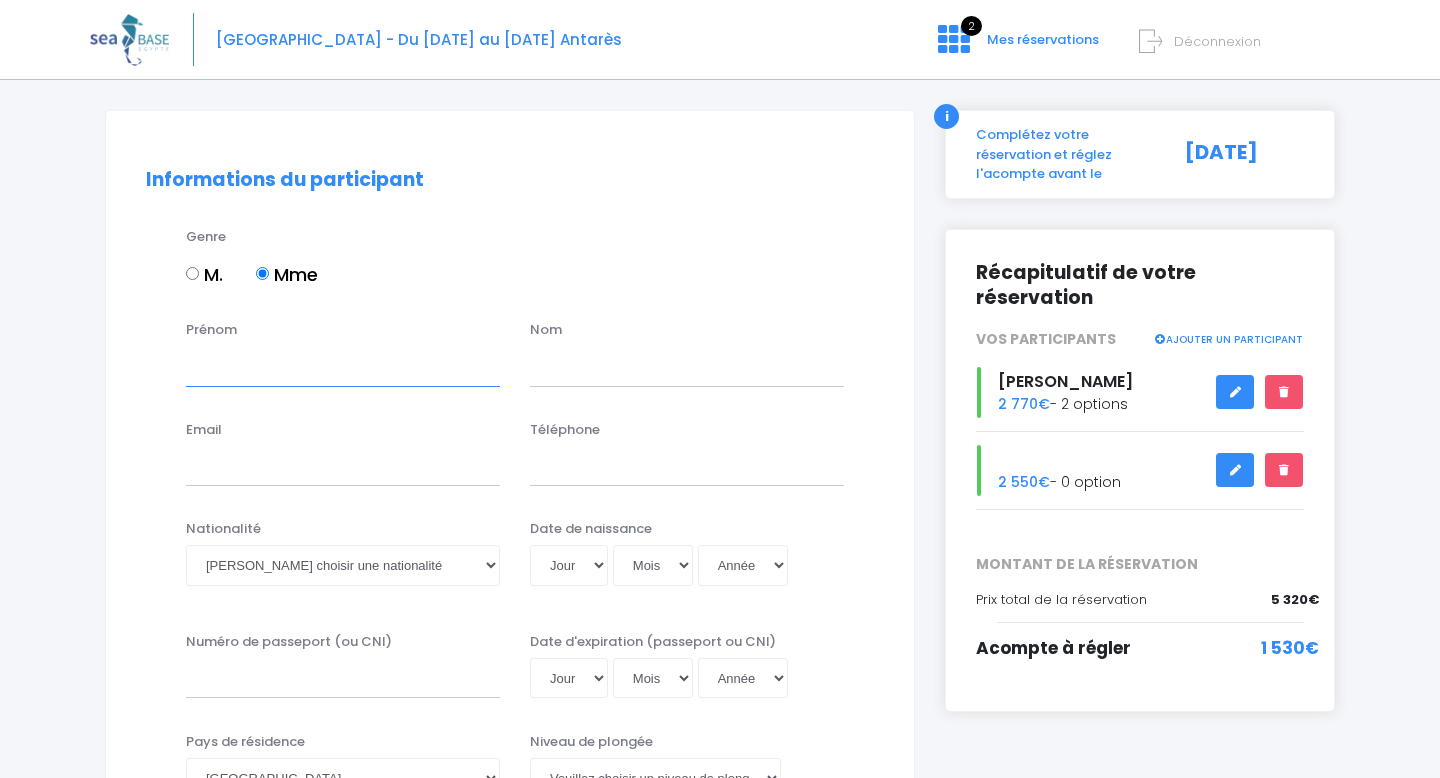 click on "Prénom" at bounding box center [343, 366] 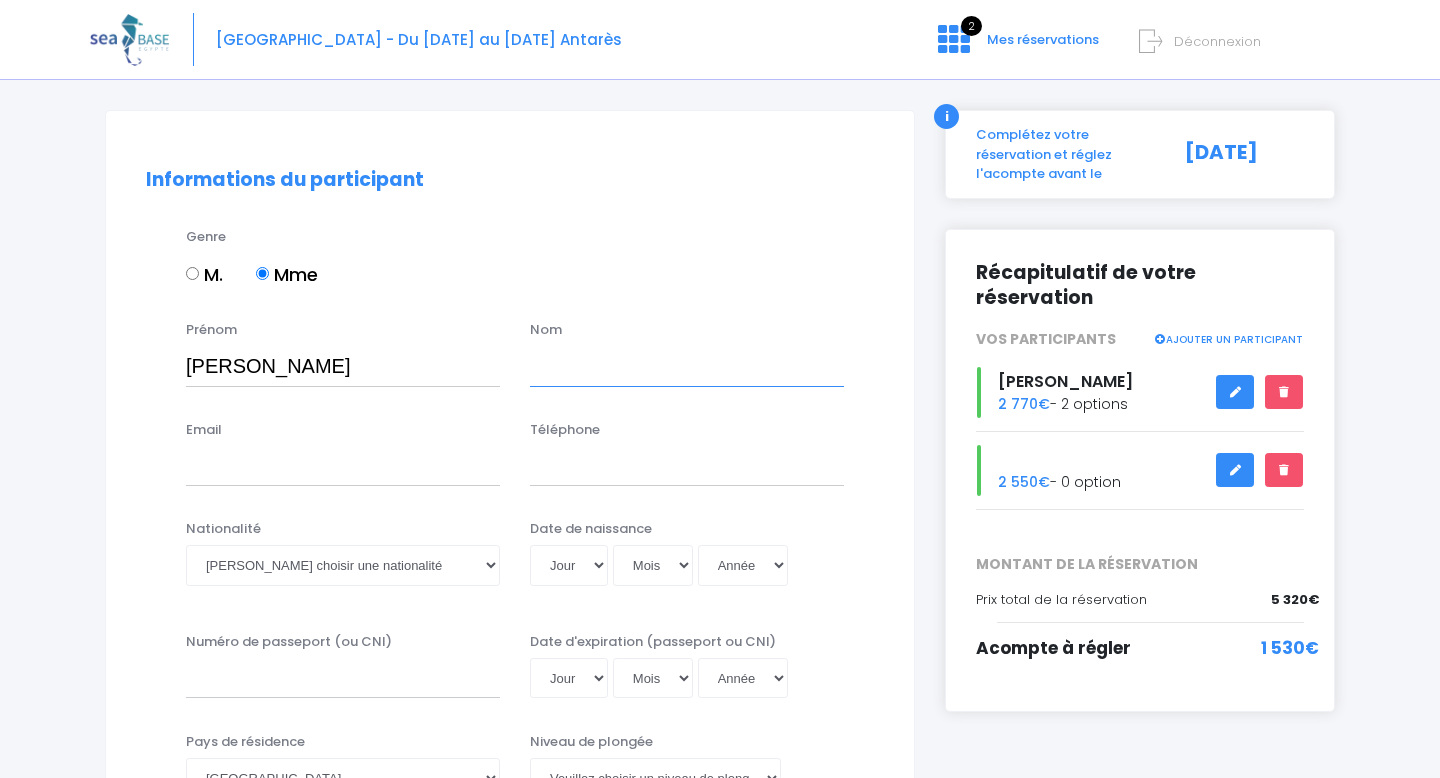 click at bounding box center (687, 366) 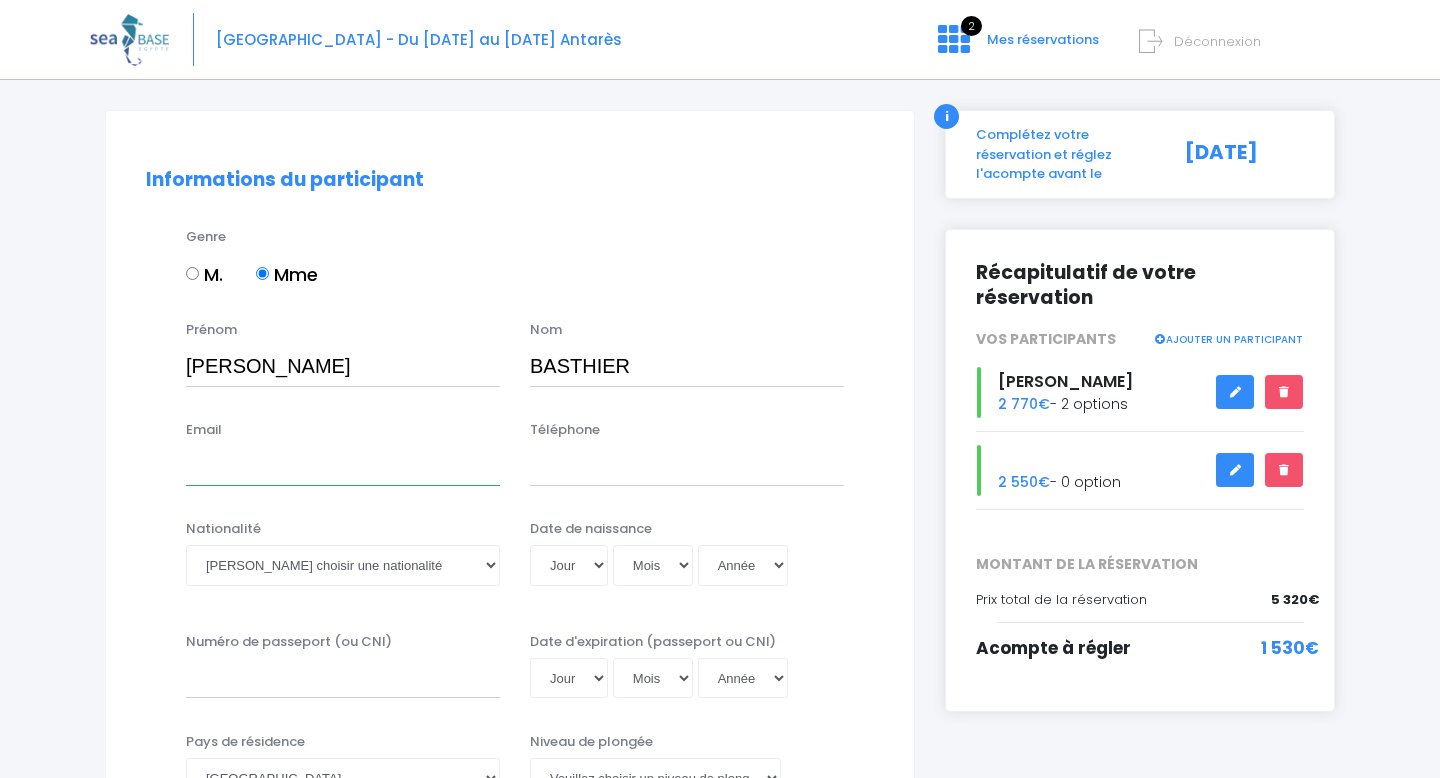 click on "Email" at bounding box center [343, 466] 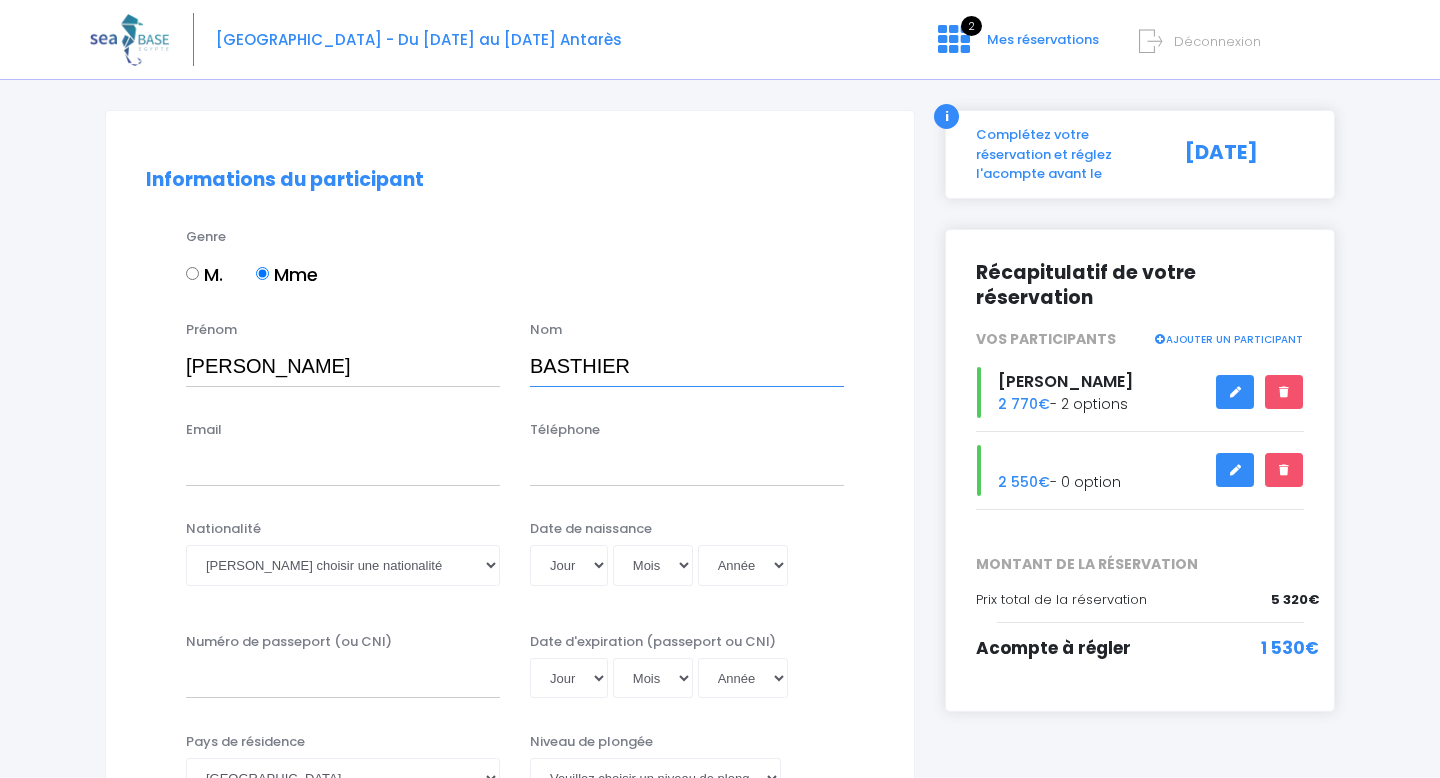 click on "BASTHIER" at bounding box center (687, 366) 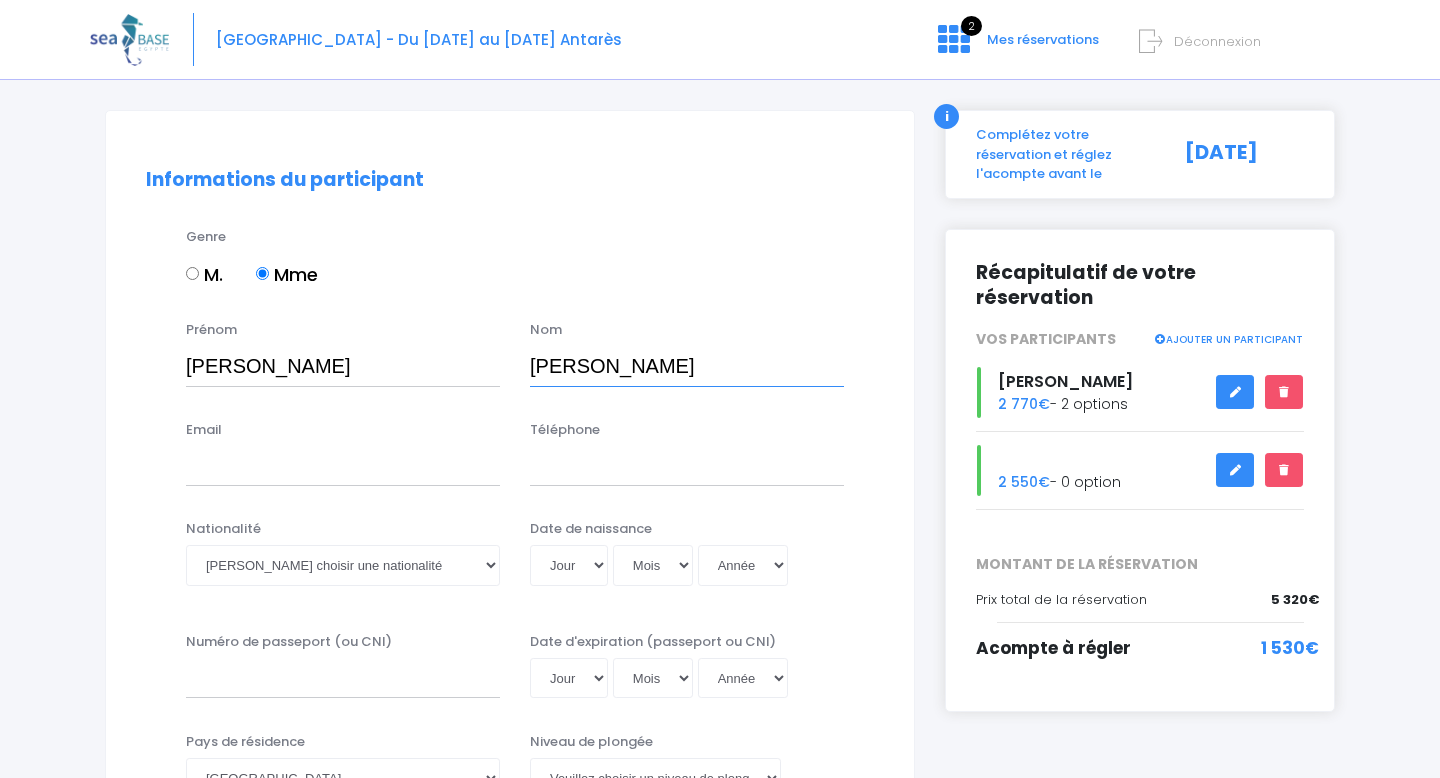 type on "DENIS" 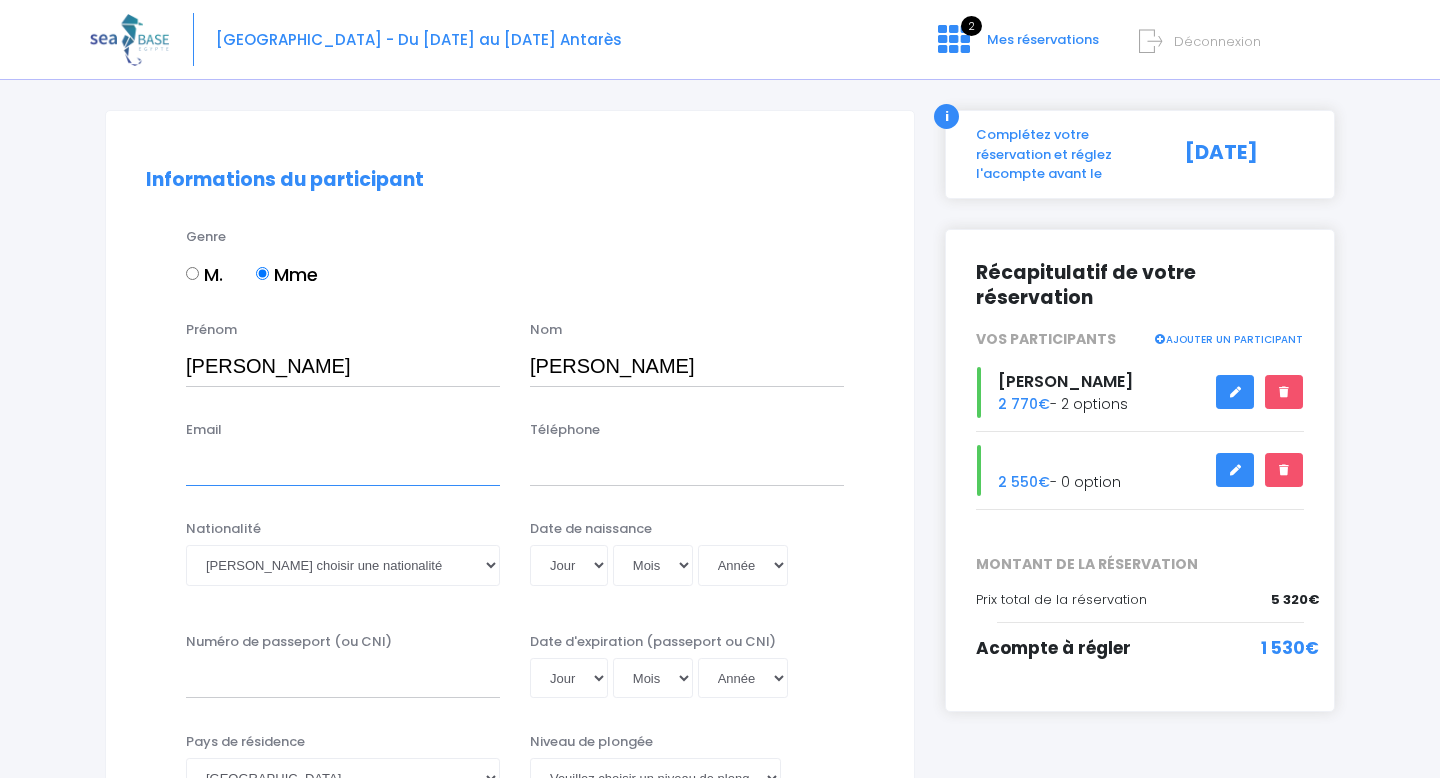 click on "Email" at bounding box center (343, 466) 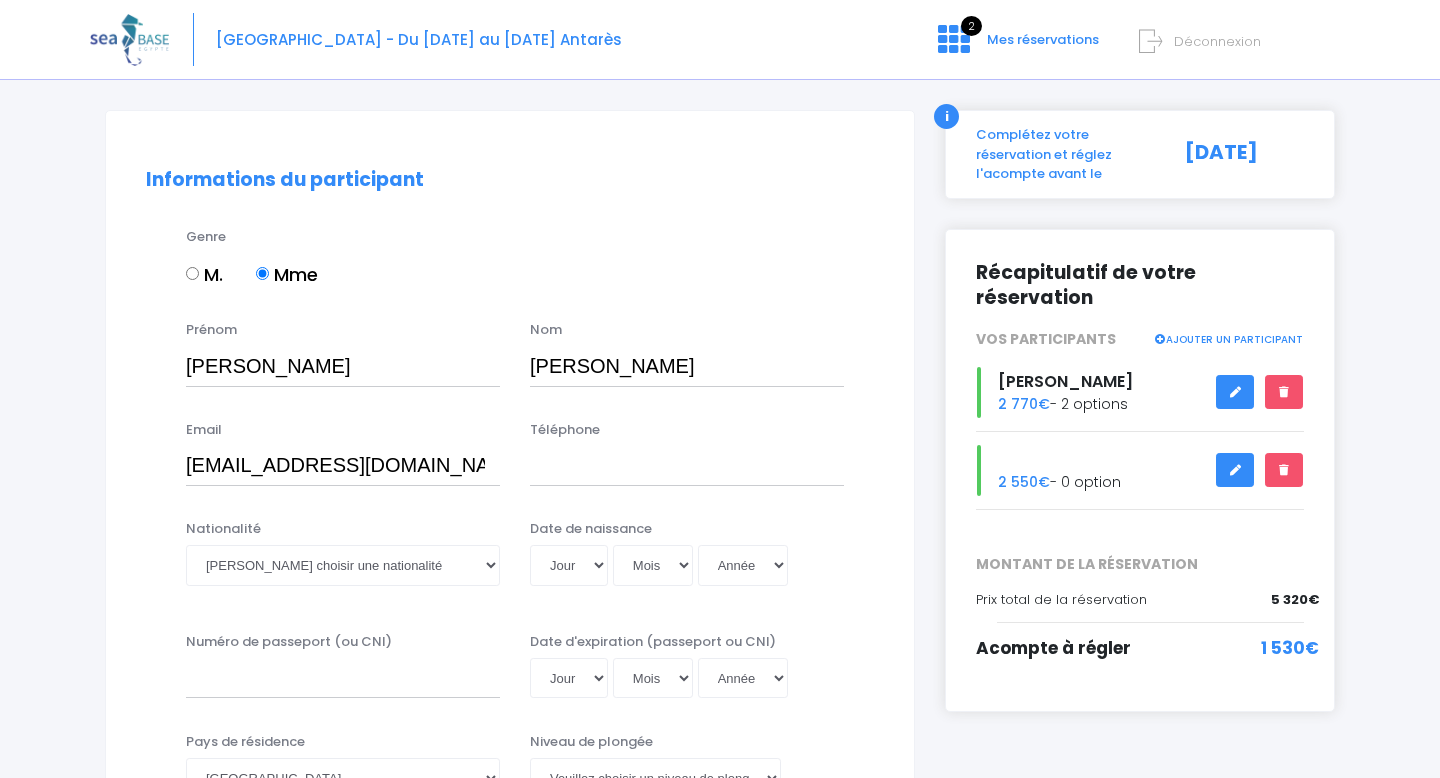 click on "Email
mbasthier@gmail.com
Téléphone" at bounding box center [510, 459] 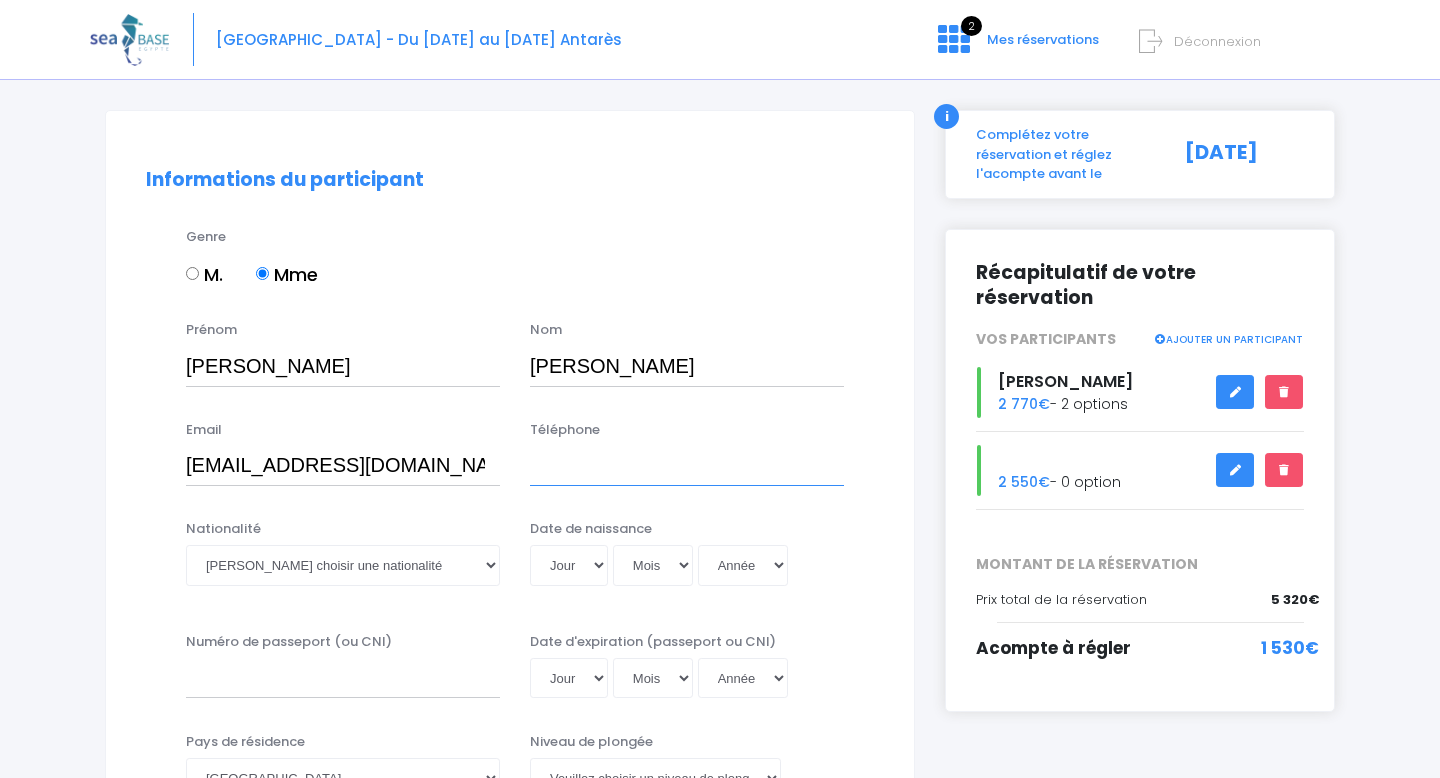 click on "Téléphone" at bounding box center [687, 466] 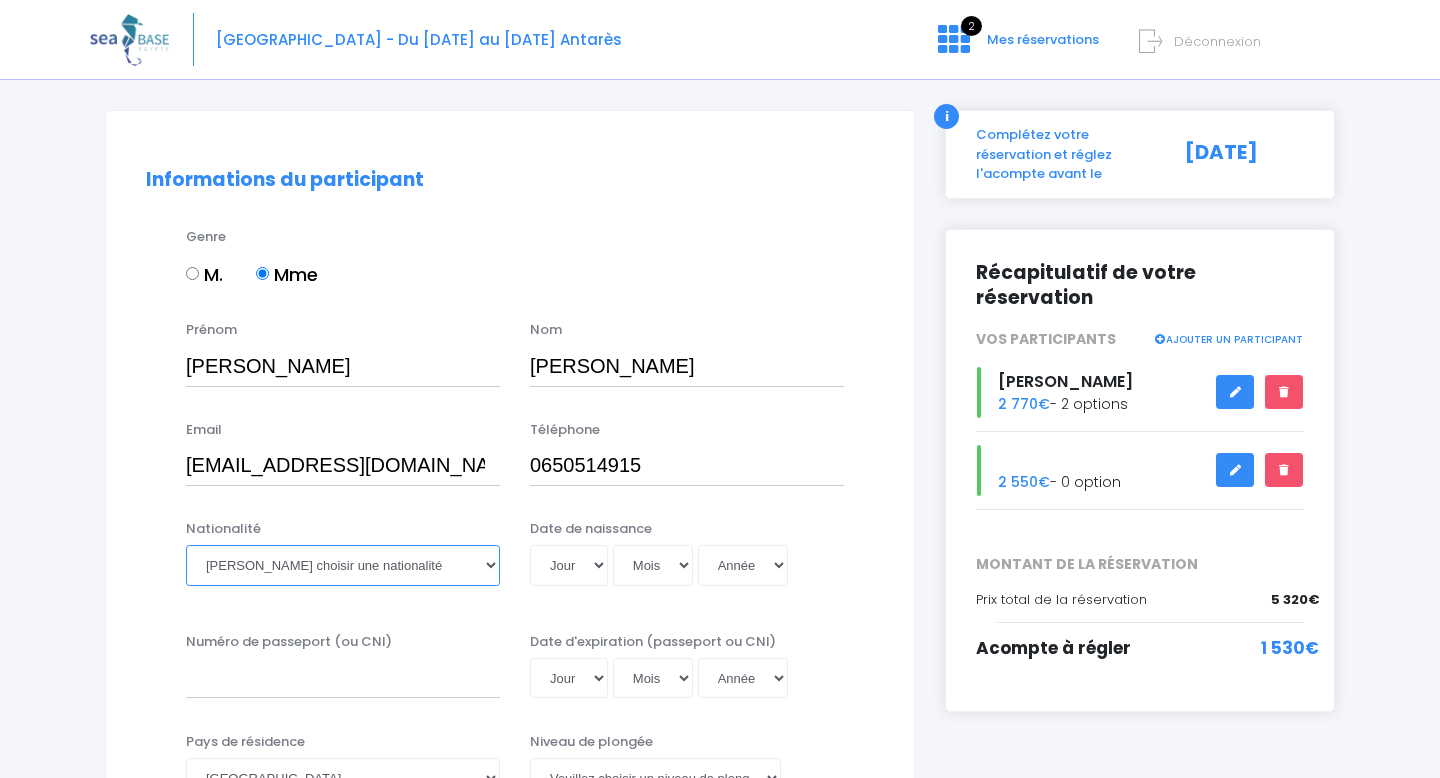 click on "Veuillez choisir une nationalité
Afghane
Albanaise
Algerienne
Allemande
Americaine
Andorrane
Angolaise
Antiguaise et barbudienne
Argentine Armenienne Australienne Autrichienne Azerbaïdjanaise Bahamienne" at bounding box center (343, 565) 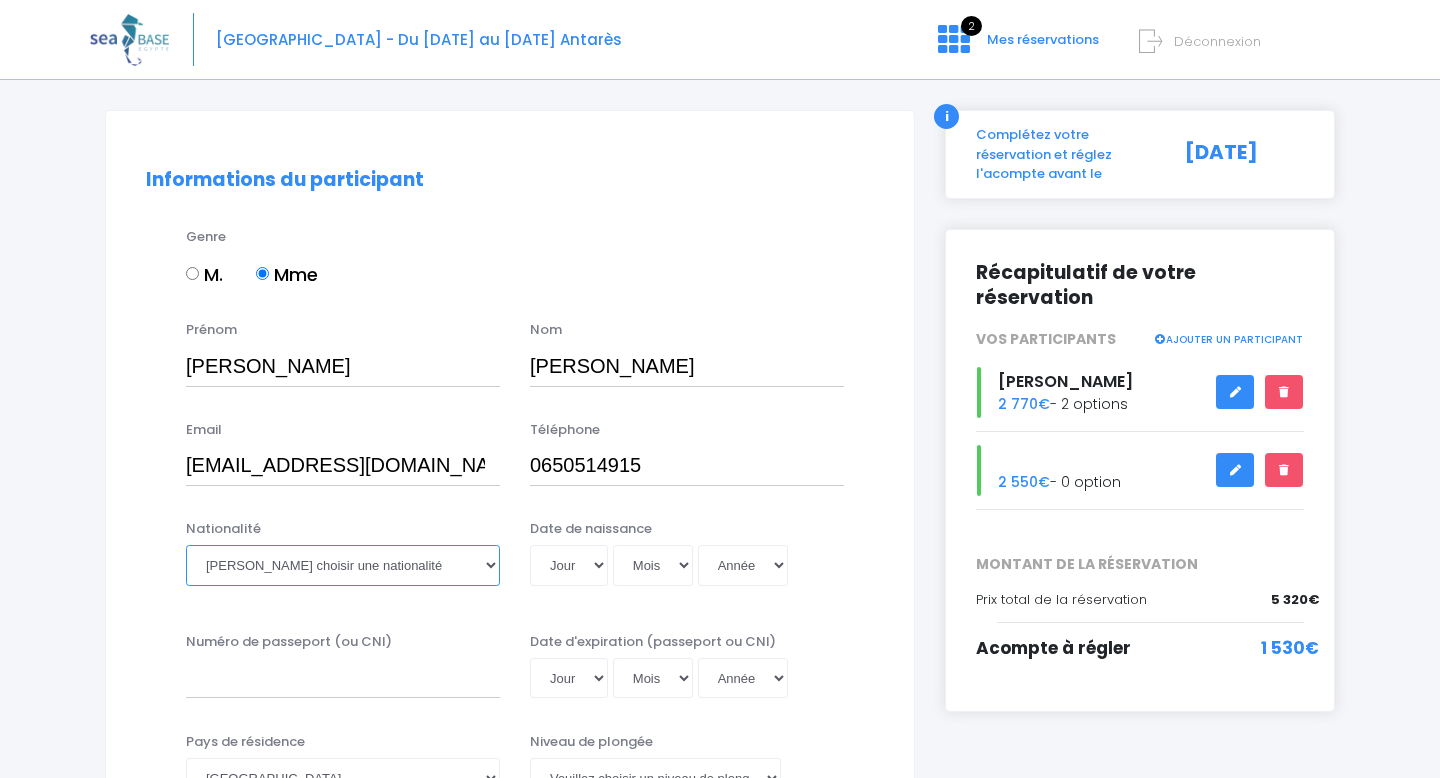 select on "Française" 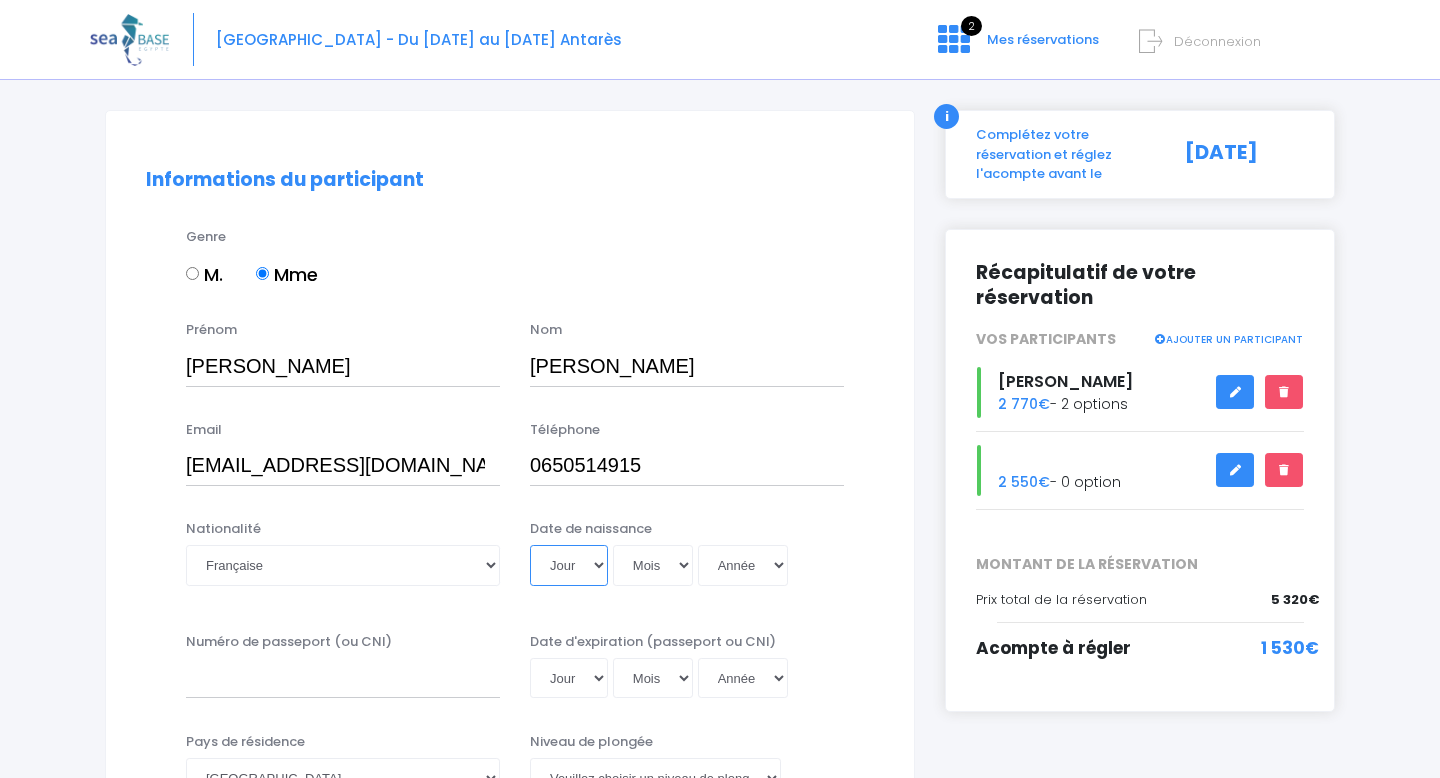 click on "Jour 01 02 03 04 05 06 07 08 09 10 11 12 13 14 15 16 17 18 19 20 21 22 23 24 25 26 27 28 29 30 31" at bounding box center [569, 565] 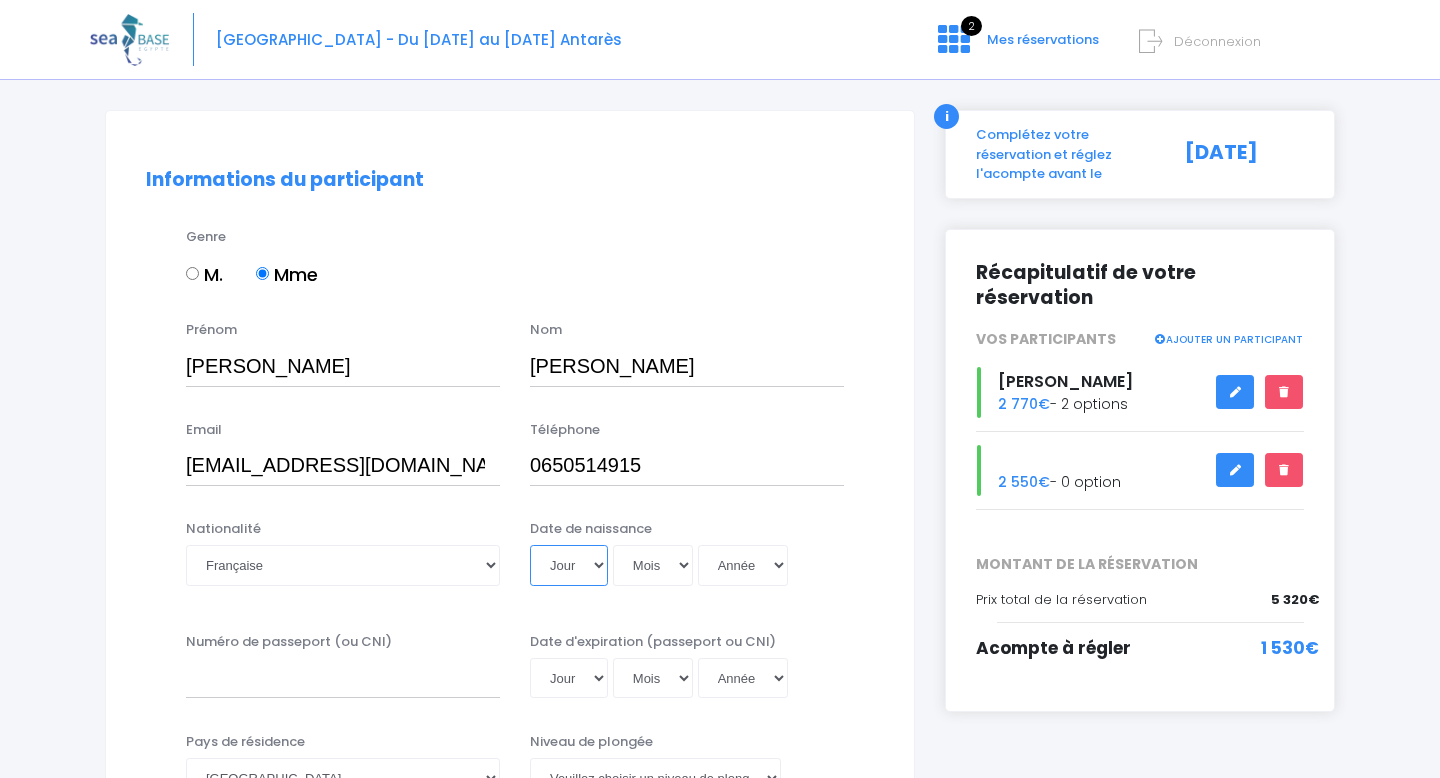 select on "31" 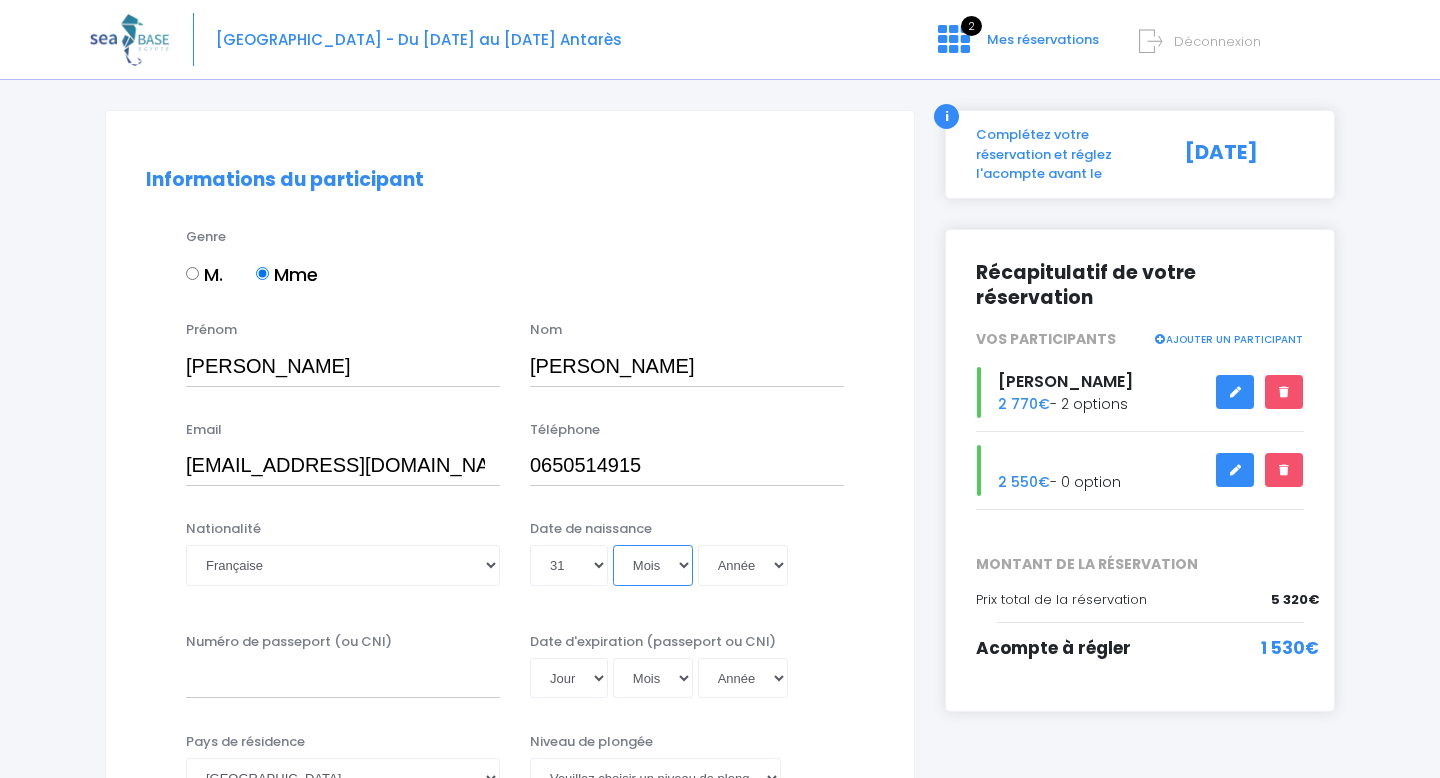 click on "Mois 01 02 03 04 05 06 07 08 09 10 11 12" at bounding box center (653, 565) 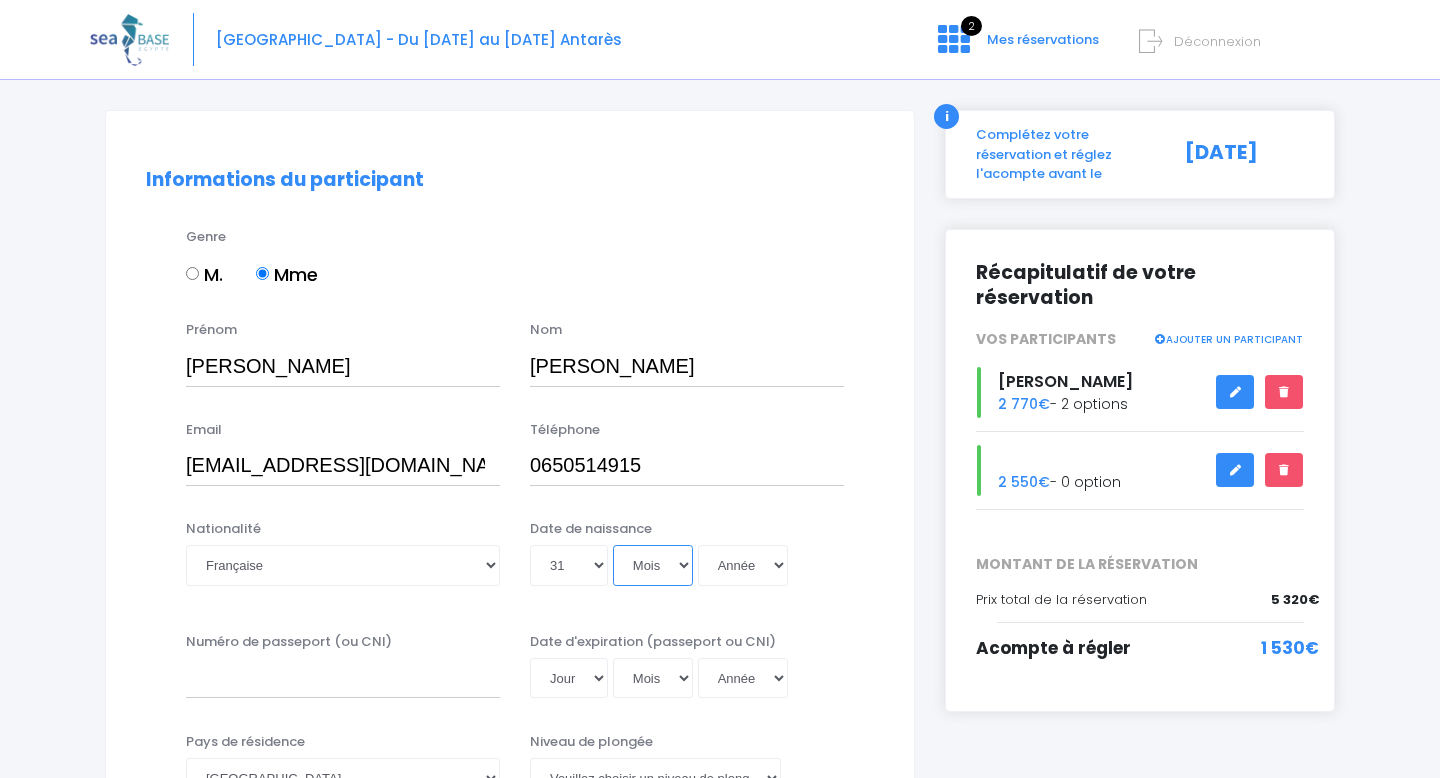 select on "05" 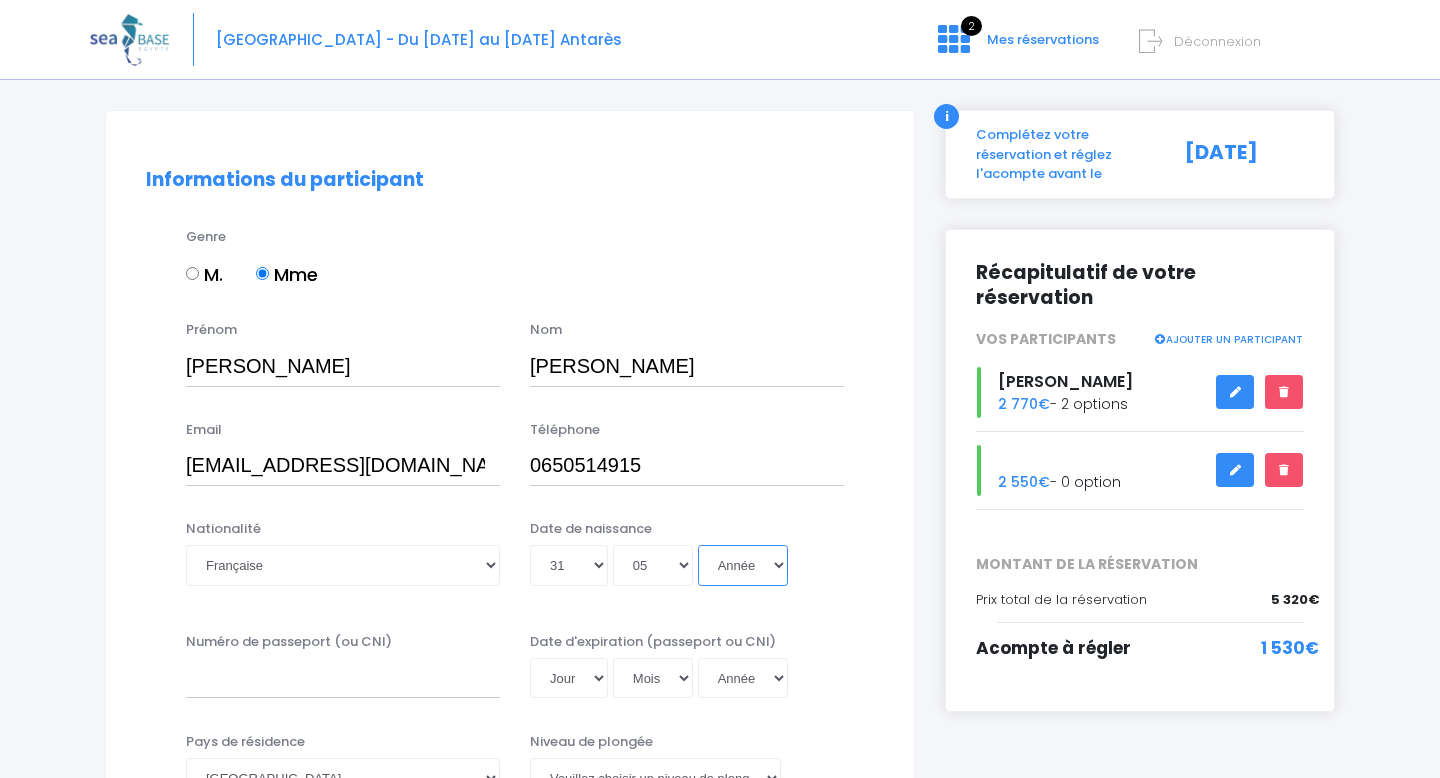 click on "Année 2045 2044 2043 2042 2041 2040 2039 2038 2037 2036 2035 2034 2033 2032 2031 2030 2029 2028 2027 2026 2025 2024 2023 2022 2021 2020 2019 2018 2017 2016 2015 2014 2013 2012 2011 2010 2009 2008 2007 2006 2005 2004 2003 2002 2001 2000 1999 1998 1997 1996 1995 1994 1993 1992 1991 1990 1989 1988 1987 1986 1985 1984 1983 1982 1981 1980 1979 1978 1977 1976 1975 1974 1973 1972 1971 1970 1969 1968 1967 1966 1965 1964 1963 1962 1961 1960 1959 1958 1957 1956 1955 1954 1953 1952 1951 1950 1949 1948 1947 1946 1945 1944 1943 1942 1941 1940 1939 1938 1937 1936 1935 1934 1933 1932 1931 1930 1929 1928 1927 1926 1925 1924 1923 1922 1921 1920 1919 1918 1917 1916 1915 1914 1913 1912 1911 1910 1909 1908 1907 1906 1905 1904 1903 1902 1901 1900" at bounding box center (743, 565) 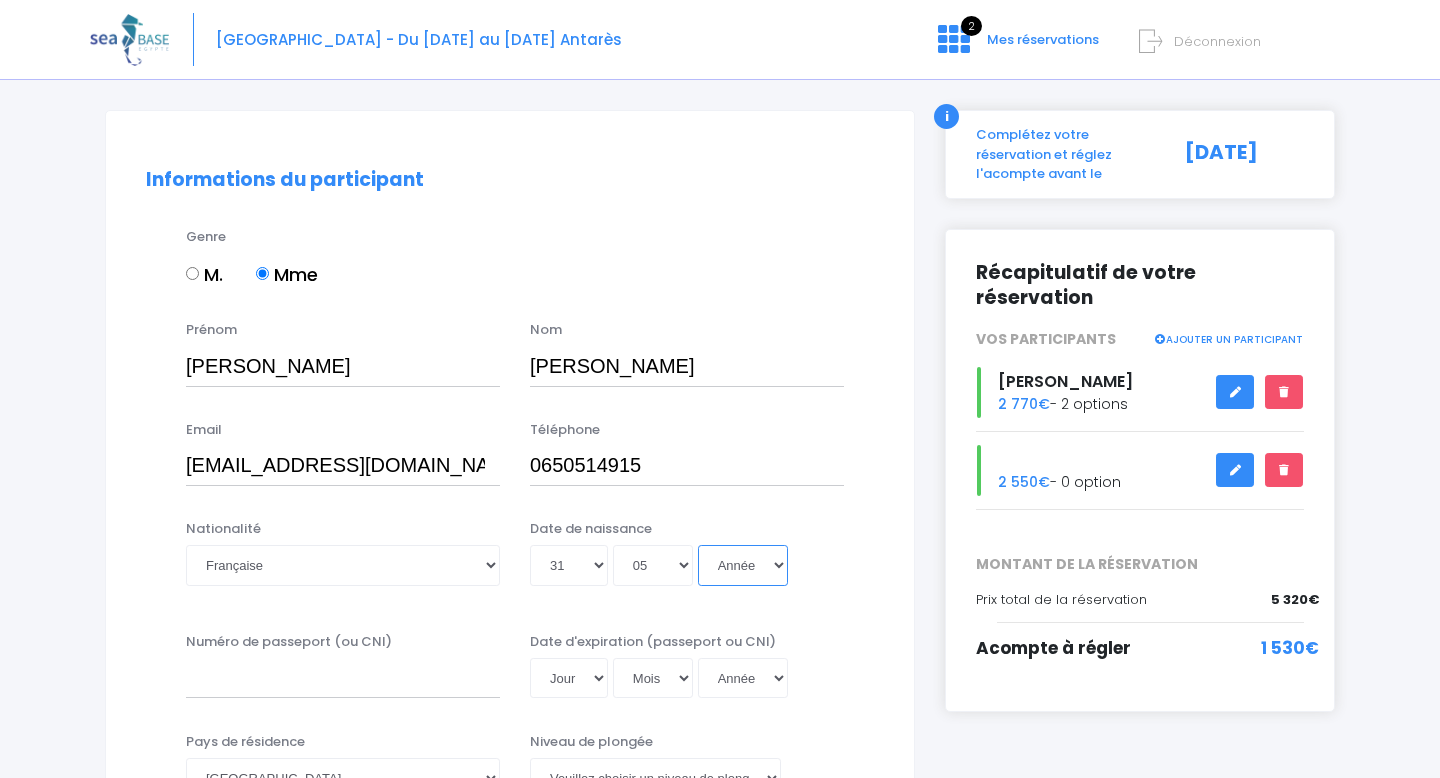 select on "1995" 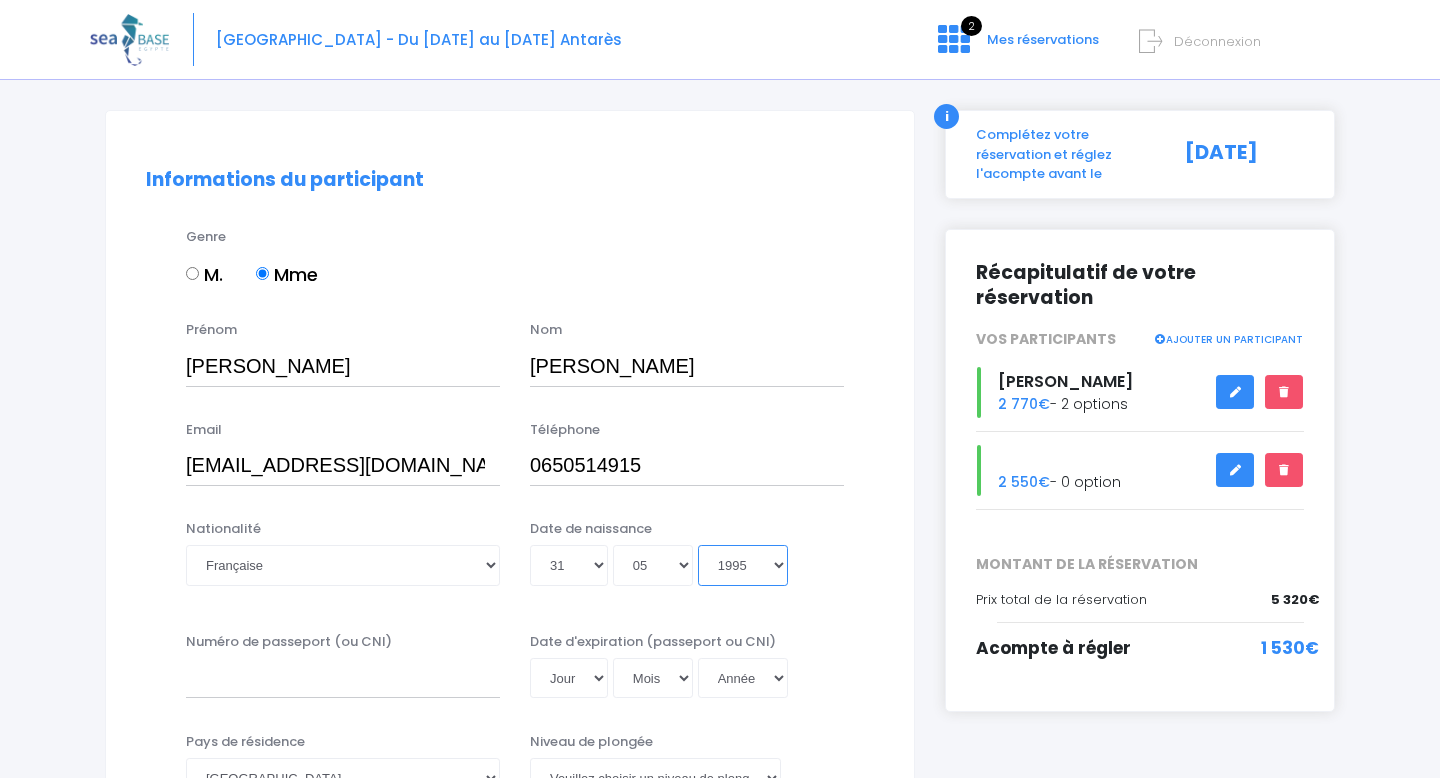 type on "1995-05-31" 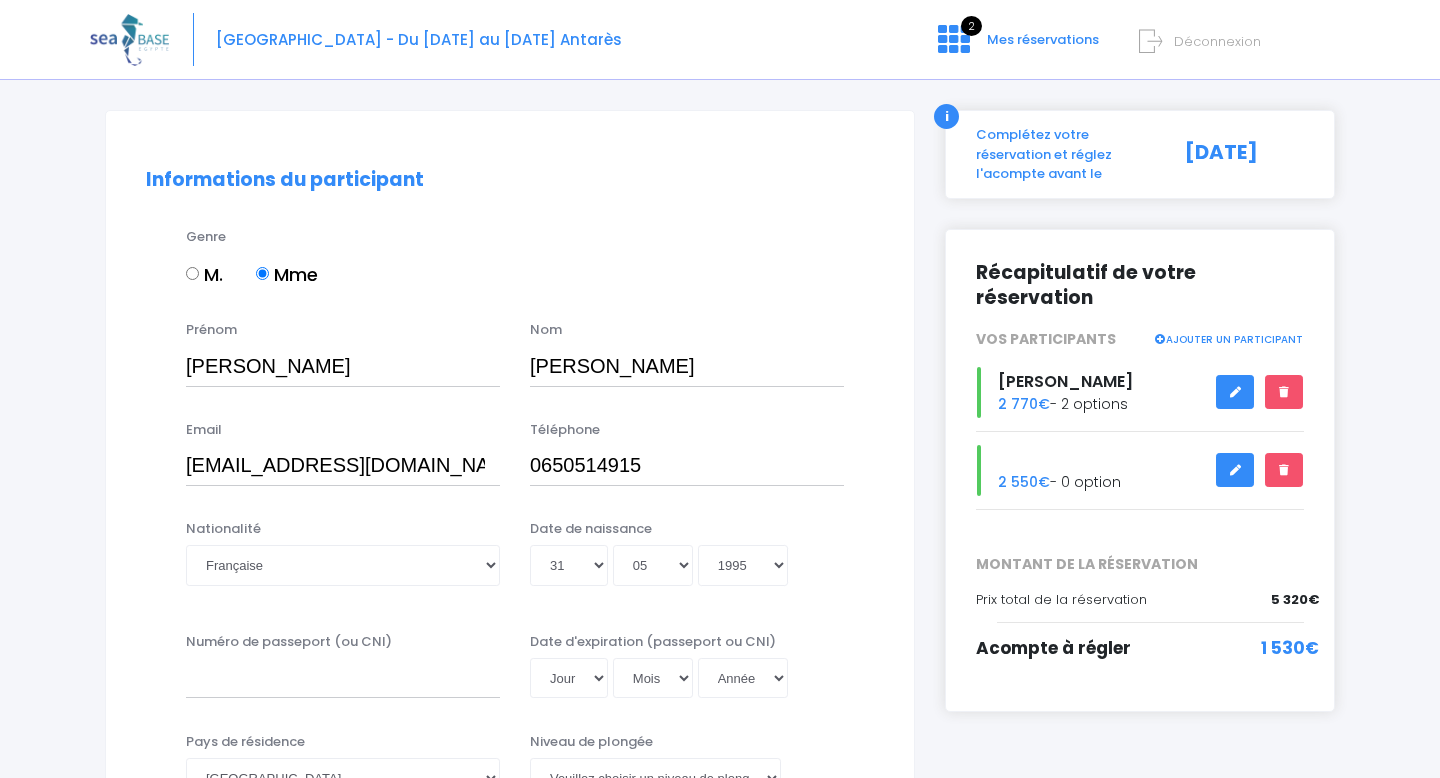 click on "Informations du participant
Genre
M.
Mme
Prénom
CATHERINE
Nom
DENIS" at bounding box center [510, 1395] 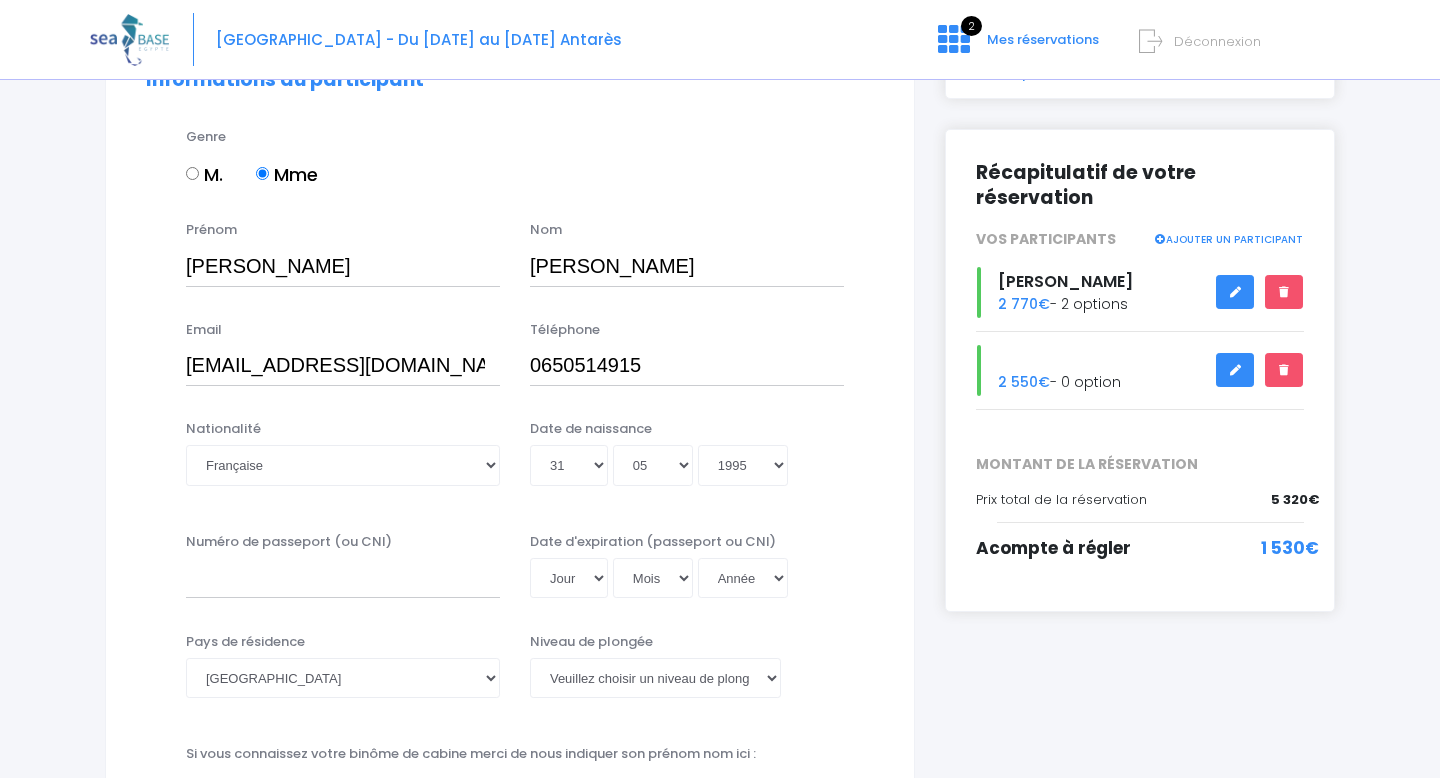 scroll, scrollTop: 246, scrollLeft: 0, axis: vertical 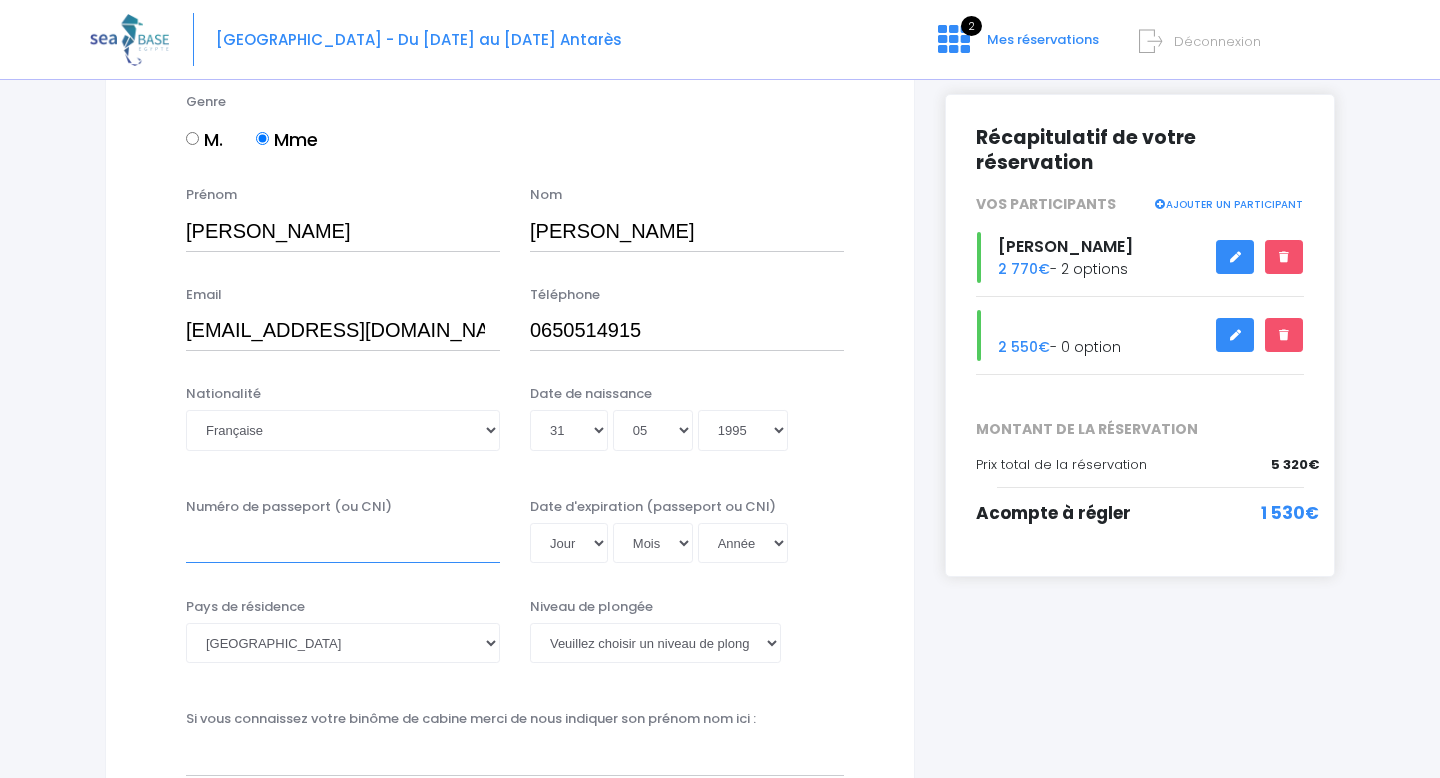 click on "Numéro de passeport (ou CNI)" at bounding box center [343, 543] 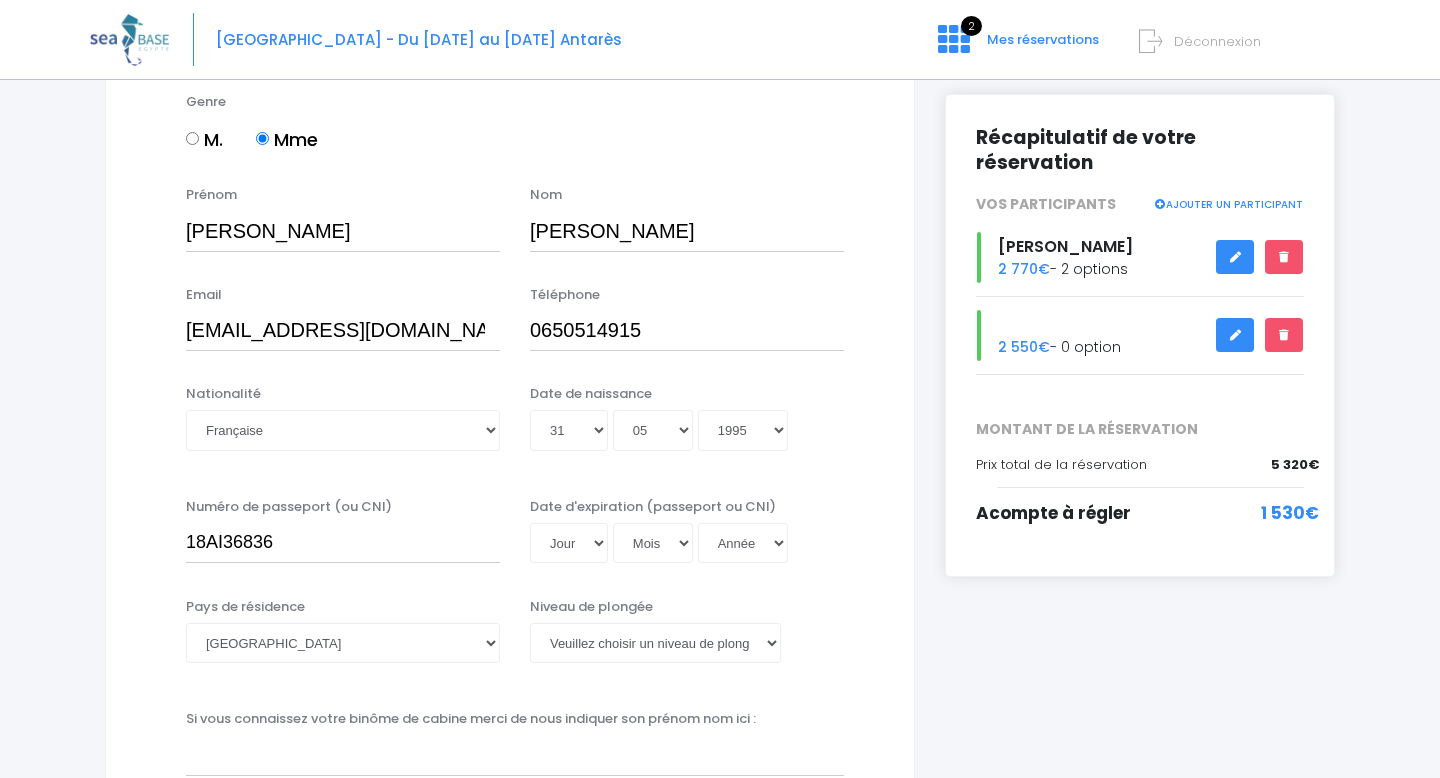 click on "Date d'expiration (passeport ou CNI)" at bounding box center (653, 507) 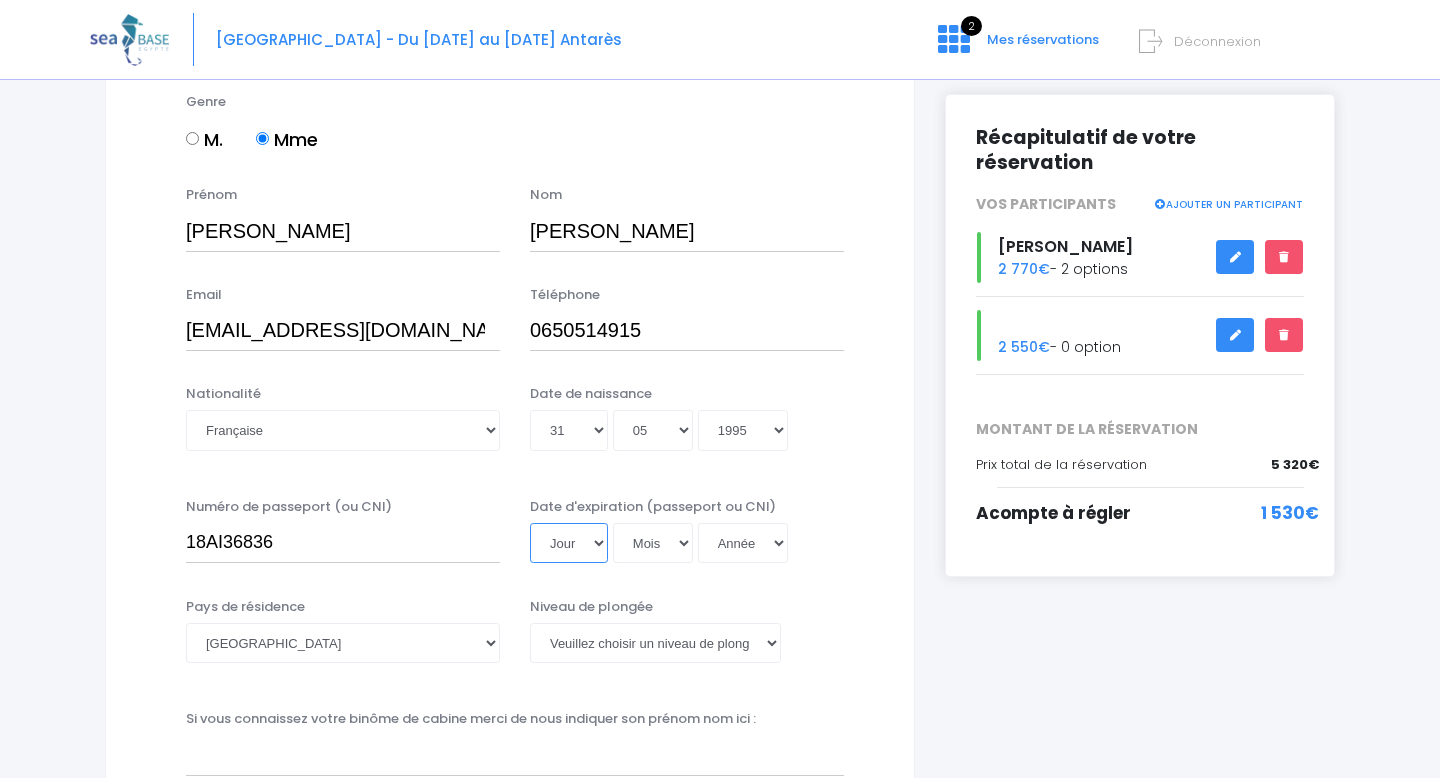 click on "Jour 01 02 03 04 05 06 07 08 09 10 11 12 13 14 15 16 17 18 19 20 21 22 23 24 25 26 27 28 29 30 31" at bounding box center (569, 543) 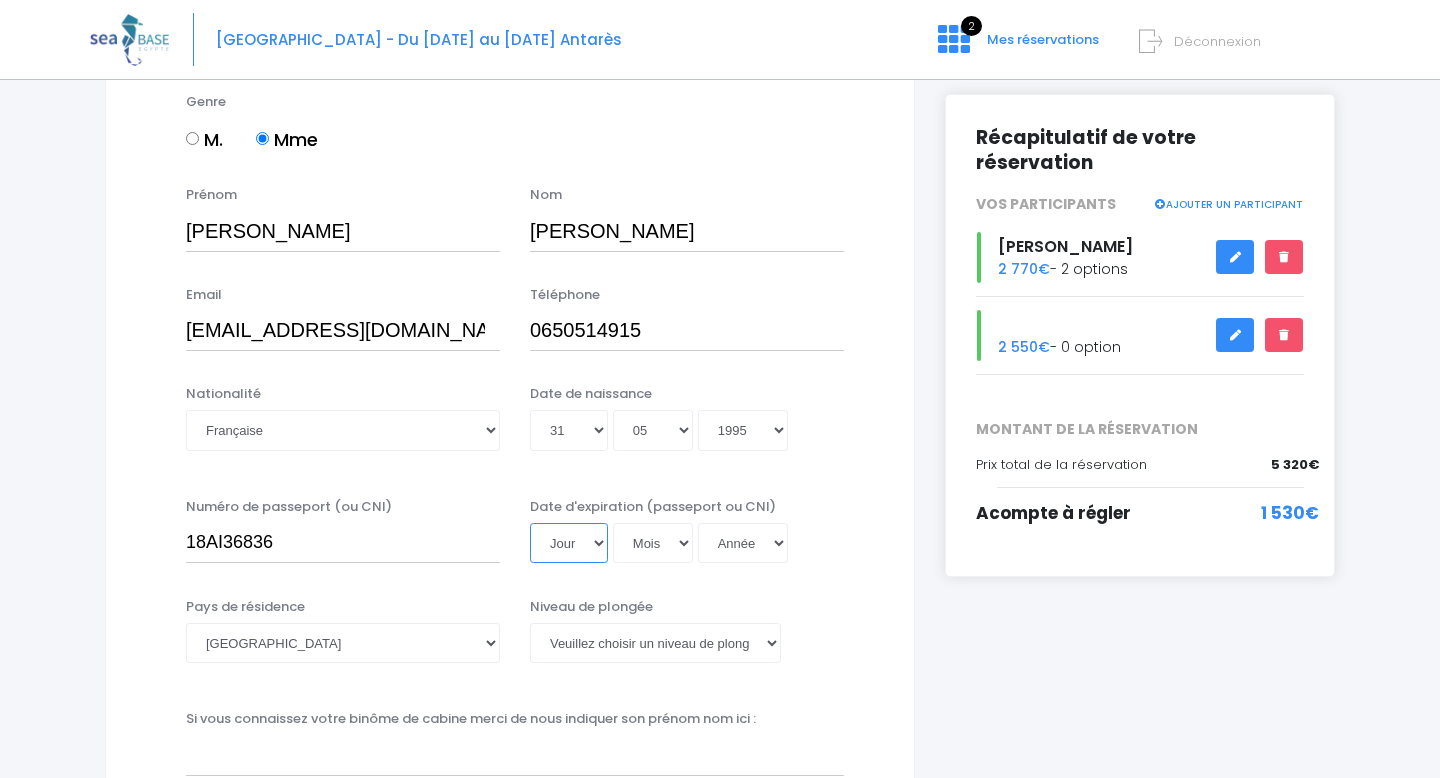 select on "12" 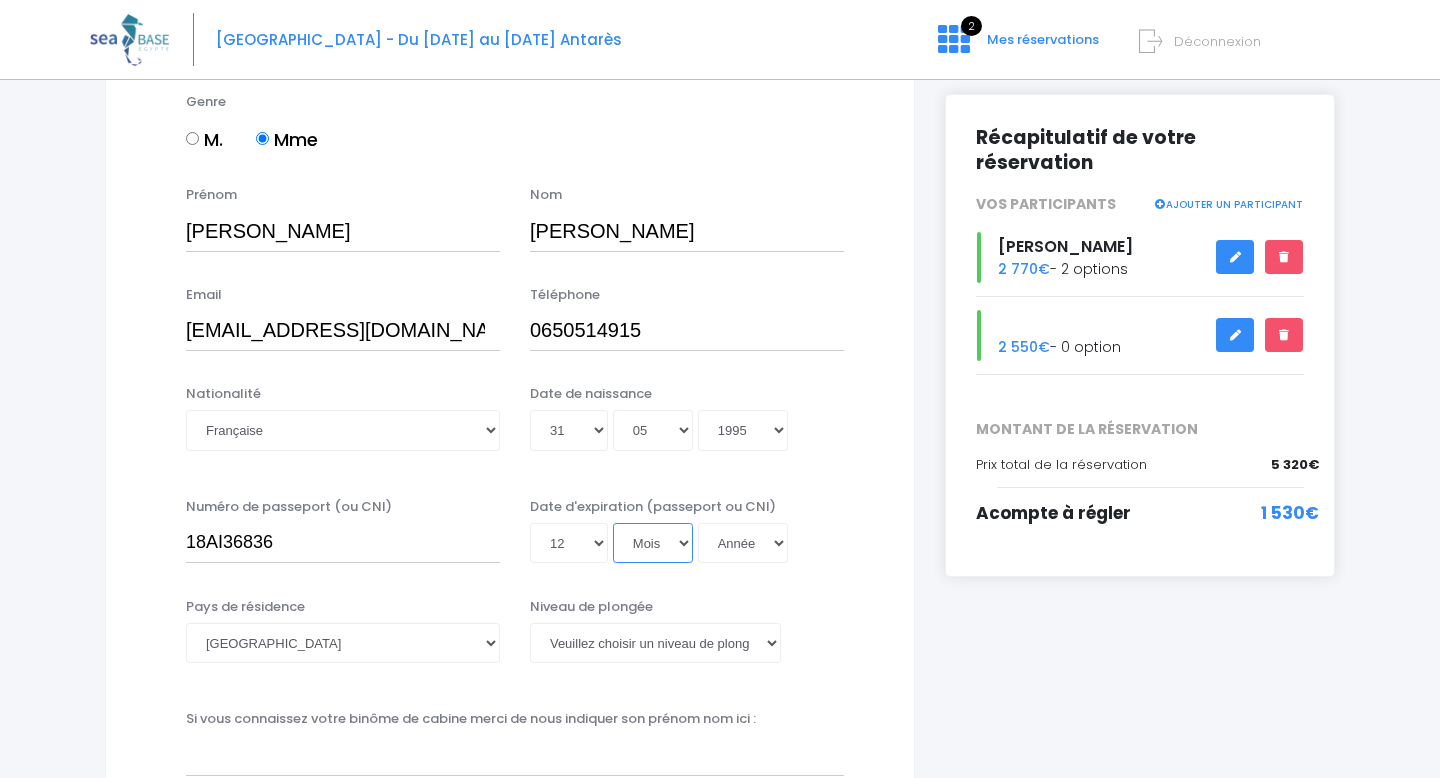 click on "Mois 01 02 03 04 05 06 07 08 09 10 11 12" at bounding box center [653, 543] 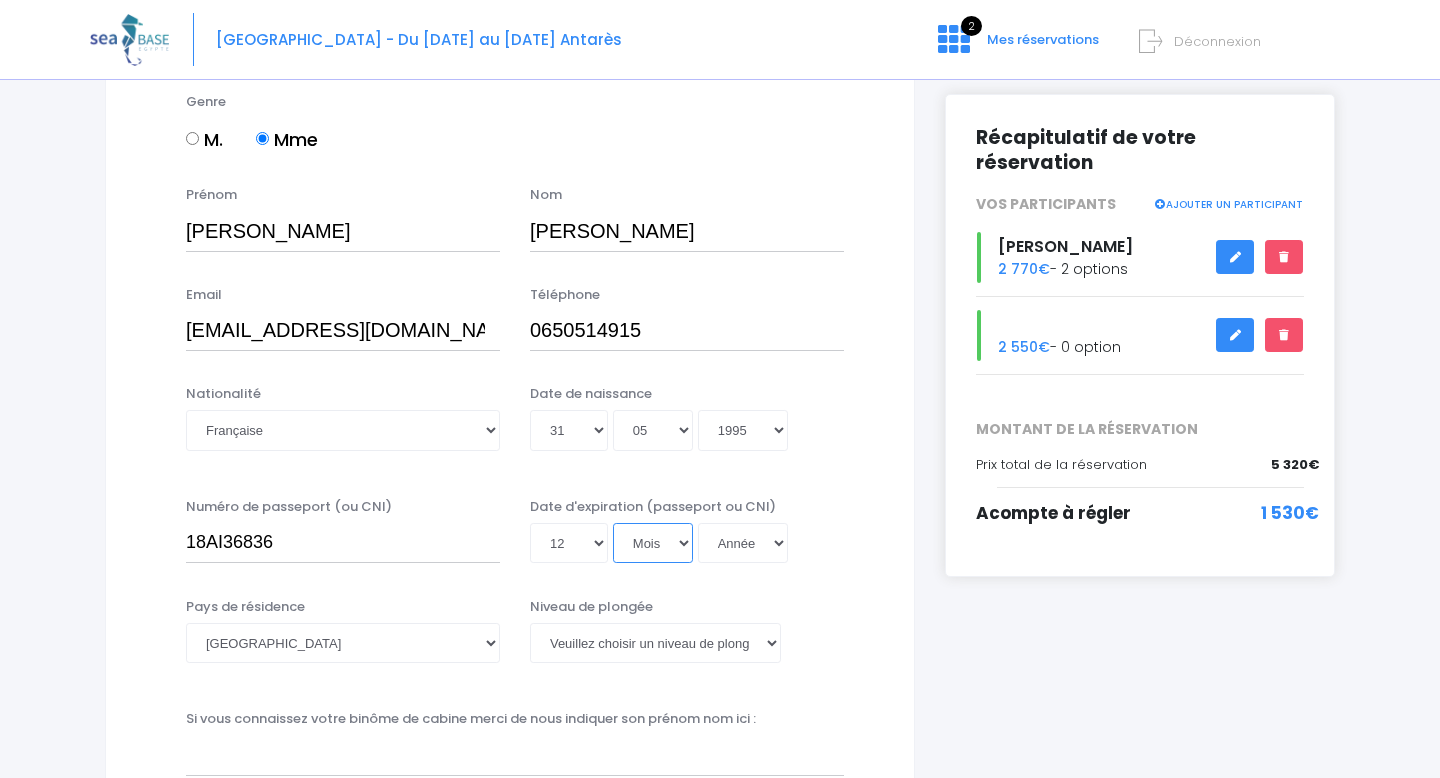 select on "02" 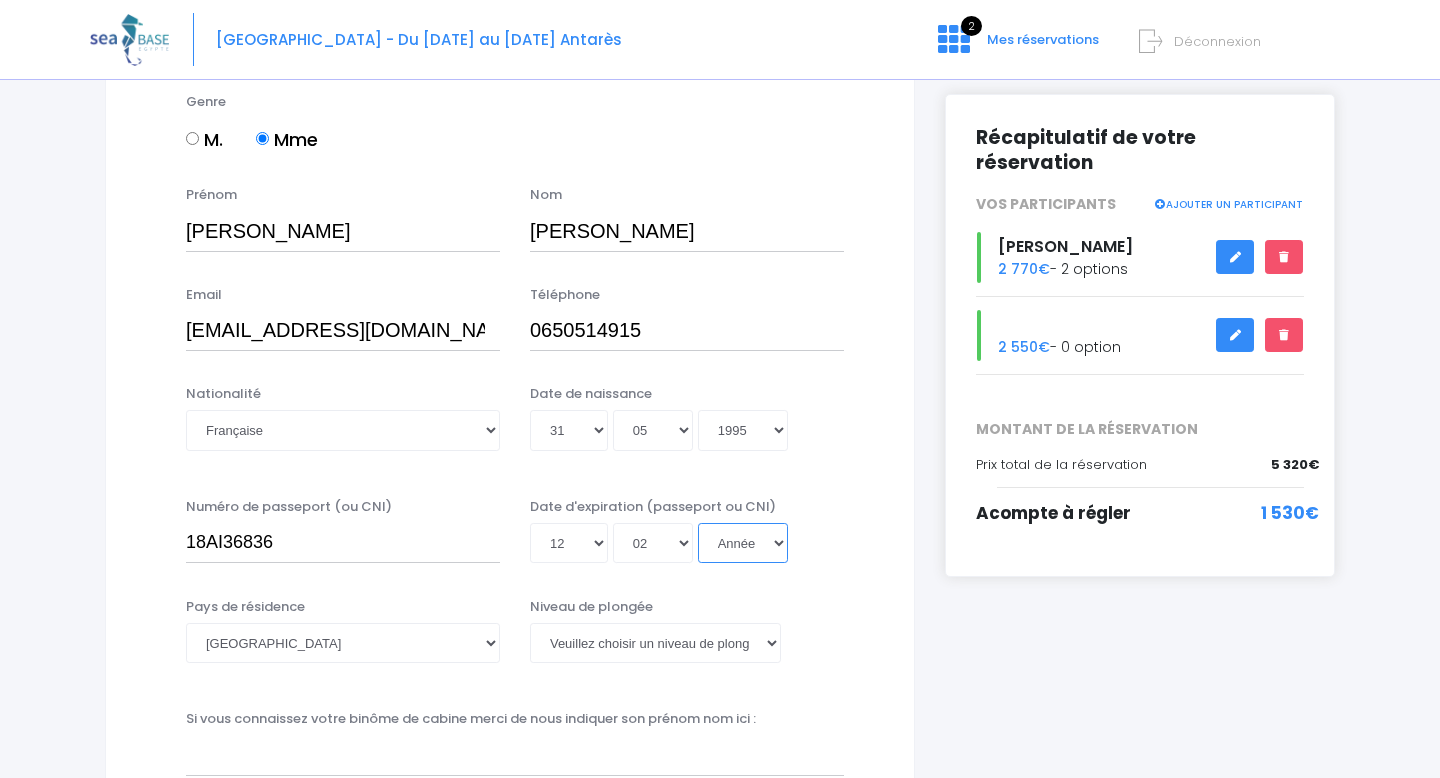 click on "Année 2045 2044 2043 2042 2041 2040 2039 2038 2037 2036 2035 2034 2033 2032 2031 2030 2029 2028 2027 2026 2025 2024 2023 2022 2021 2020 2019 2018 2017 2016 2015 2014 2013 2012 2011 2010 2009 2008 2007 2006 2005 2004 2003 2002 2001 2000 1999 1998 1997 1996 1995 1994 1993 1992 1991 1990 1989 1988 1987 1986 1985 1984 1983 1982 1981 1980 1979 1978 1977 1976 1975 1974 1973 1972 1971 1970 1969 1968 1967 1966 1965 1964 1963 1962 1961 1960 1959 1958 1957 1956 1955 1954 1953 1952 1951 1950 1949 1948 1947 1946 1945 1944 1943 1942 1941 1940 1939 1938 1937 1936 1935 1934 1933 1932 1931 1930 1929 1928 1927 1926 1925 1924 1923 1922 1921 1920 1919 1918 1917 1916 1915 1914 1913 1912 1911 1910 1909 1908 1907 1906 1905 1904 1903 1902 1901 1900" at bounding box center (743, 543) 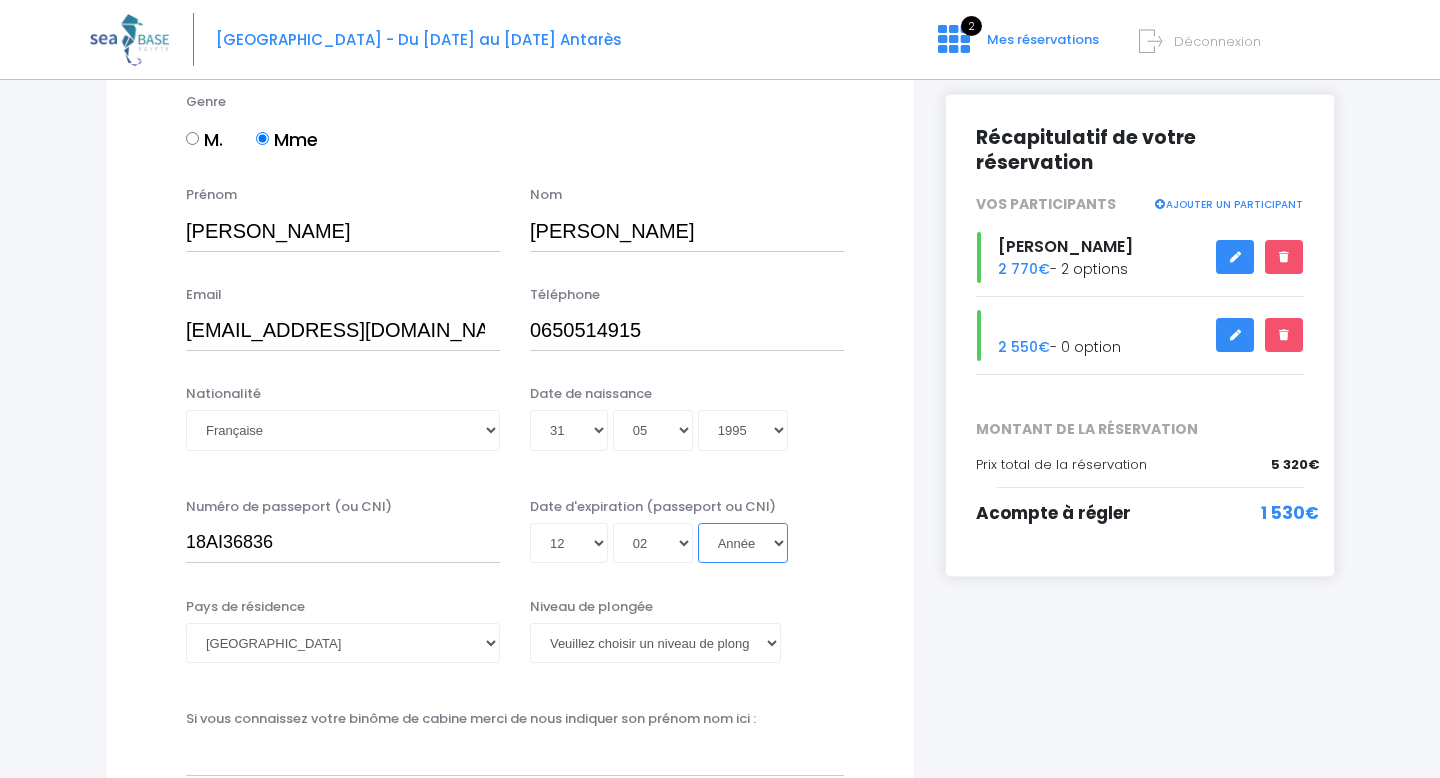 click on "Année 2045 2044 2043 2042 2041 2040 2039 2038 2037 2036 2035 2034 2033 2032 2031 2030 2029 2028 2027 2026 2025 2024 2023 2022 2021 2020 2019 2018 2017 2016 2015 2014 2013 2012 2011 2010 2009 2008 2007 2006 2005 2004 2003 2002 2001 2000 1999 1998 1997 1996 1995 1994 1993 1992 1991 1990 1989 1988 1987 1986 1985 1984 1983 1982 1981 1980 1979 1978 1977 1976 1975 1974 1973 1972 1971 1970 1969 1968 1967 1966 1965 1964 1963 1962 1961 1960 1959 1958 1957 1956 1955 1954 1953 1952 1951 1950 1949 1948 1947 1946 1945 1944 1943 1942 1941 1940 1939 1938 1937 1936 1935 1934 1933 1932 1931 1930 1929 1928 1927 1926 1925 1924 1923 1922 1921 1920 1919 1918 1917 1916 1915 1914 1913 1912 1911 1910 1909 1908 1907 1906 1905 1904 1903 1902 1901 1900" at bounding box center (743, 543) 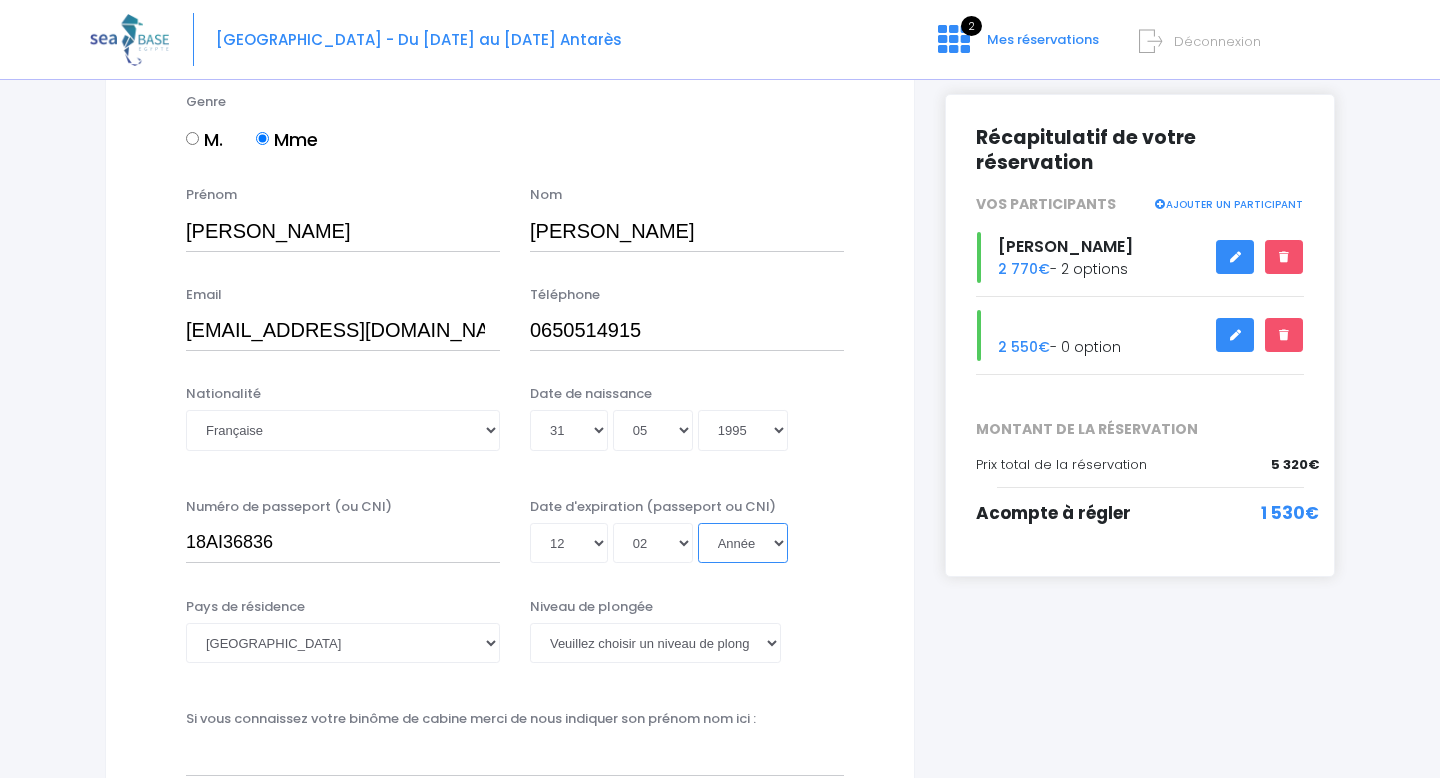select on "2028" 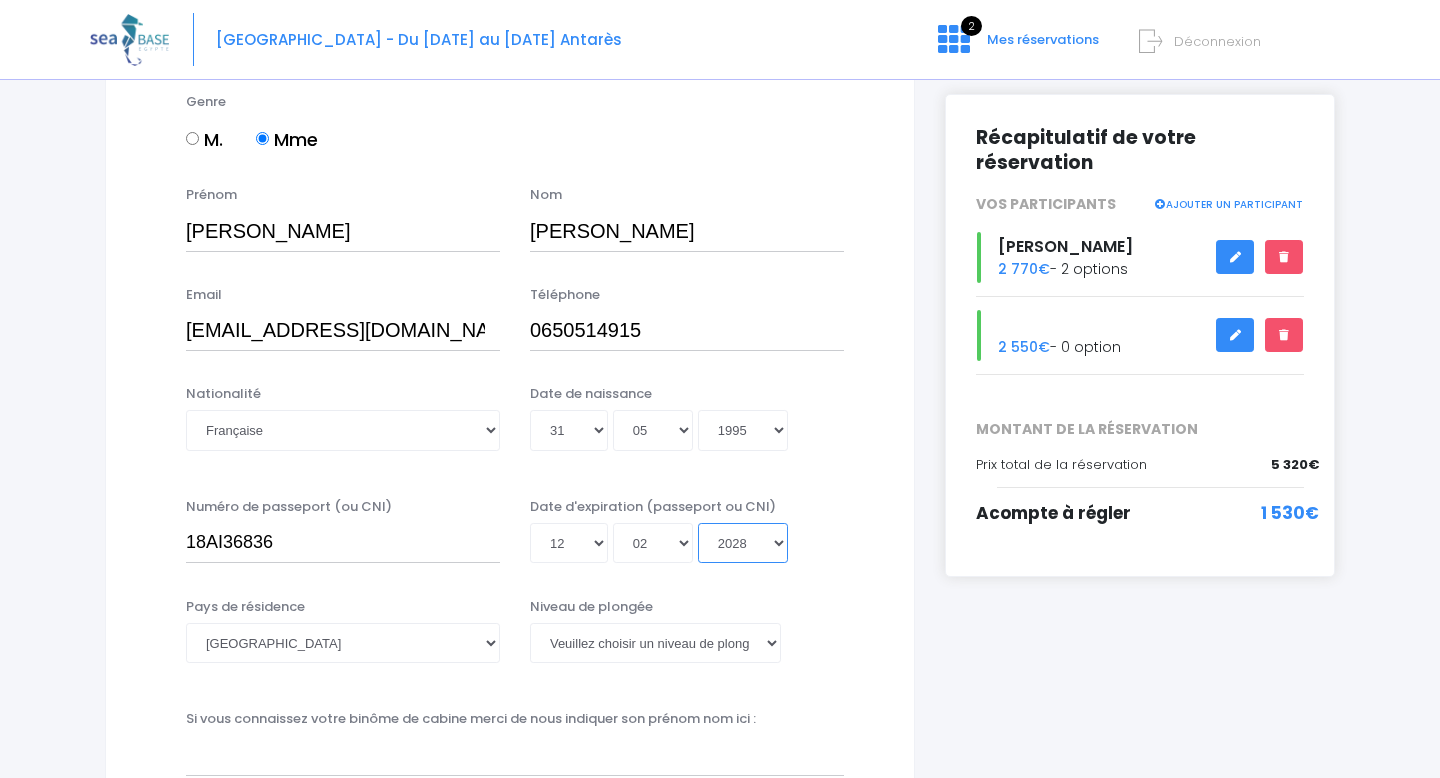 type on "2028-02-12" 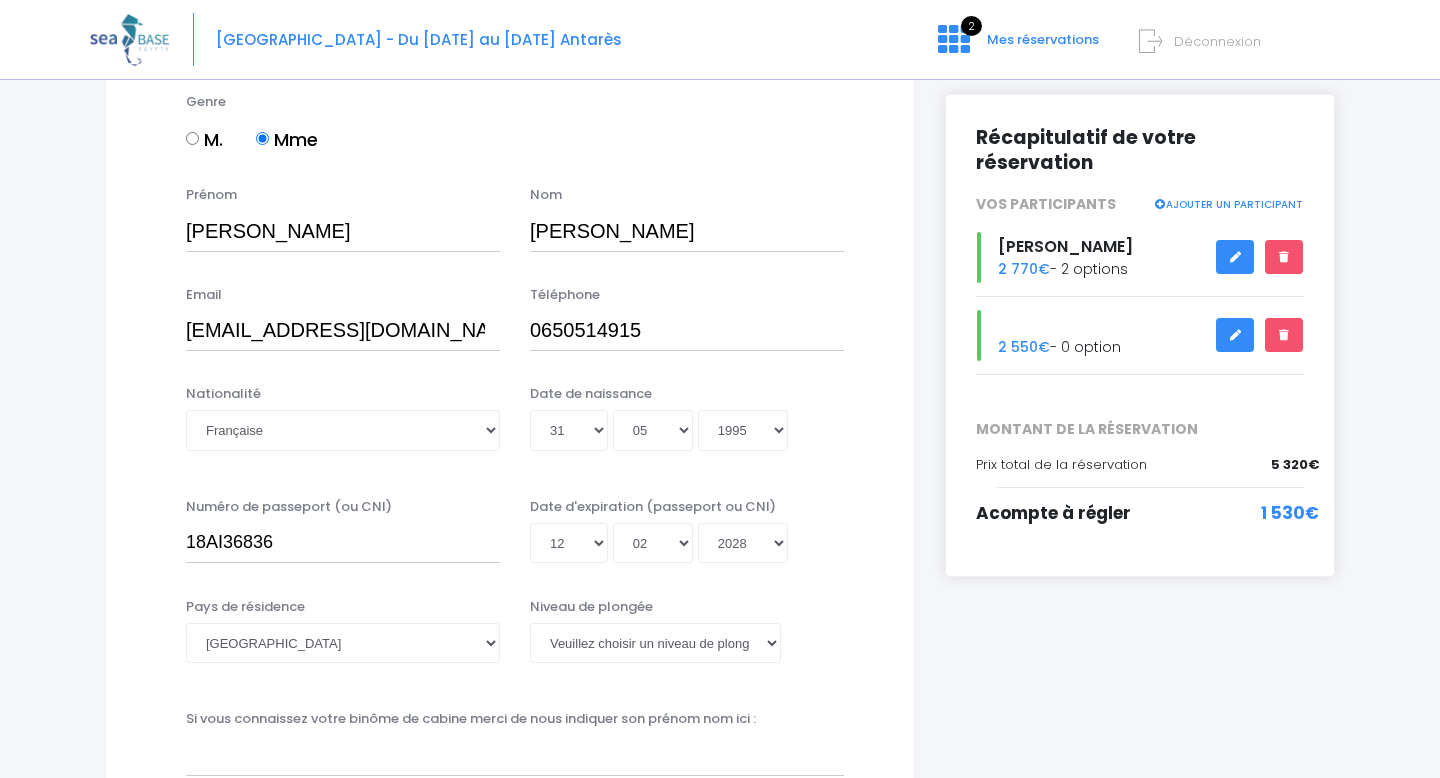 click on "Informations du participant
Genre
M.
Mme
Prénom
CATHERINE
Nom
DENIS" at bounding box center (510, 1260) 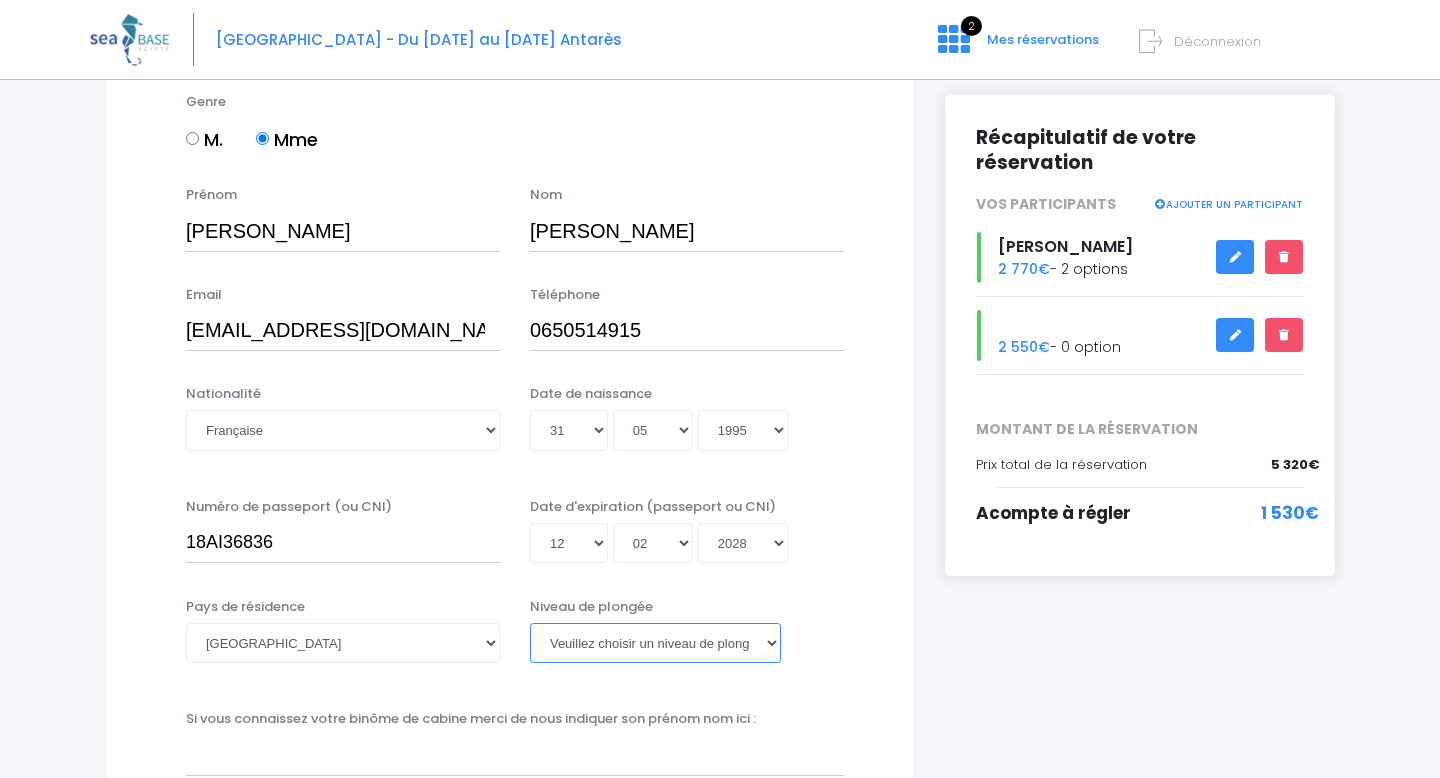 click on "Veuillez choisir un niveau de plongée
Non plongeur
Junior OW diver
Adventure OW diver
Open Water diver
Advanced OW diver
Deep diver
Rescue diver
Dive Master
Instructeur
MSDT
IDC Staff
Master instructeur
Course Director
N1
N2
N3
N4 PA40 MF1 MF2 PE40 Autre" at bounding box center [655, 643] 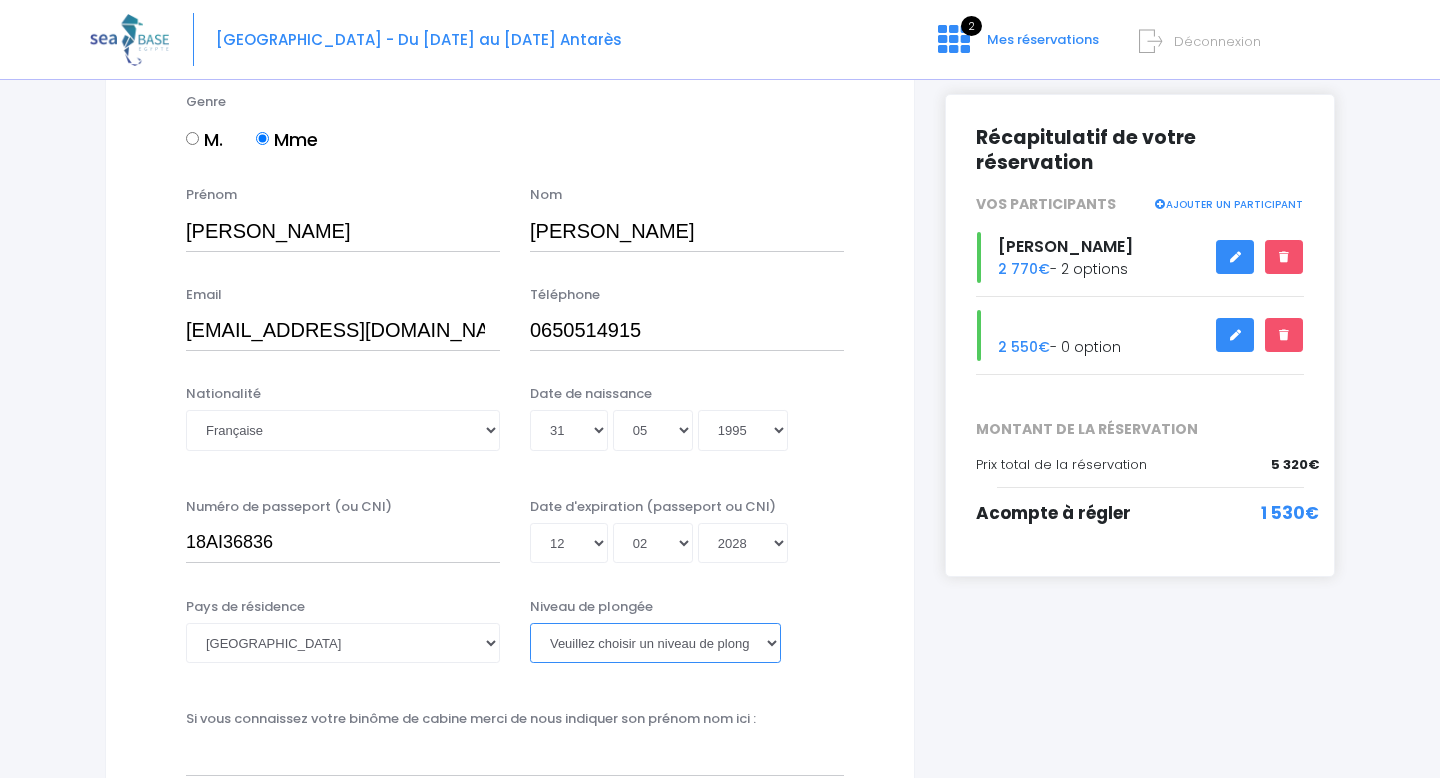 select on "PADI Deep diver" 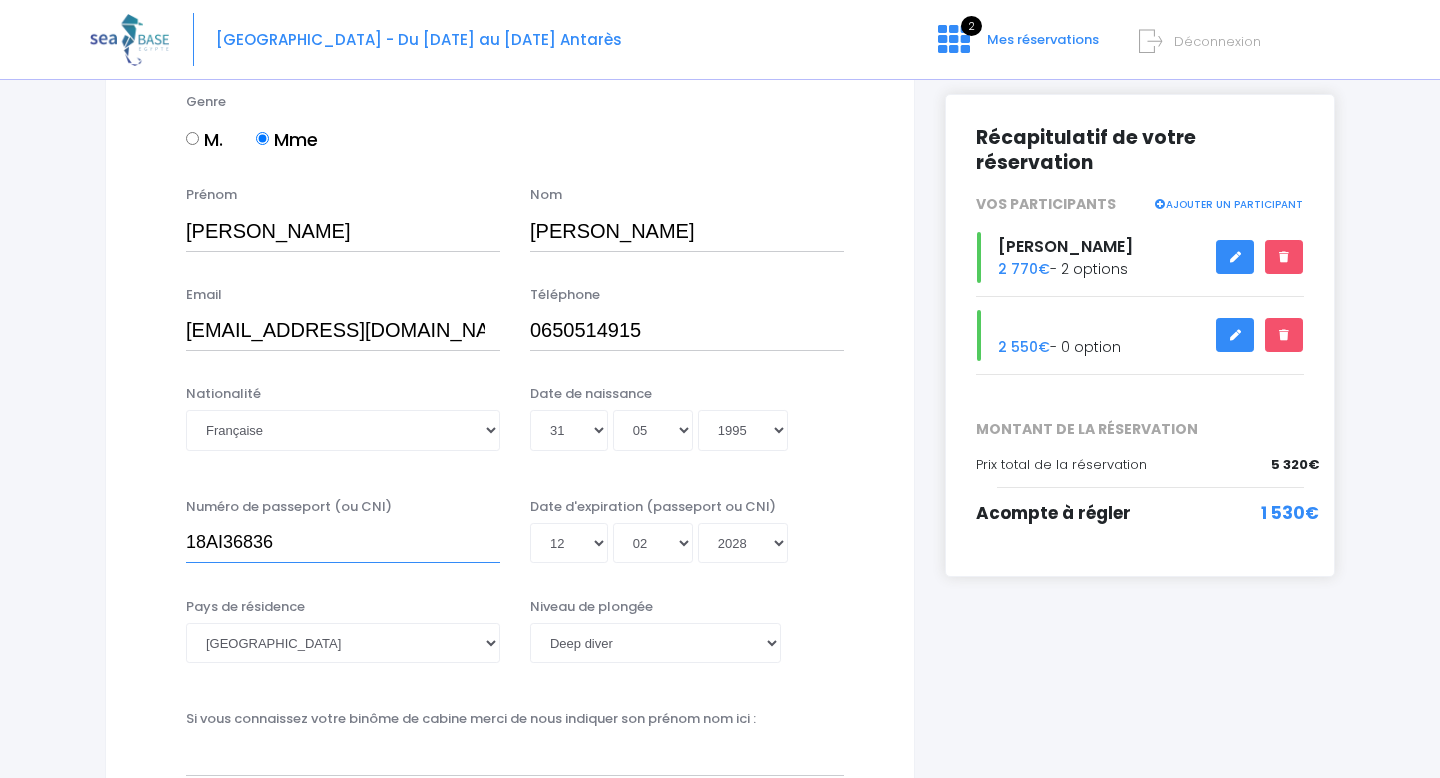 click on "18AI36836" at bounding box center (343, 543) 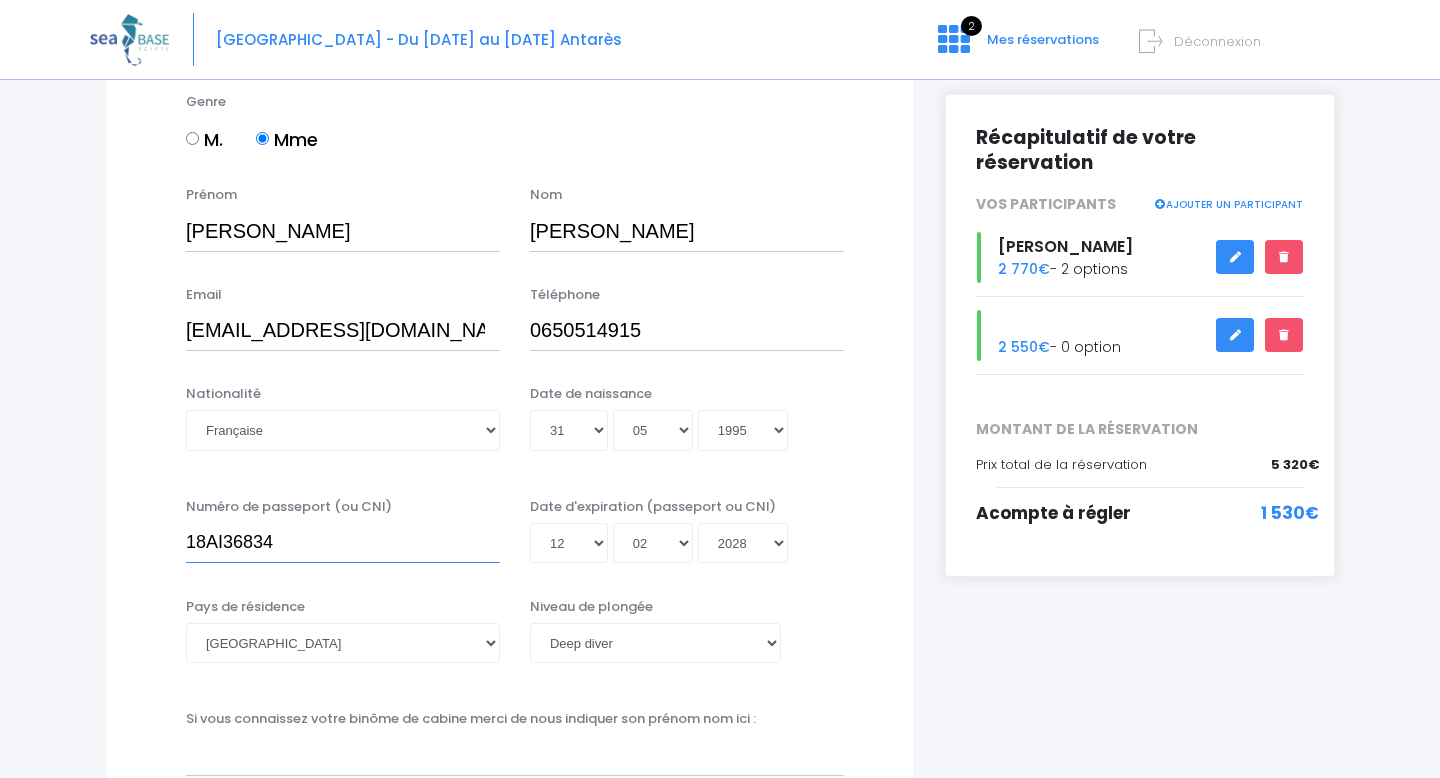 type on "18AI36834" 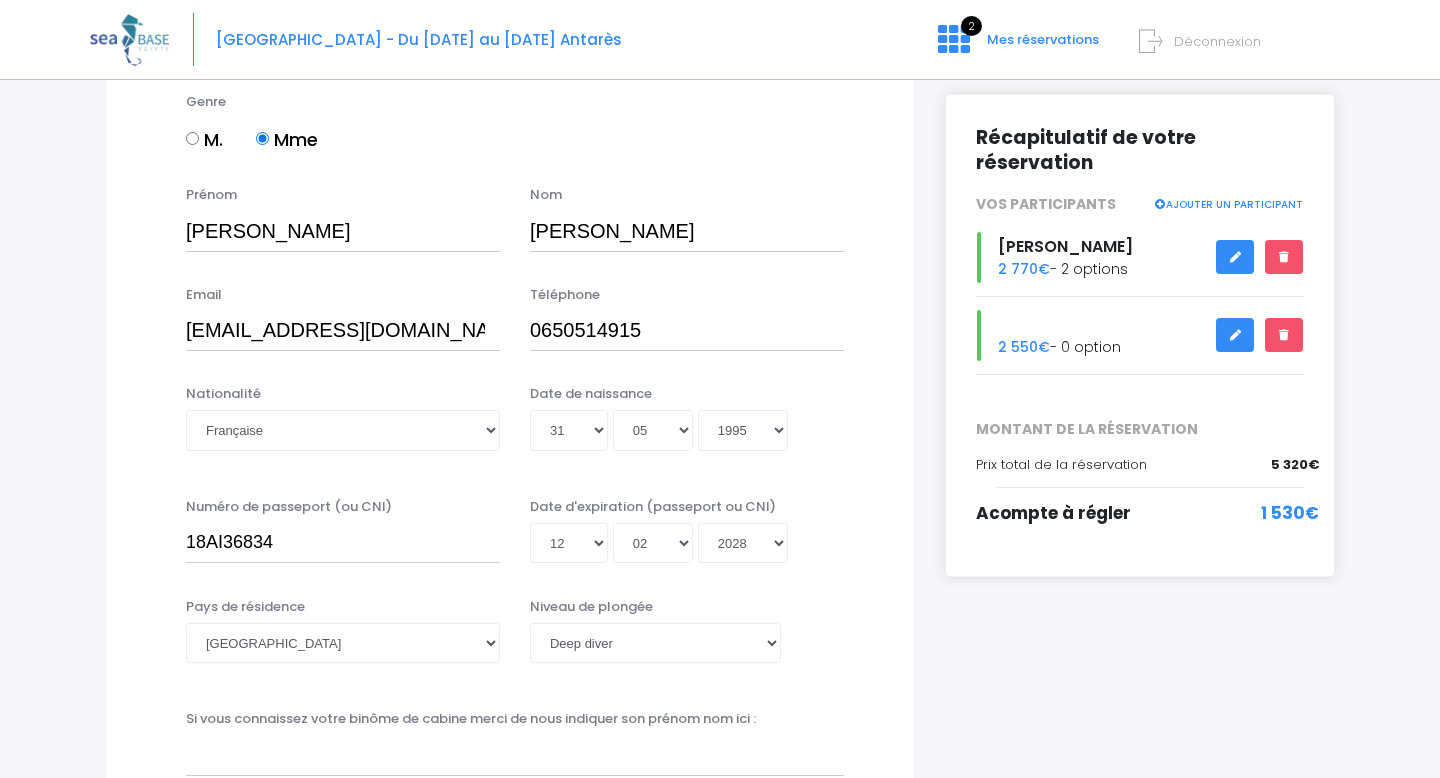 click on "Informations du participant
Genre
M.
Mme
Prénom
CATHERINE
Nom
DENIS" at bounding box center (510, 1260) 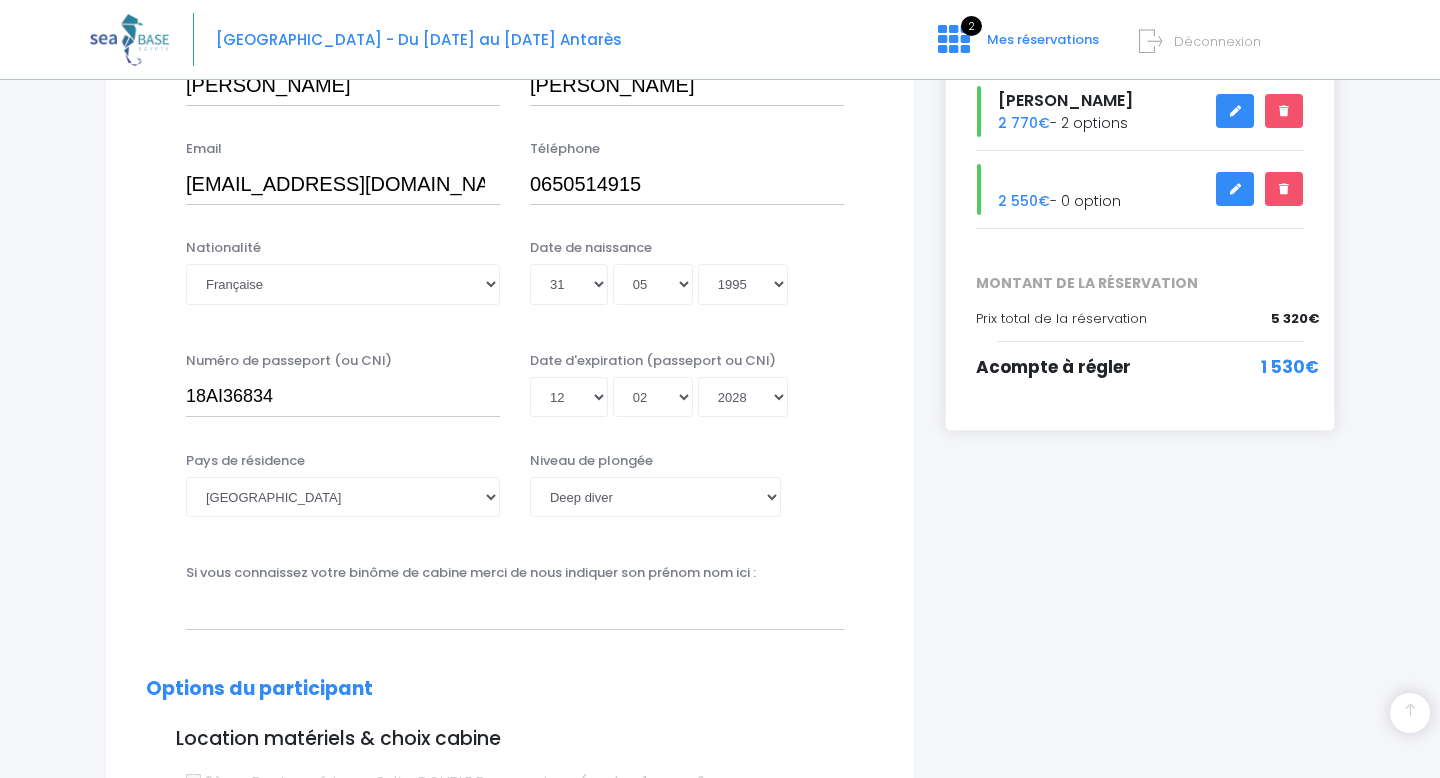 scroll, scrollTop: 393, scrollLeft: 0, axis: vertical 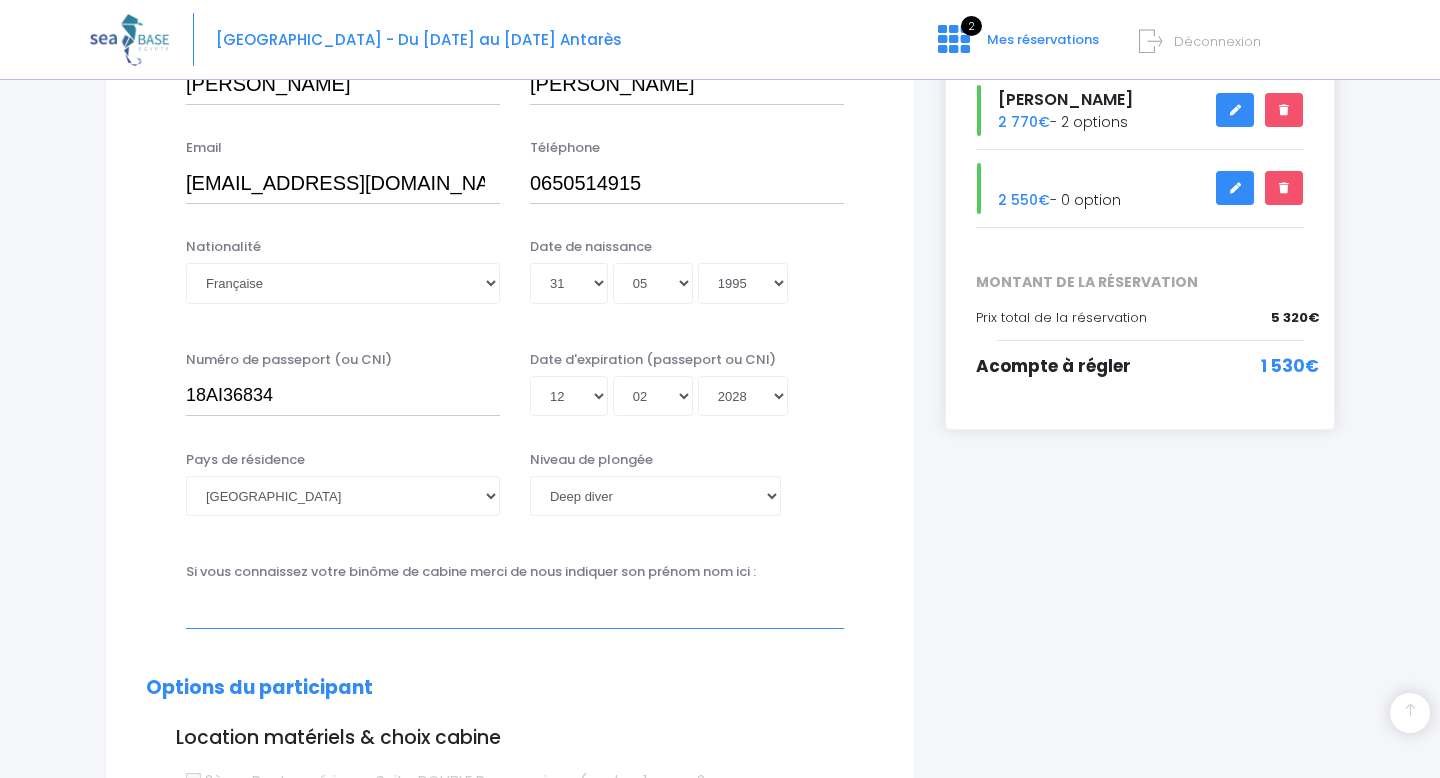 click at bounding box center (515, 608) 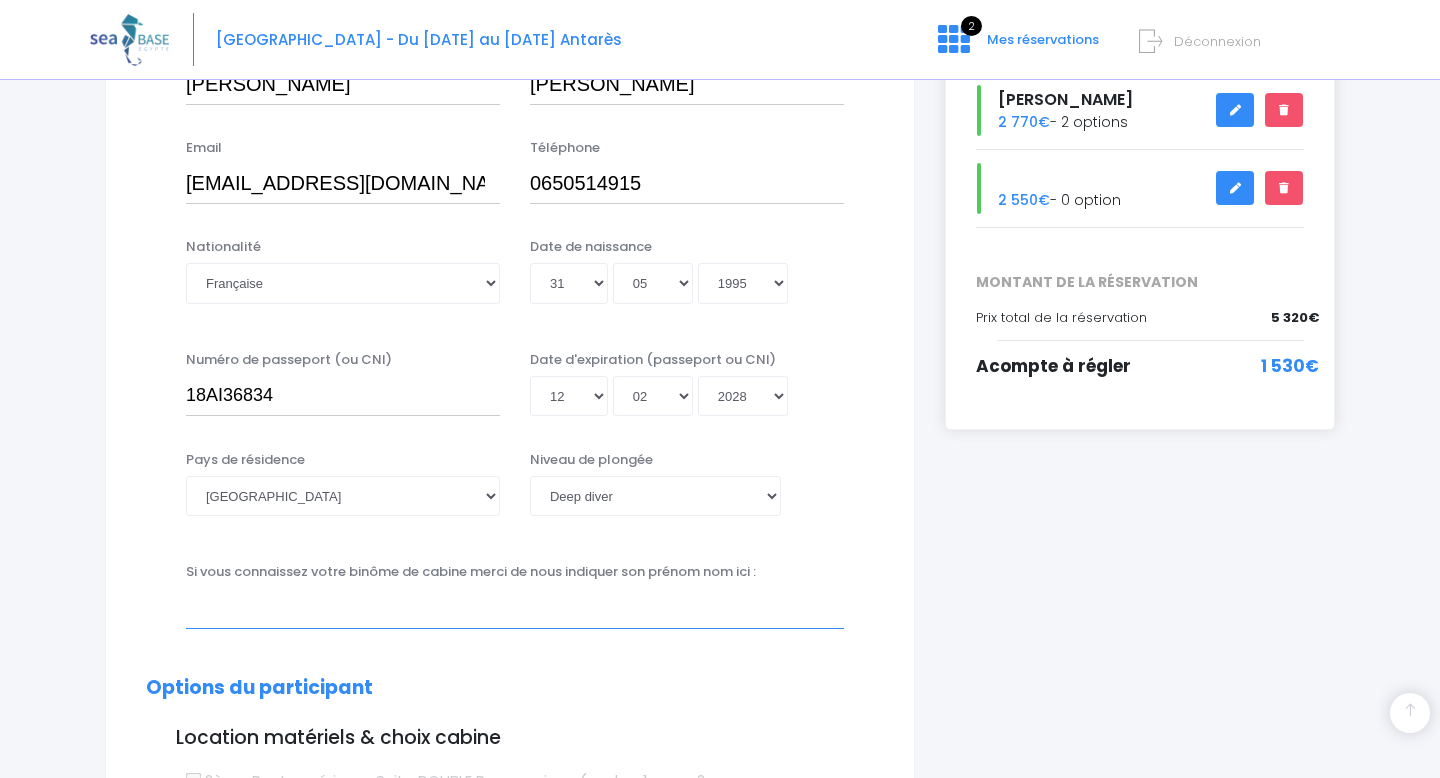 type on "MAXIME BASTHIER" 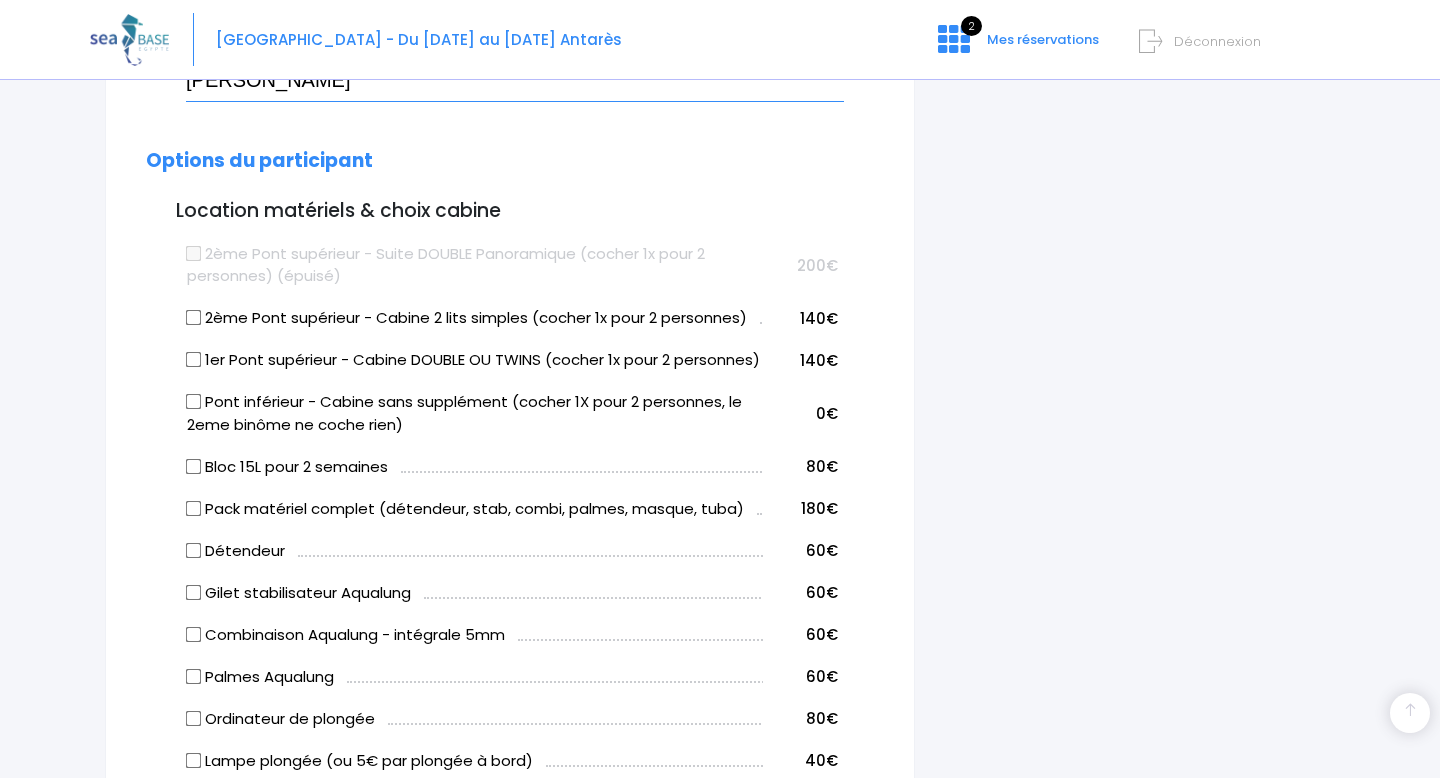 scroll, scrollTop: 919, scrollLeft: 0, axis: vertical 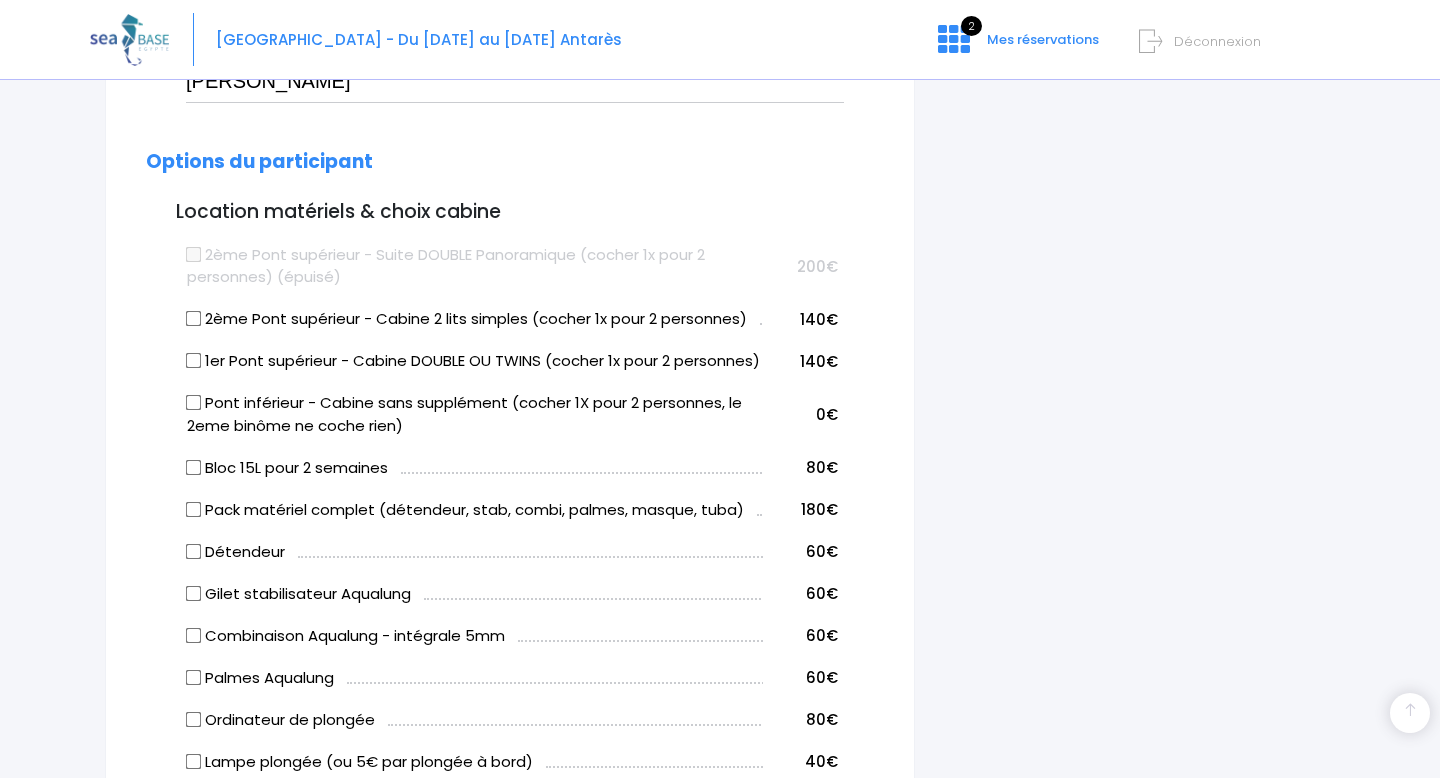 click on "Bloc 15L pour 2 semaines" at bounding box center (194, 467) 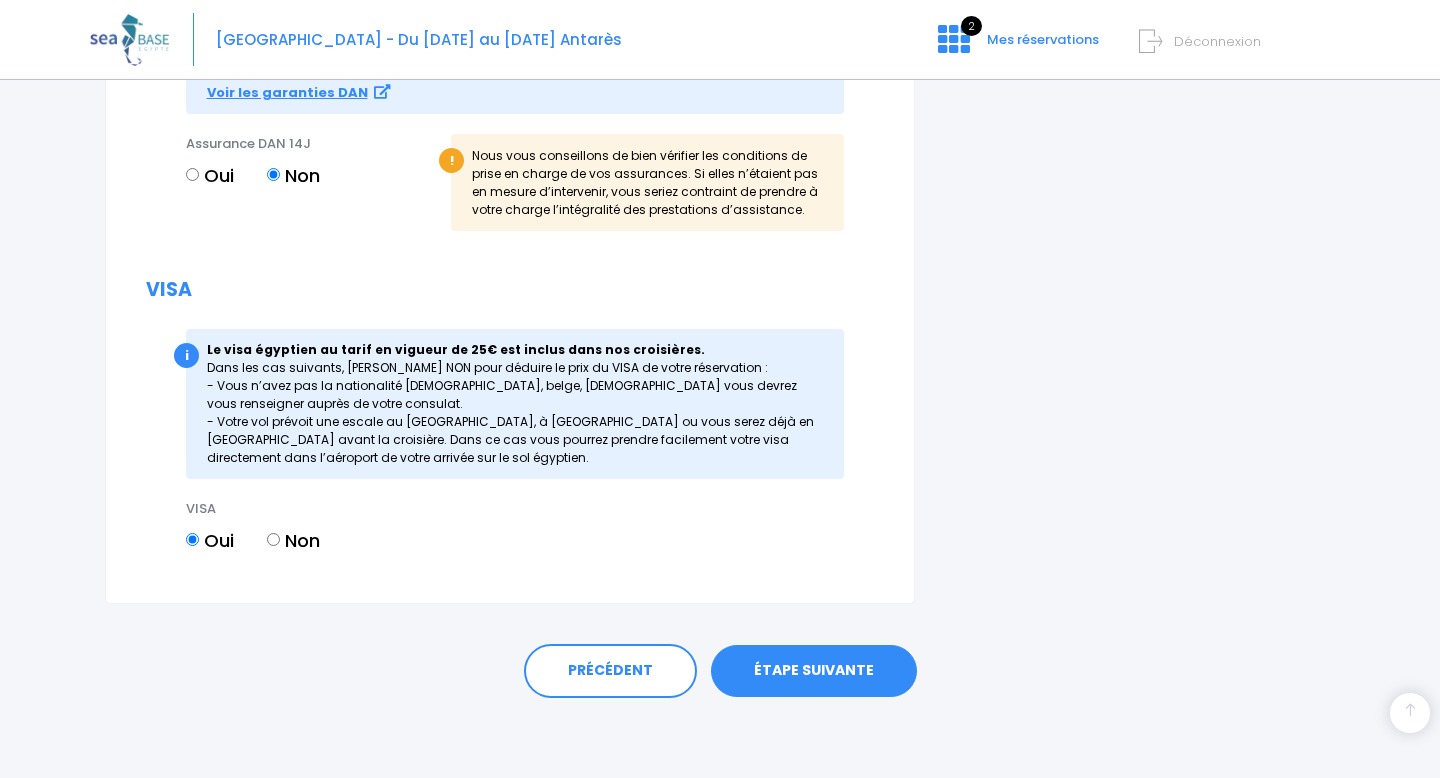 scroll, scrollTop: 2168, scrollLeft: 0, axis: vertical 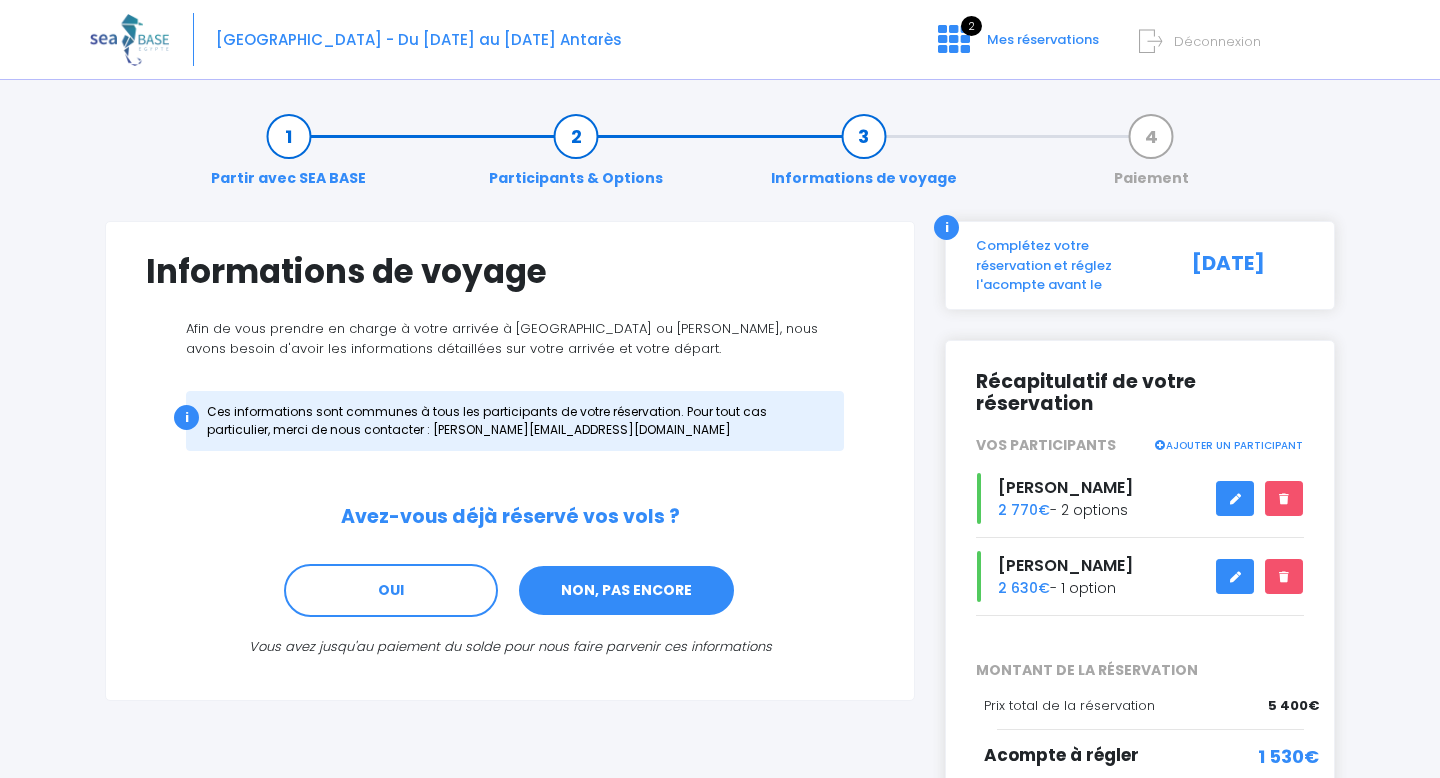 click on "NON, PAS ENCORE" at bounding box center [626, 591] 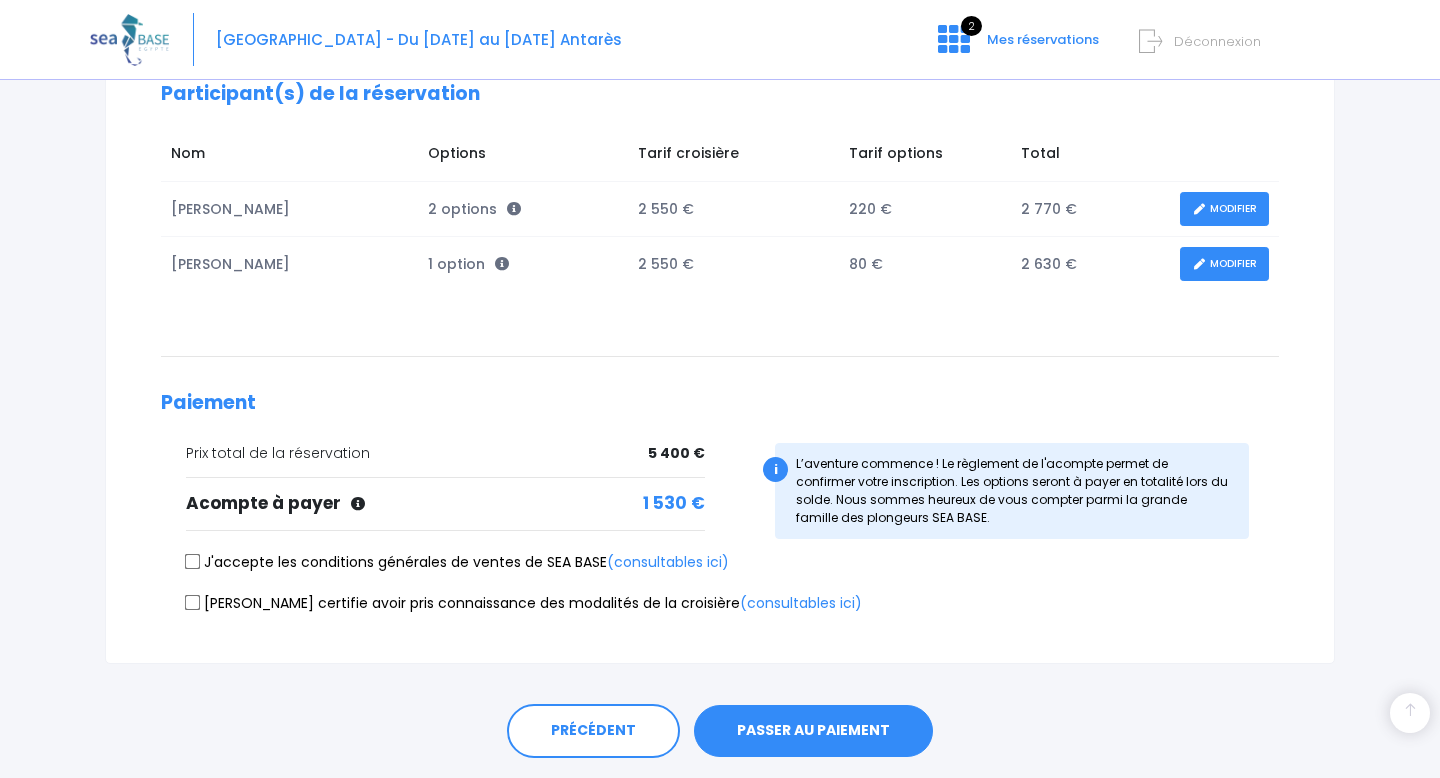 scroll, scrollTop: 328, scrollLeft: 0, axis: vertical 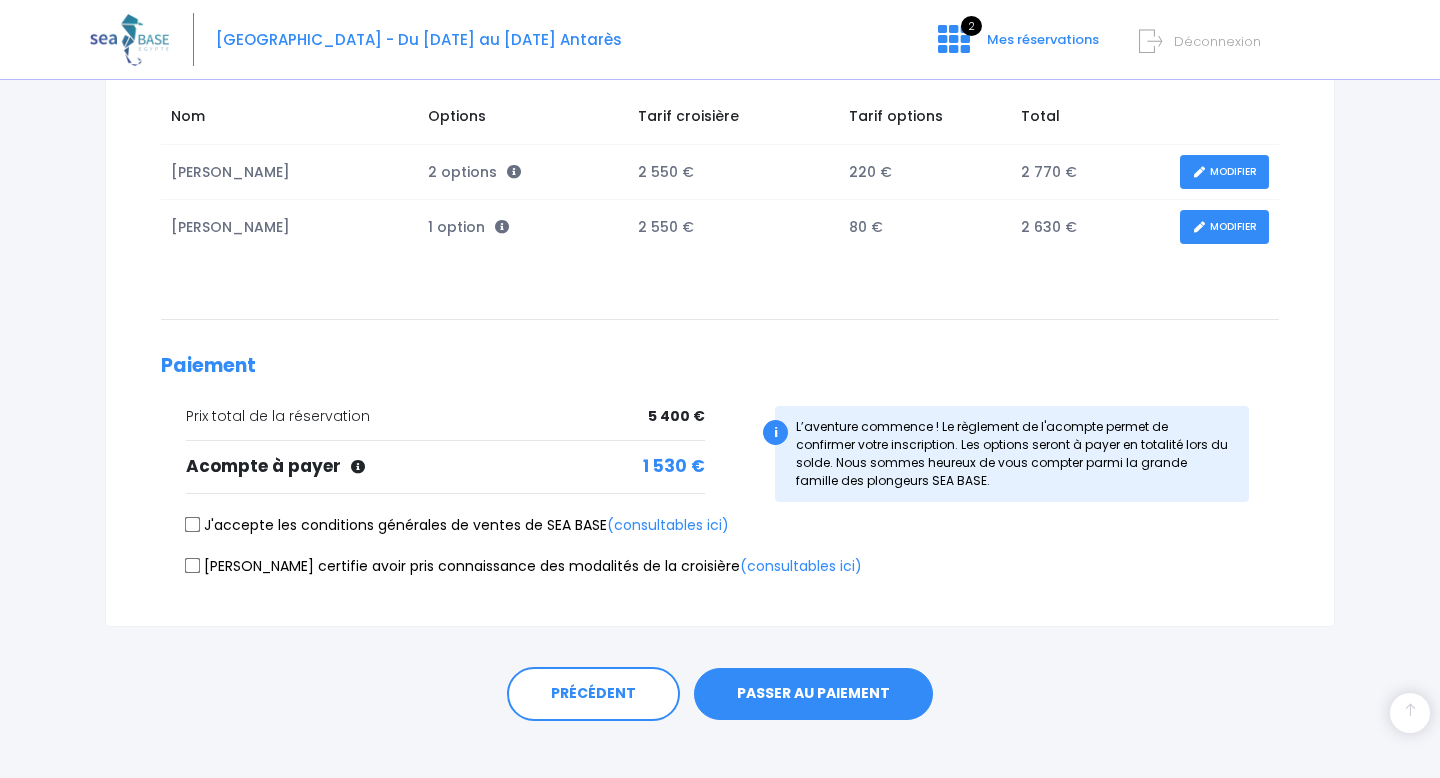 click on "J'accepte les conditions générales de ventes de SEA BASE  (consultables ici)" at bounding box center [457, 525] 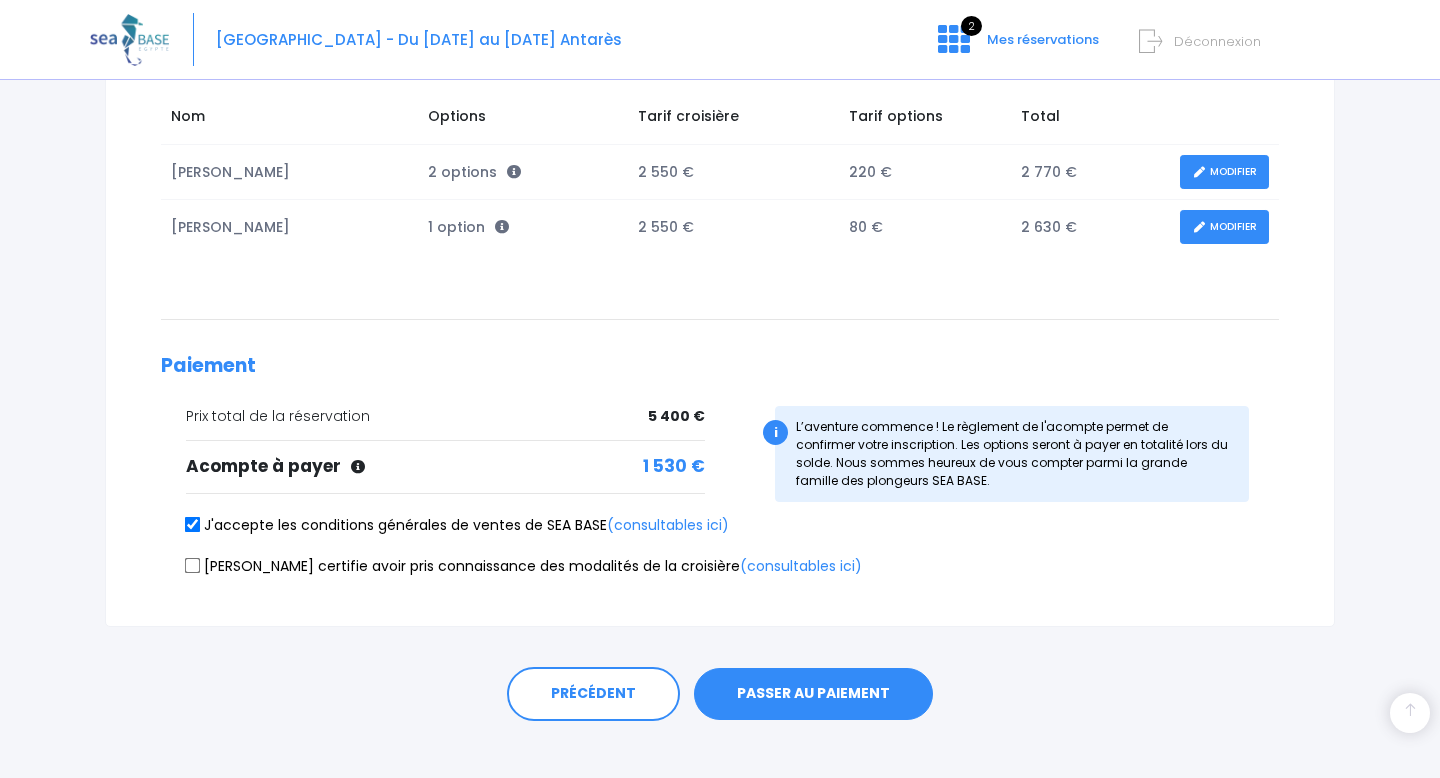 click on "[PERSON_NAME] certifie avoir pris connaissance des modalités de la croisière  (consultables ici)" at bounding box center [193, 565] 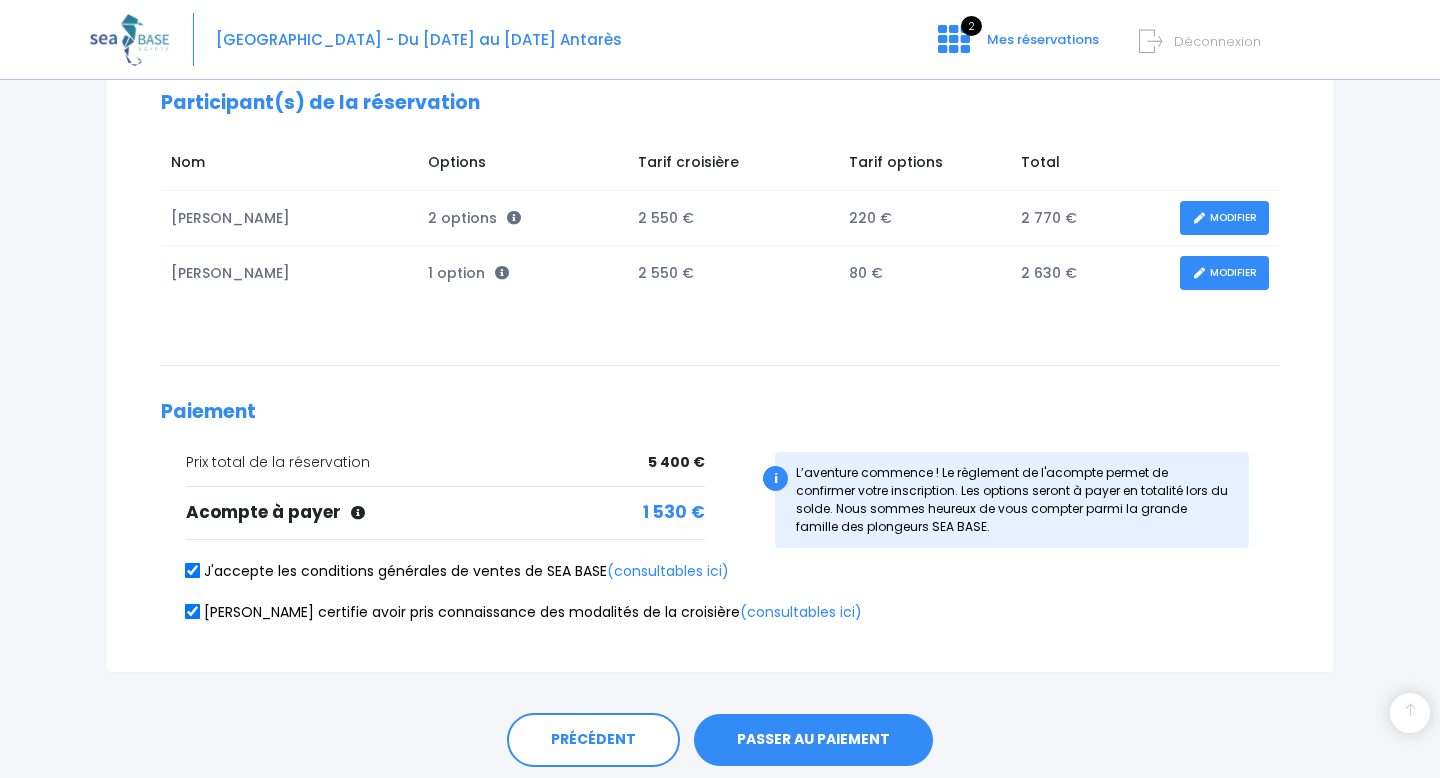 scroll, scrollTop: 350, scrollLeft: 0, axis: vertical 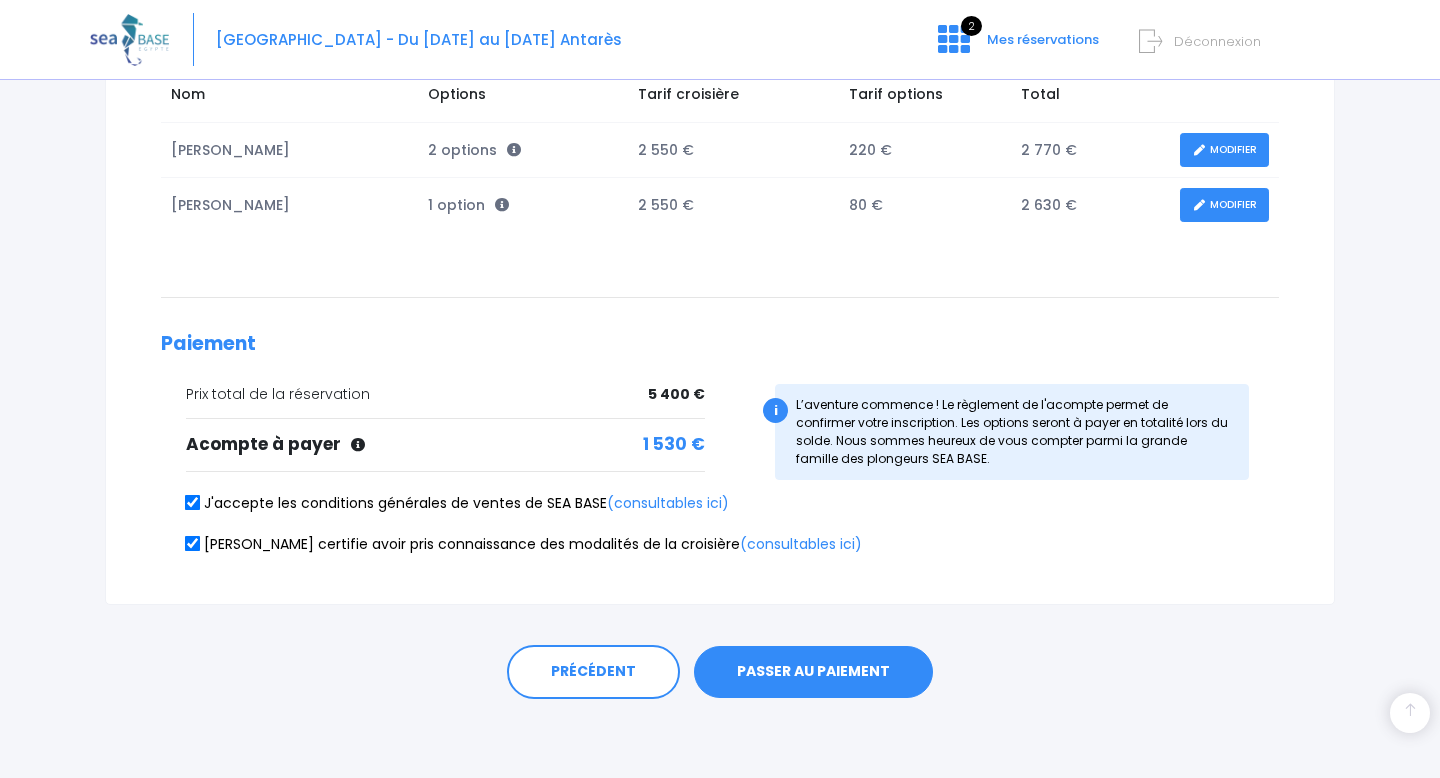 click on "PASSER AU PAIEMENT" at bounding box center (813, 672) 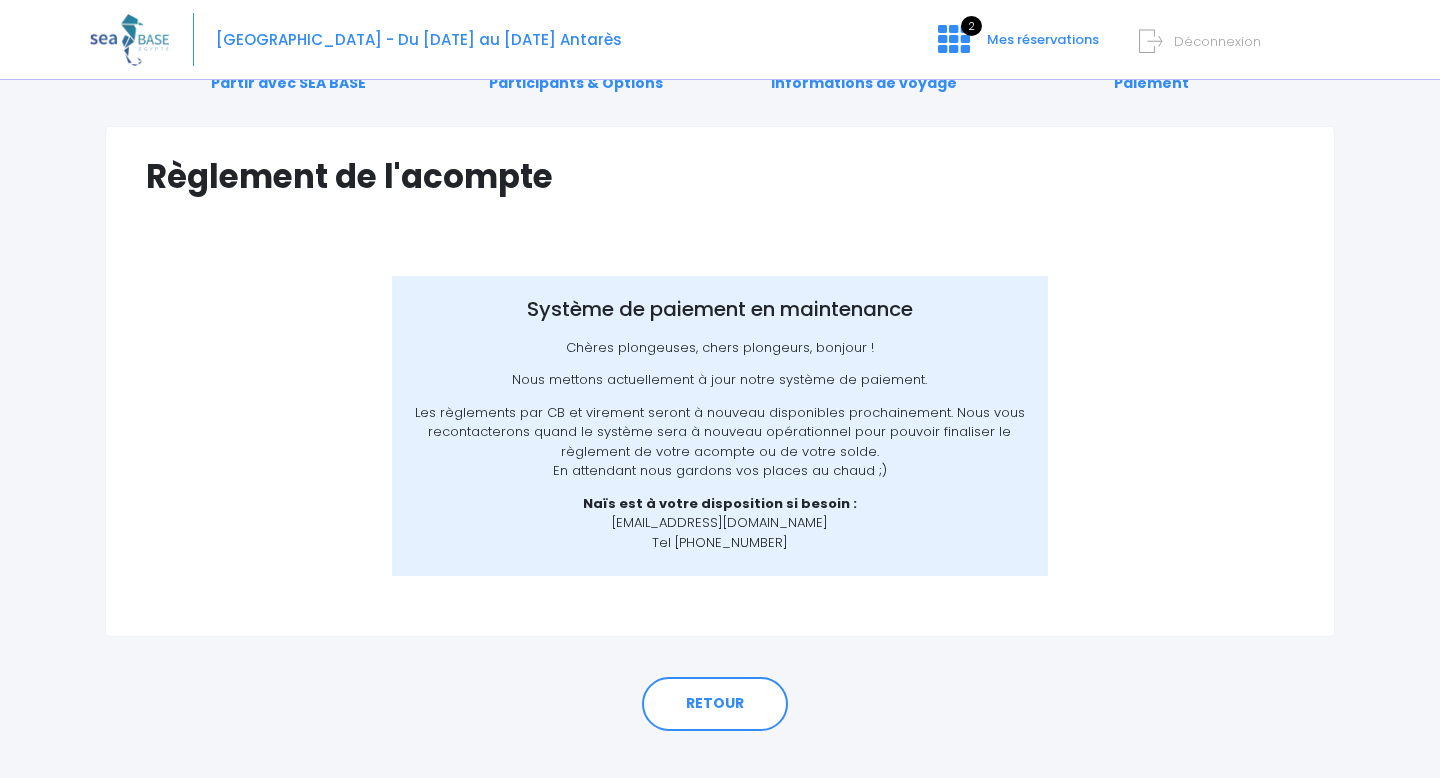 scroll, scrollTop: 90, scrollLeft: 0, axis: vertical 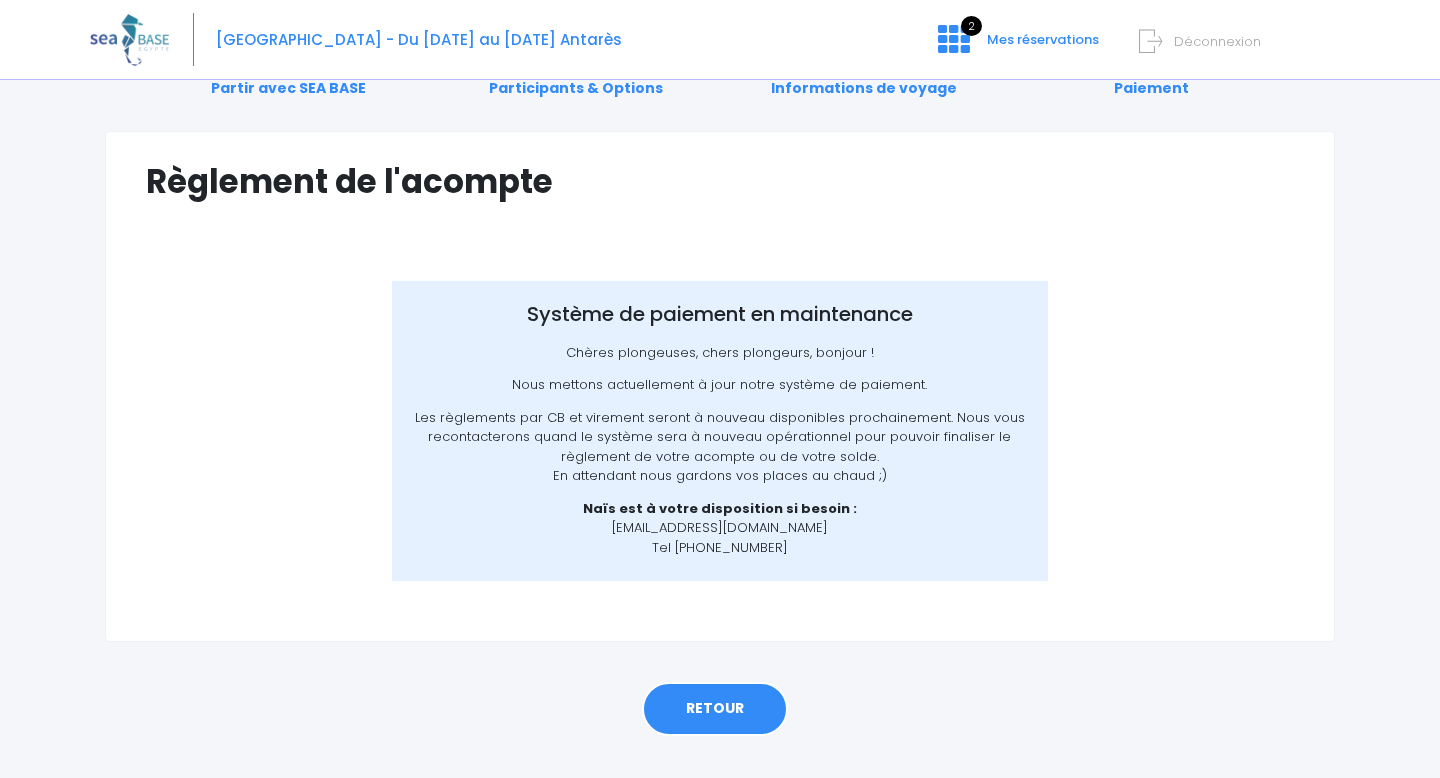 click on "RETOUR" at bounding box center [715, 709] 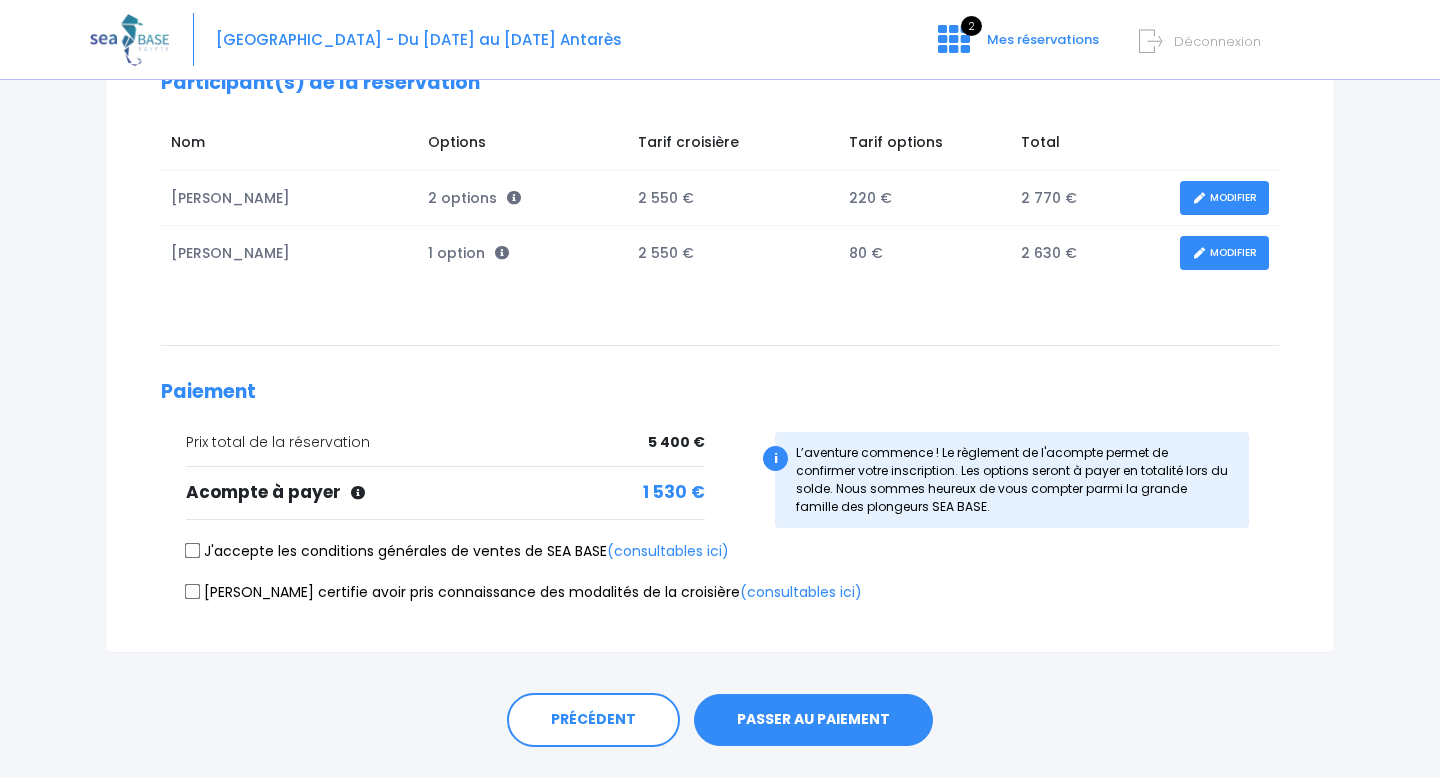 scroll, scrollTop: 350, scrollLeft: 0, axis: vertical 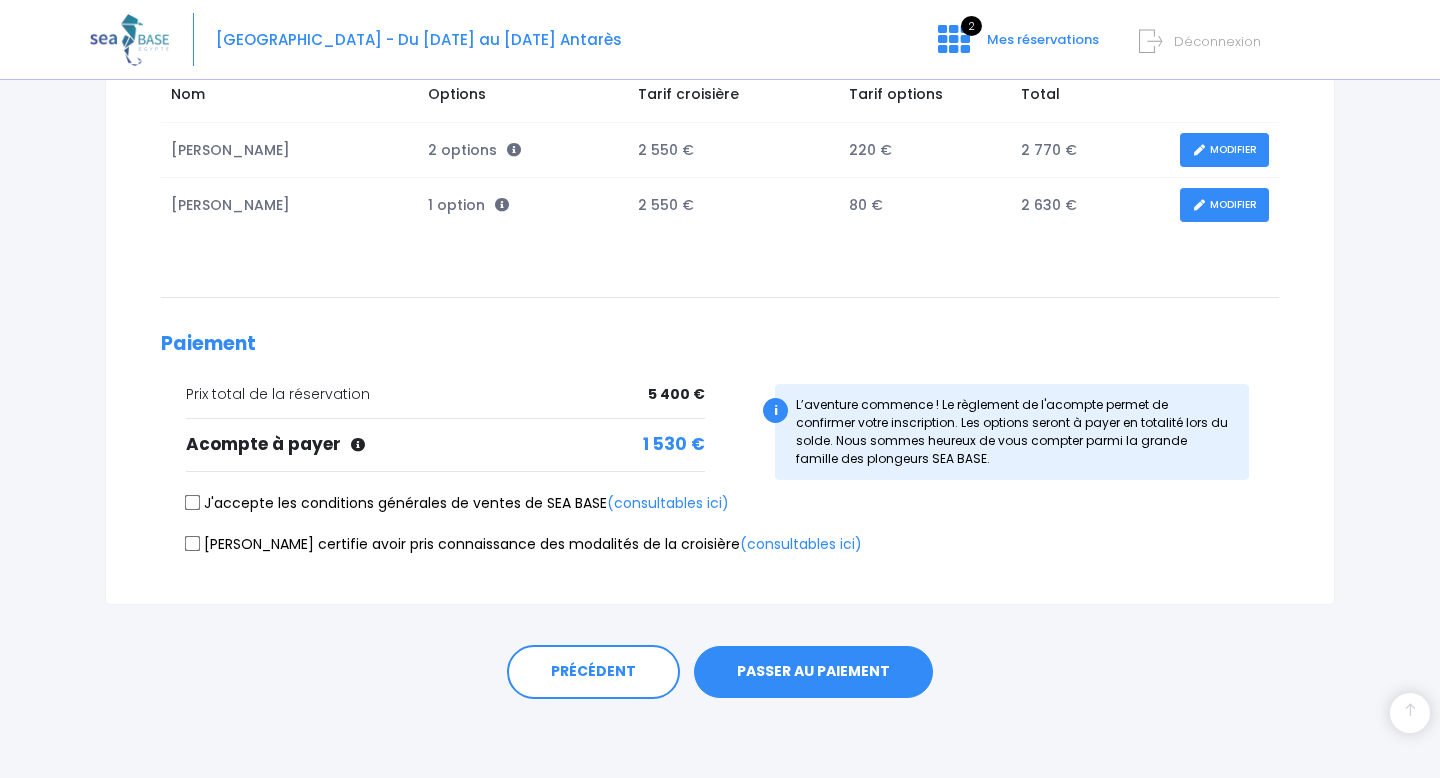 click on "J'accepte les conditions générales de ventes de SEA BASE  (consultables ici)" at bounding box center (193, 503) 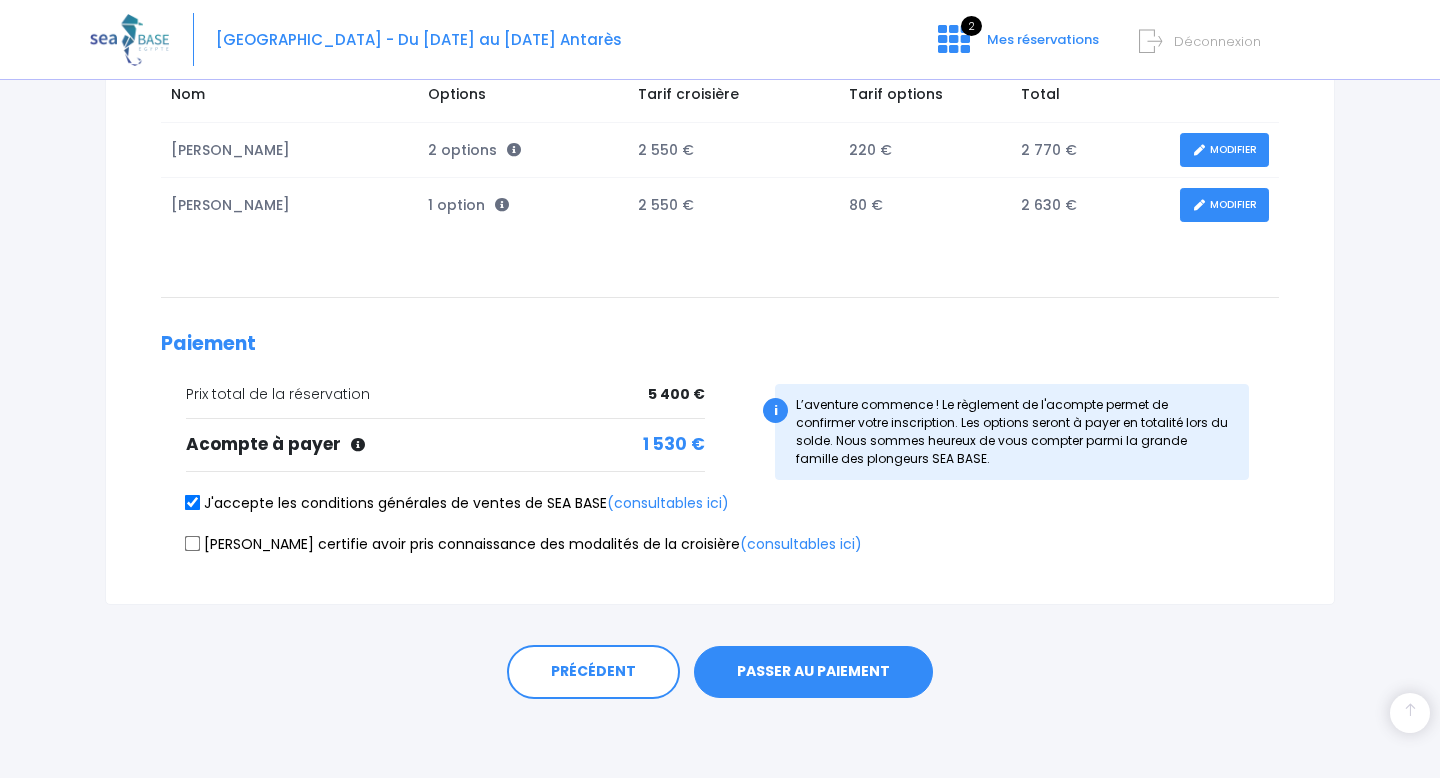 click on "[PERSON_NAME] certifie avoir pris connaissance des modalités de la croisière  (consultables ici)" at bounding box center [193, 543] 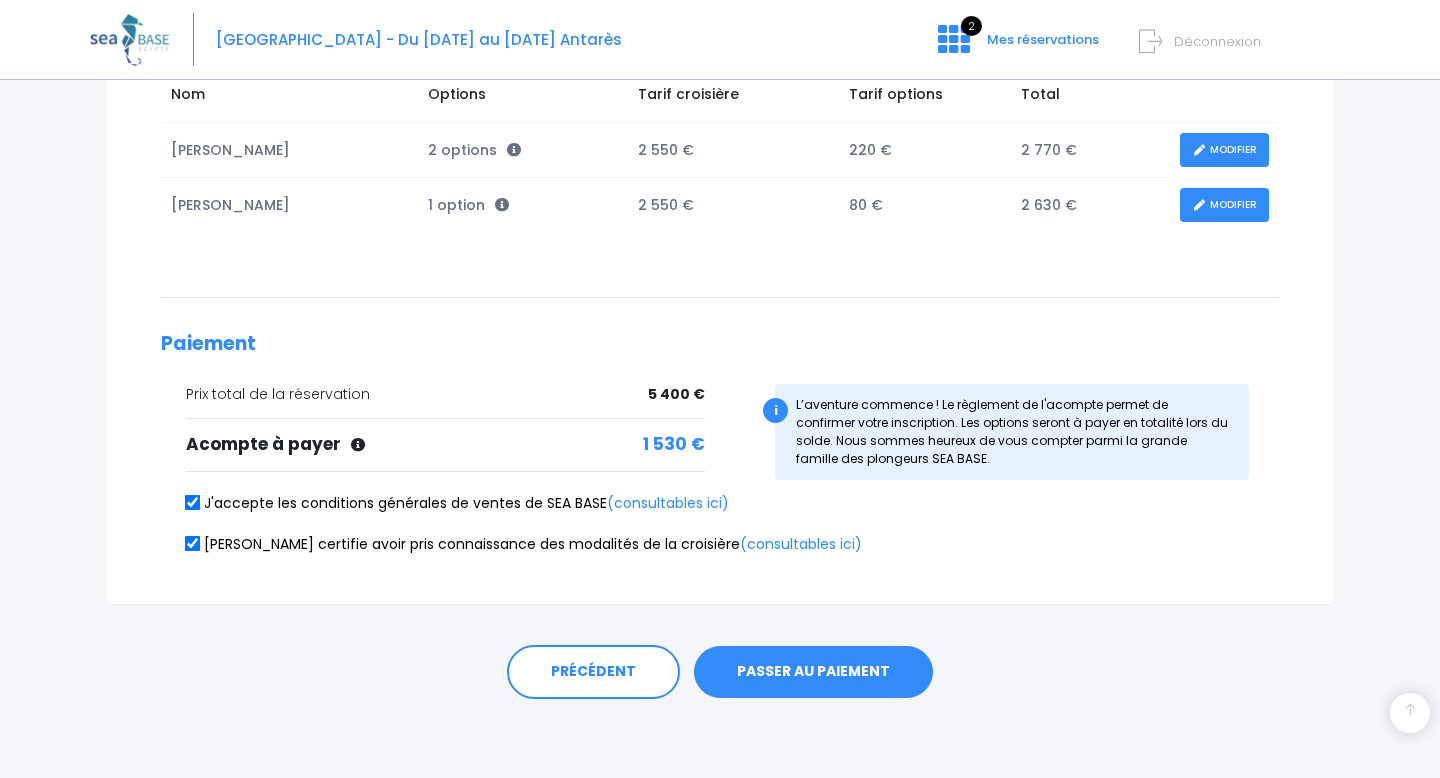 click on "PASSER AU PAIEMENT" at bounding box center [813, 672] 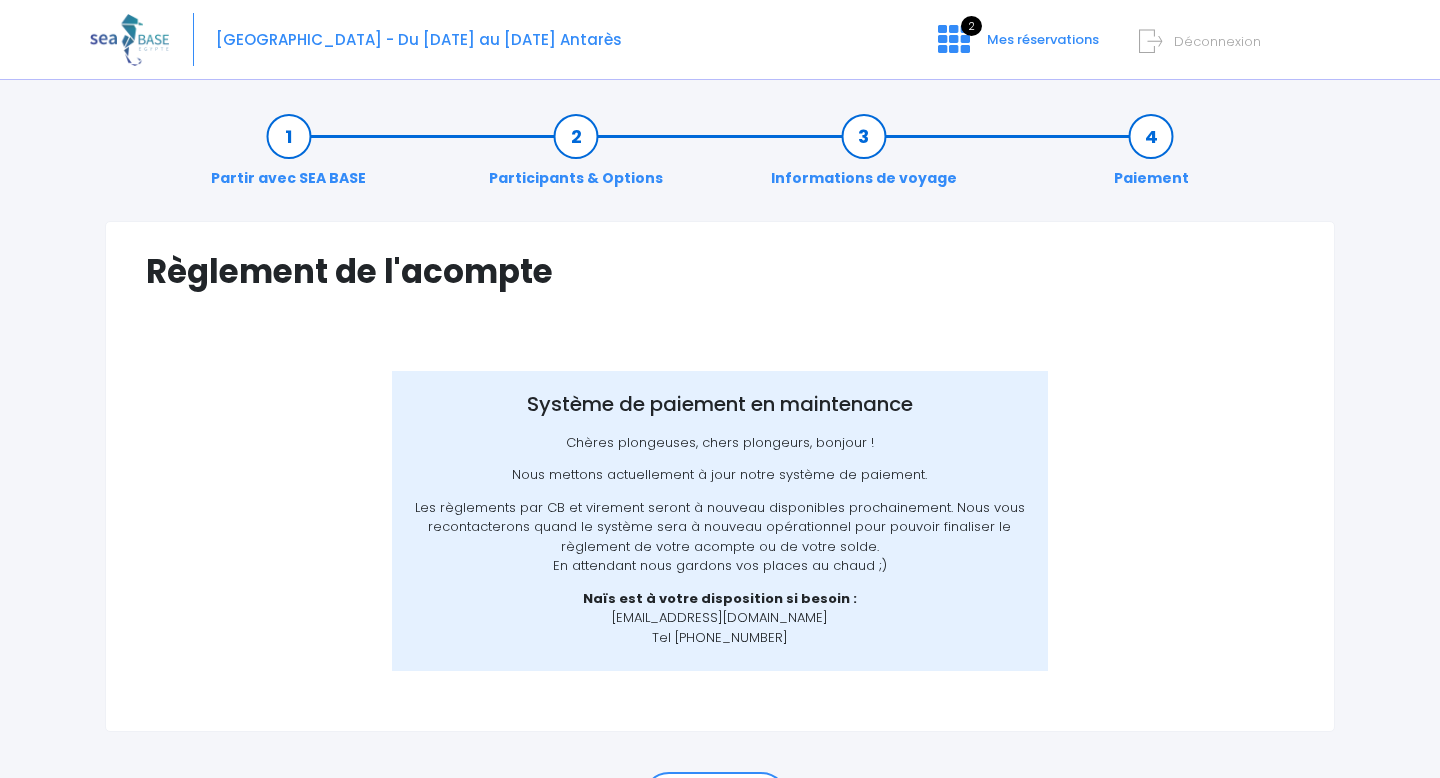 scroll, scrollTop: 0, scrollLeft: 0, axis: both 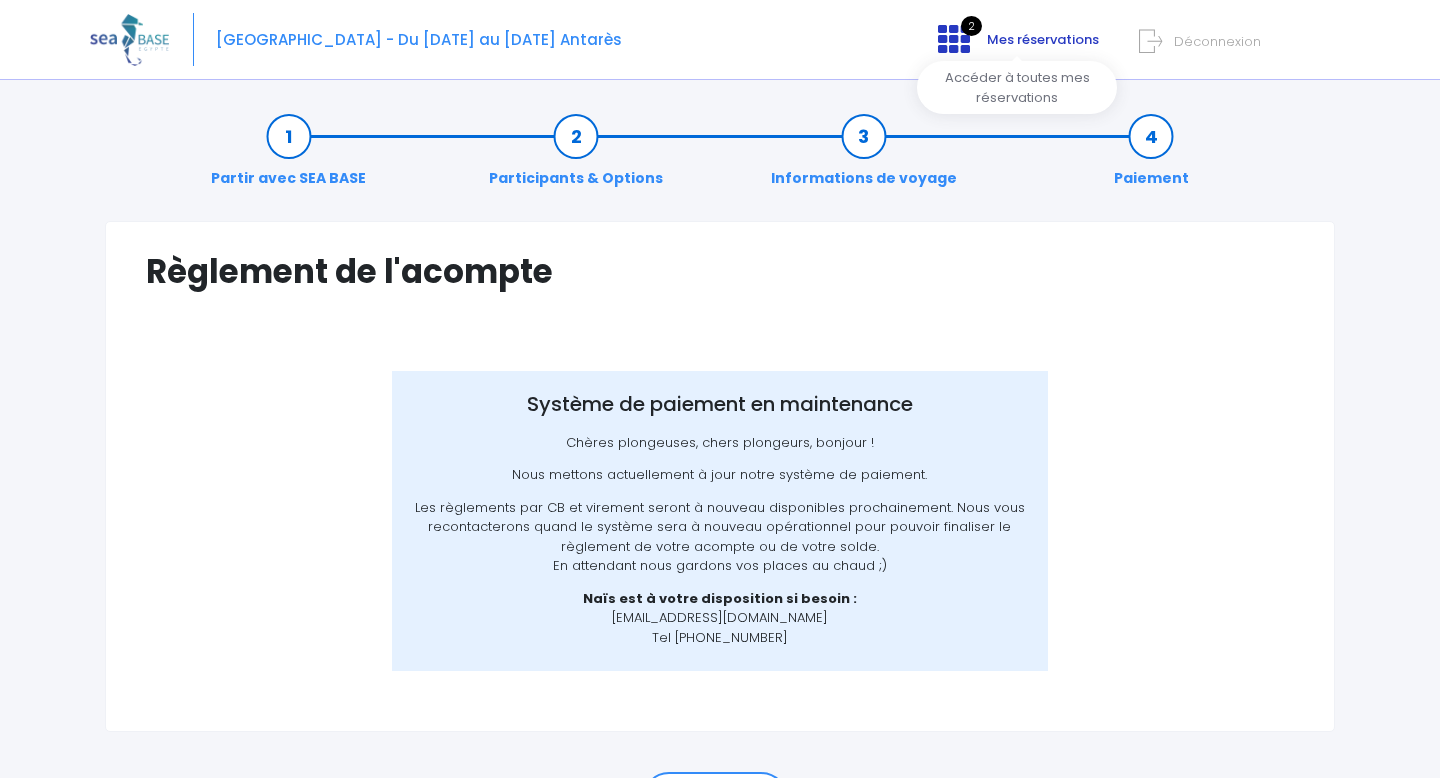 click on "Mes réservations" at bounding box center [1043, 39] 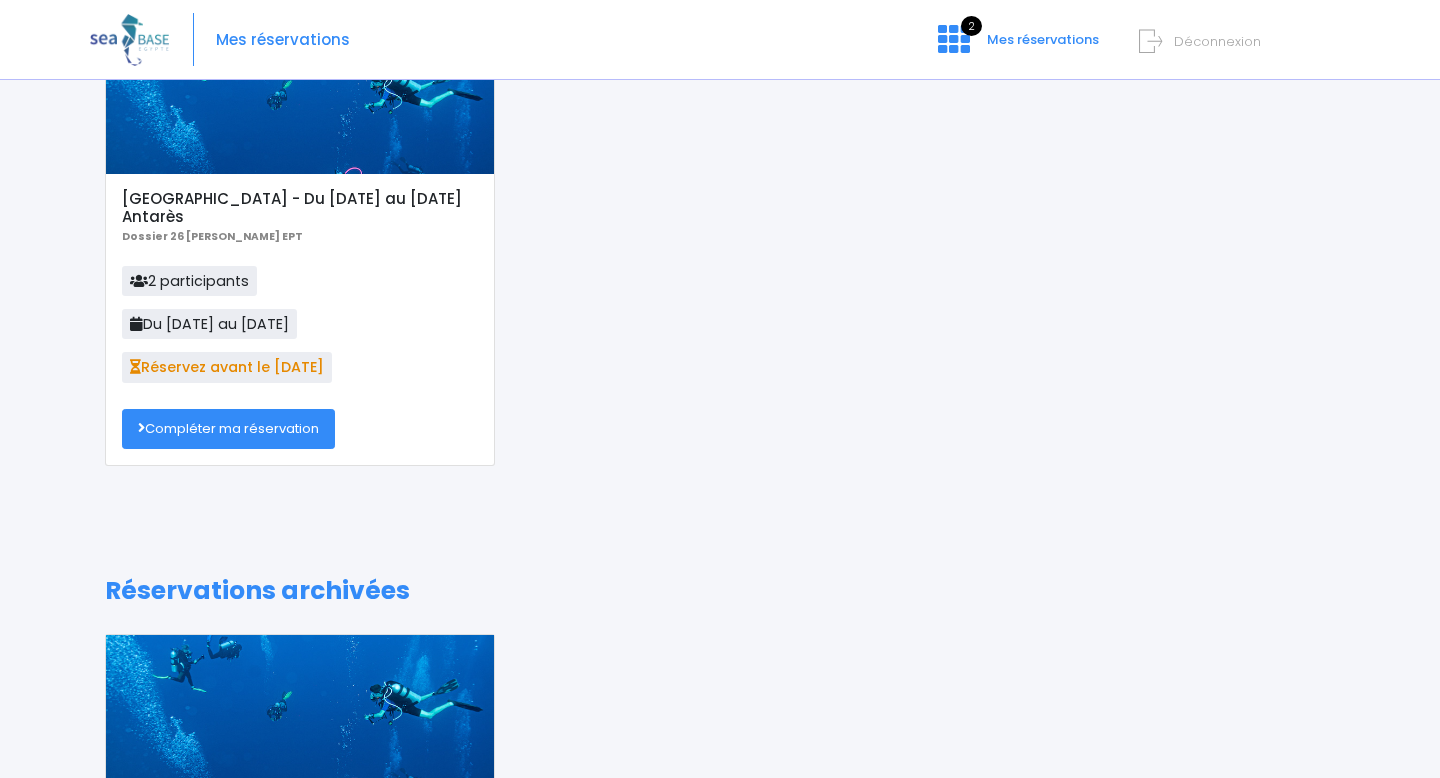 scroll, scrollTop: 153, scrollLeft: 0, axis: vertical 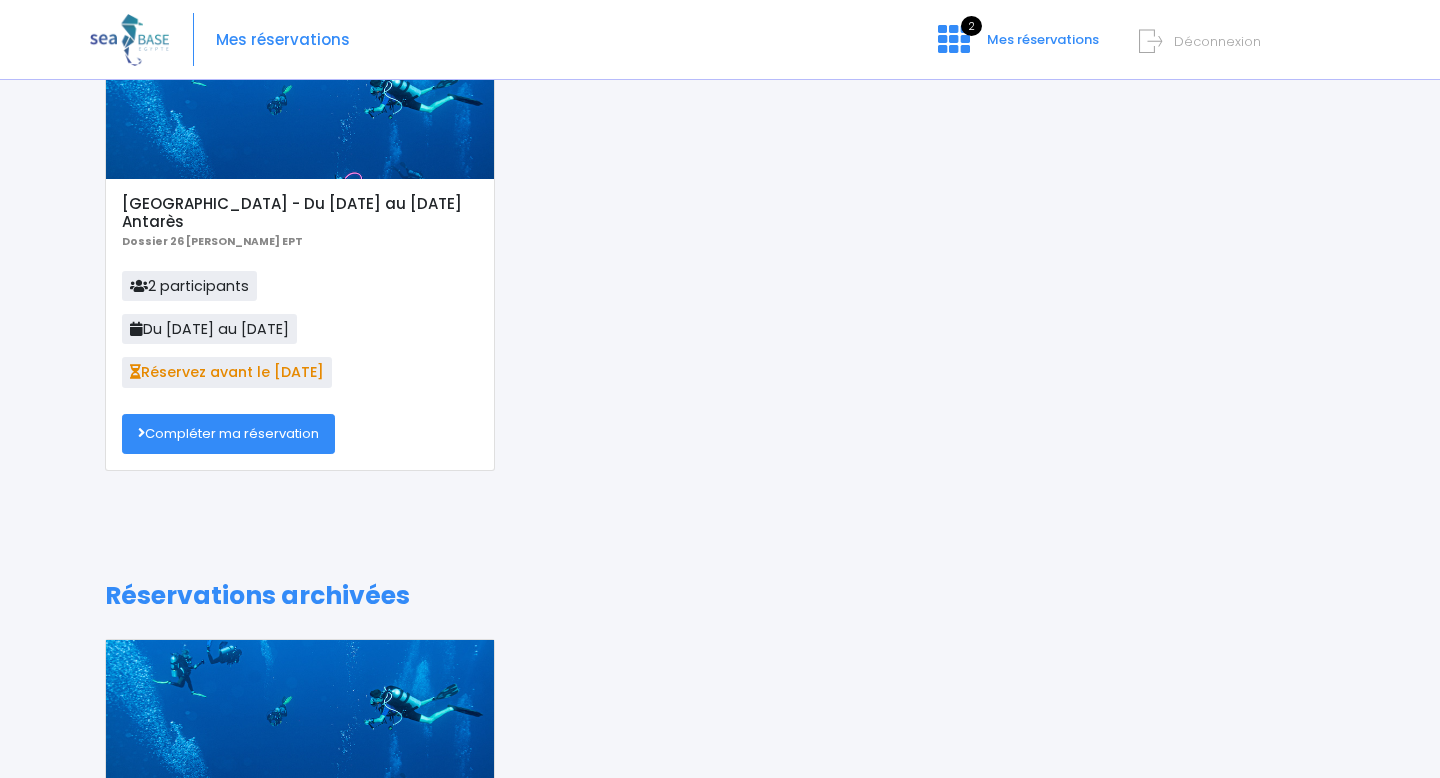 click on "Compléter ma réservation" at bounding box center (228, 434) 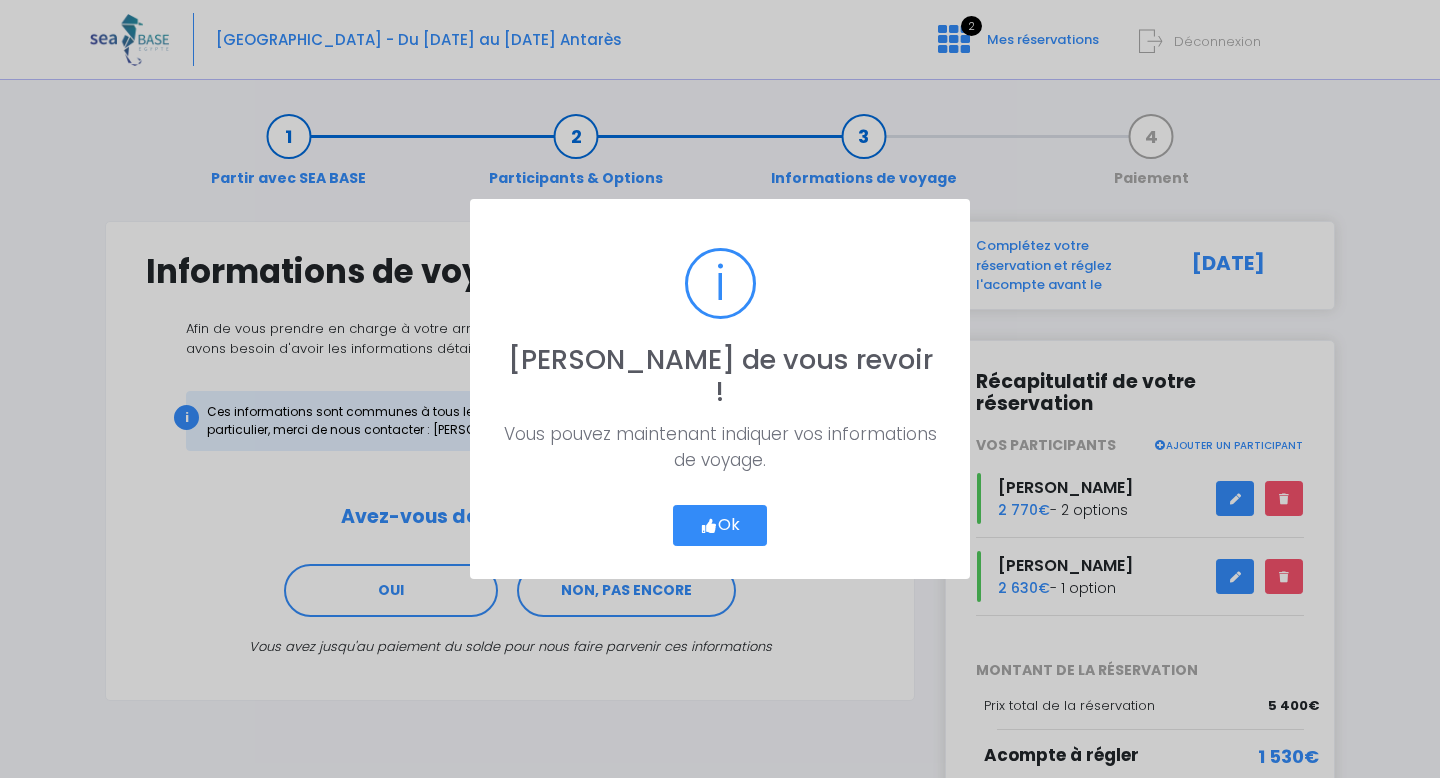 scroll, scrollTop: 0, scrollLeft: 0, axis: both 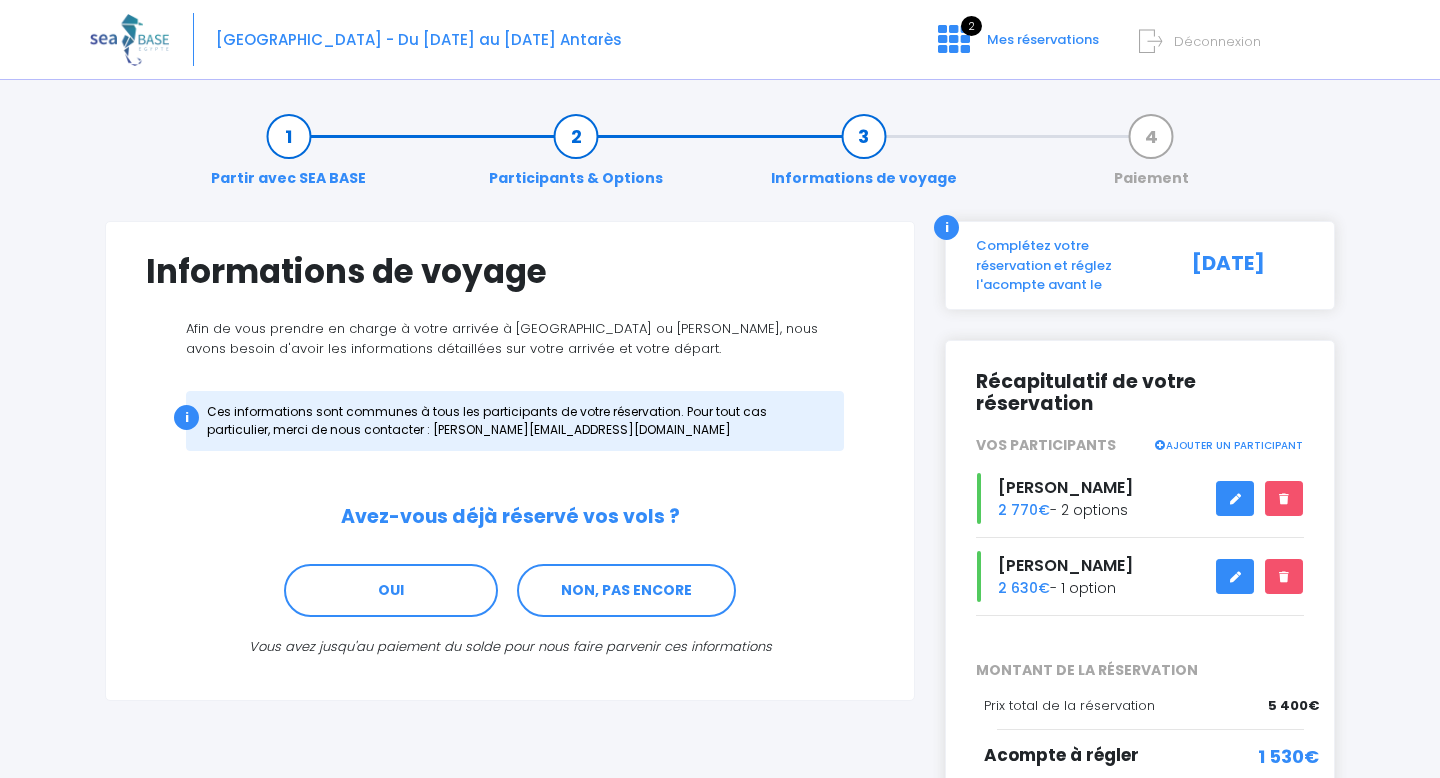 click on "Maxime BASTHIER
2 770€  -
2 options" at bounding box center [1140, 498] 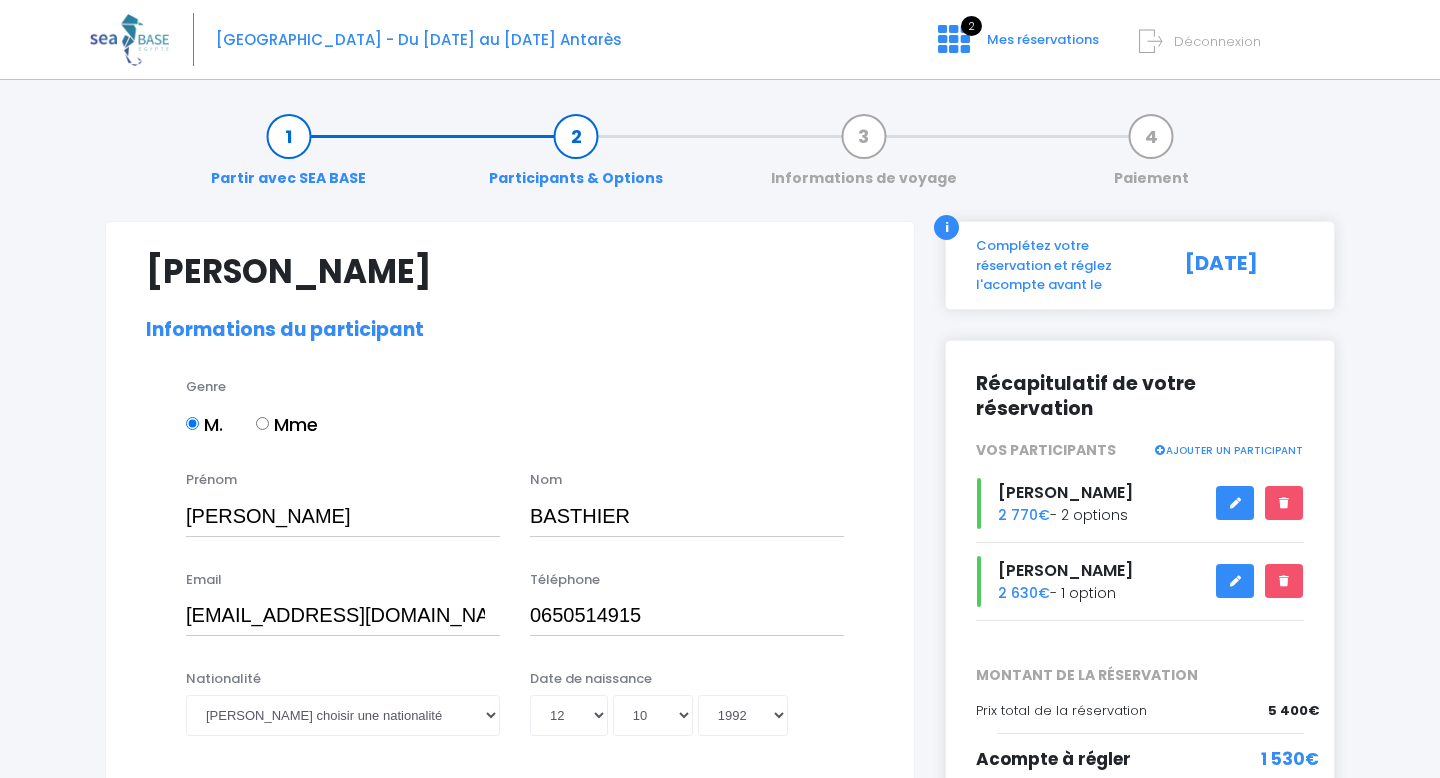 select on "PADI Deep diver" 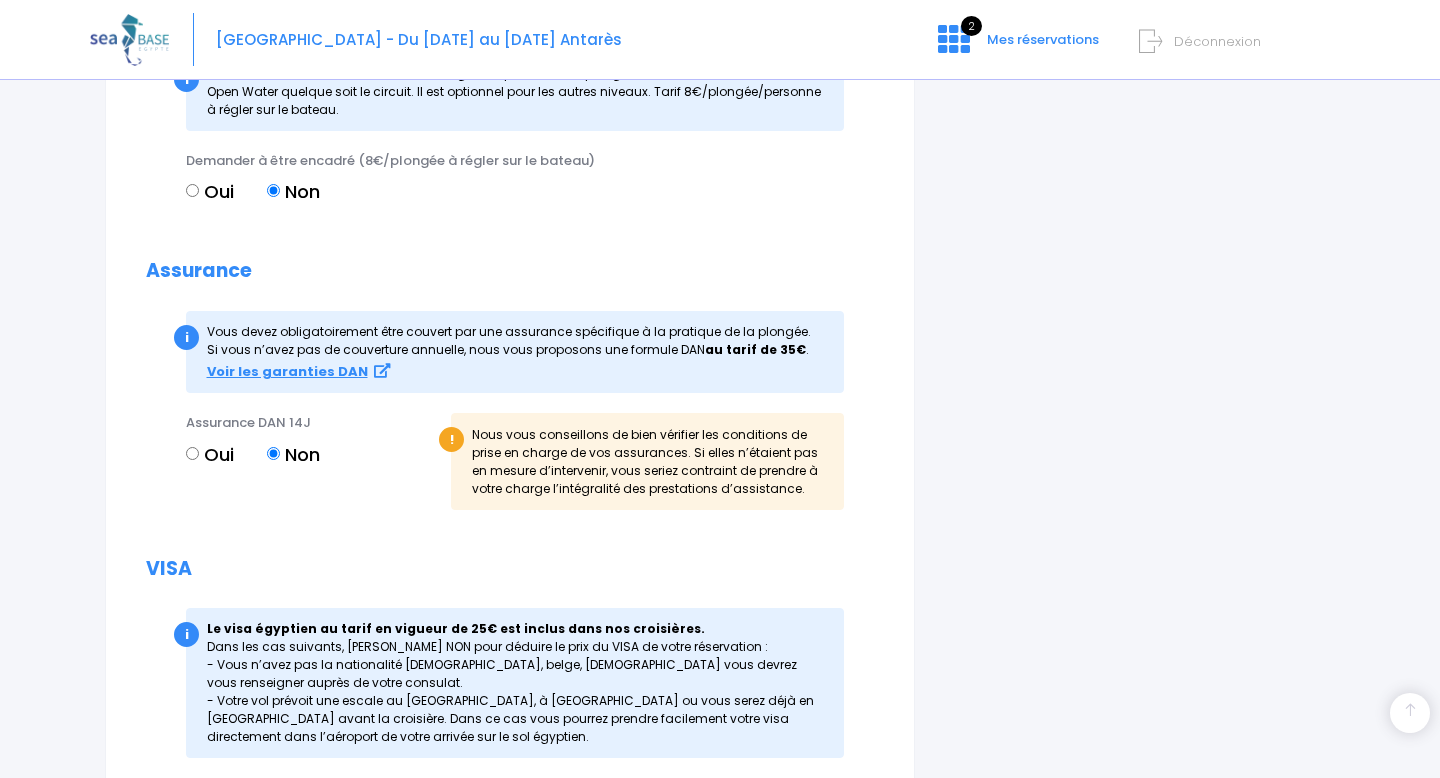 scroll, scrollTop: 2220, scrollLeft: 0, axis: vertical 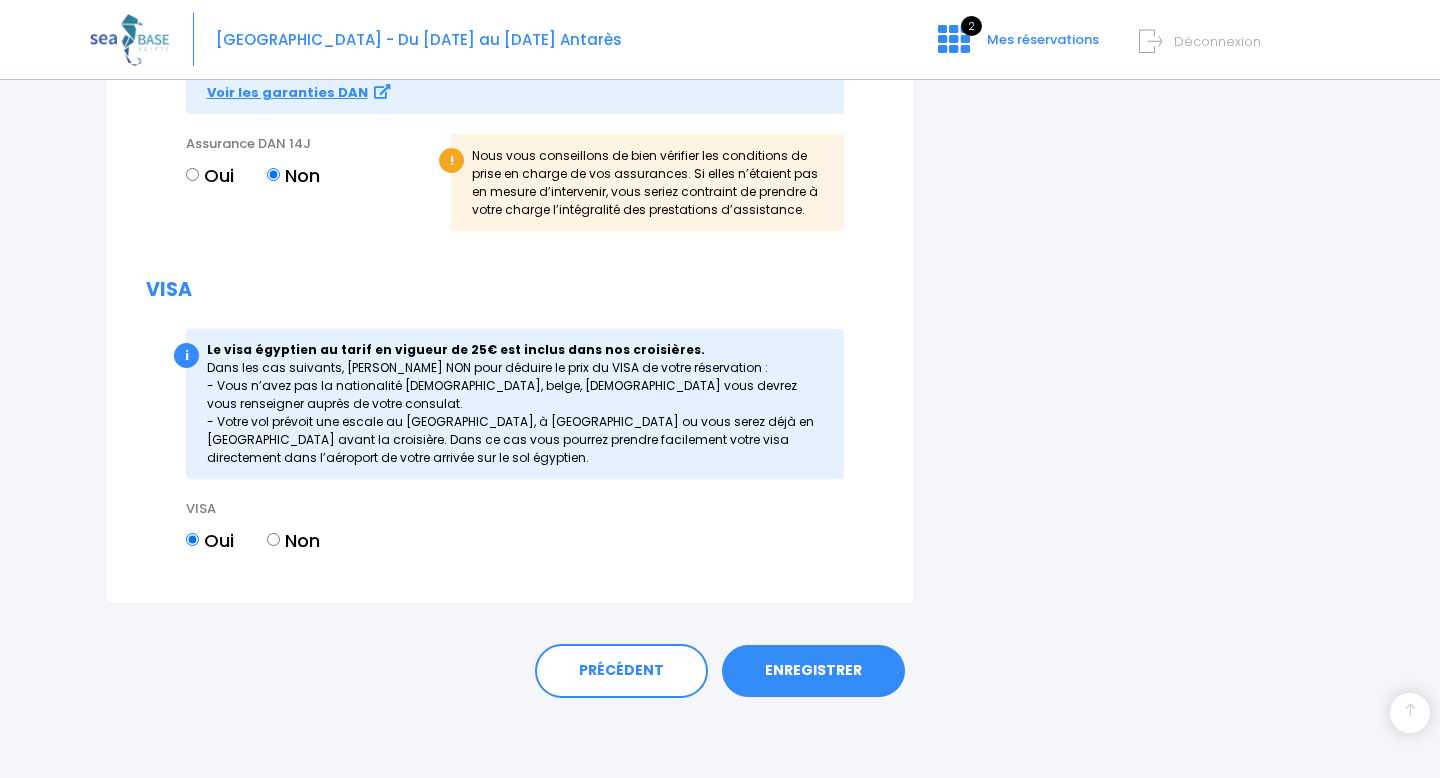 click on "ENREGISTRER" at bounding box center (813, 671) 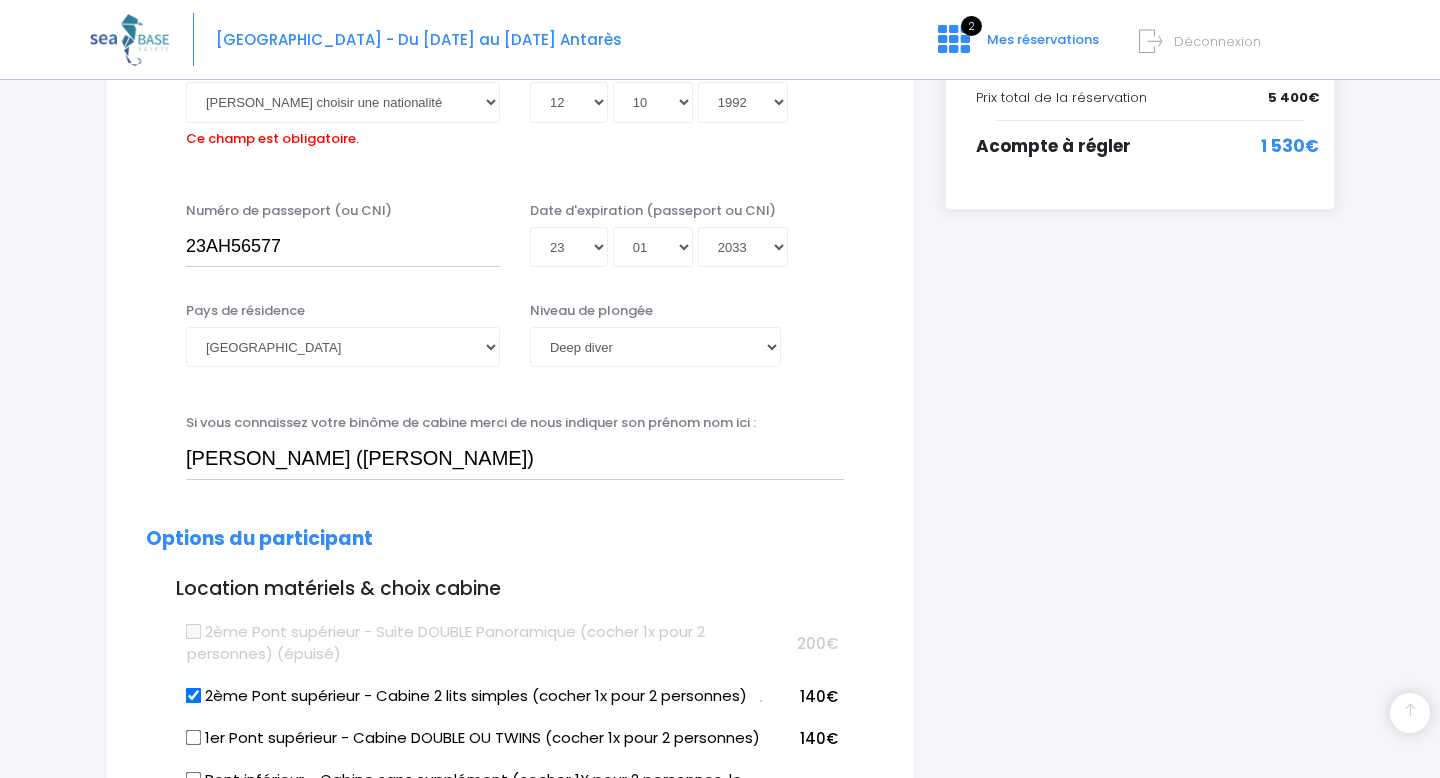 scroll, scrollTop: 495, scrollLeft: 0, axis: vertical 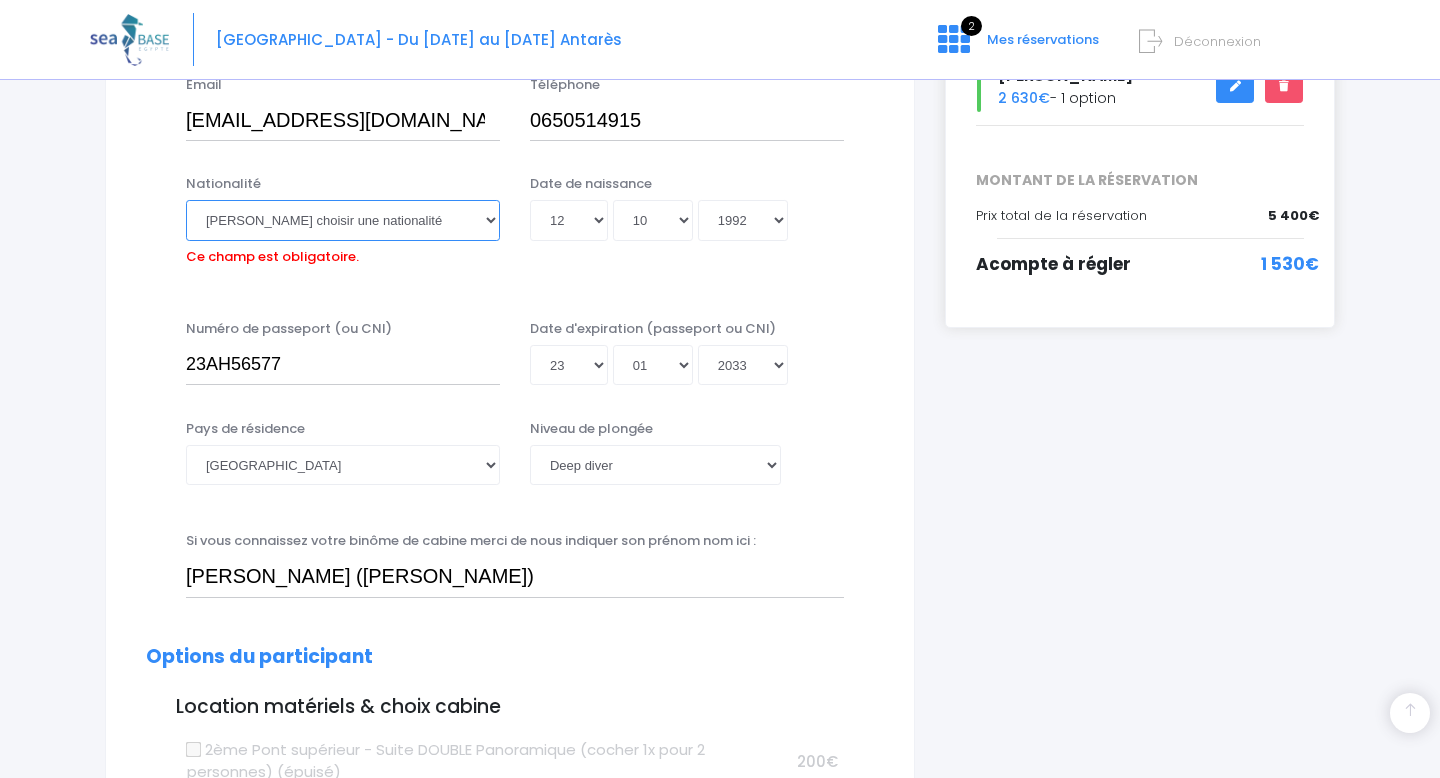click on "Veuillez choisir une nationalité
[DEMOGRAPHIC_DATA]
Algerienne
Allemande
[GEOGRAPHIC_DATA]
[GEOGRAPHIC_DATA]
[GEOGRAPHIC_DATA]
Antiguaise et barbudienne
[GEOGRAPHIC_DATA] [GEOGRAPHIC_DATA] [DEMOGRAPHIC_DATA] Autrichienne Azerbaïdjanaise Bahamienne" at bounding box center [343, 220] 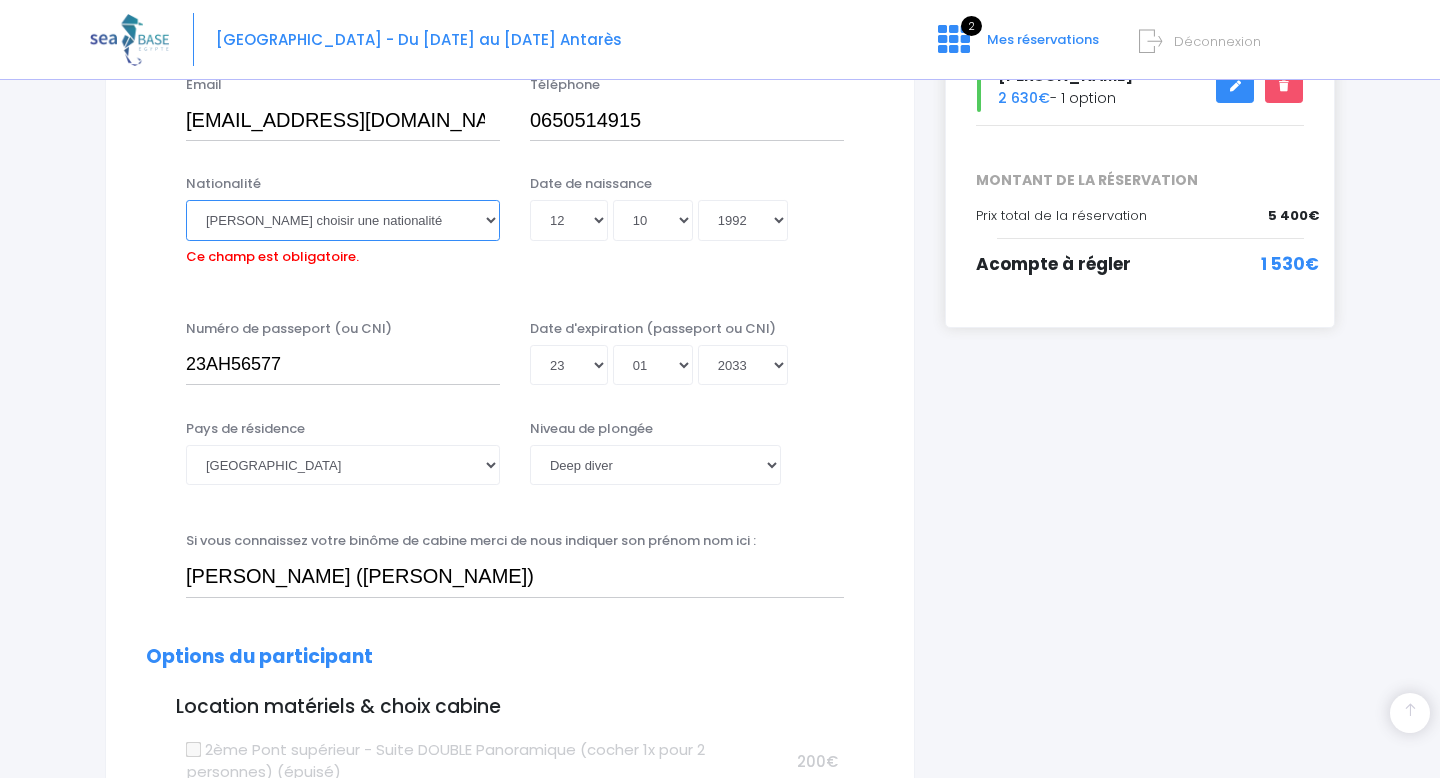 select on "Française" 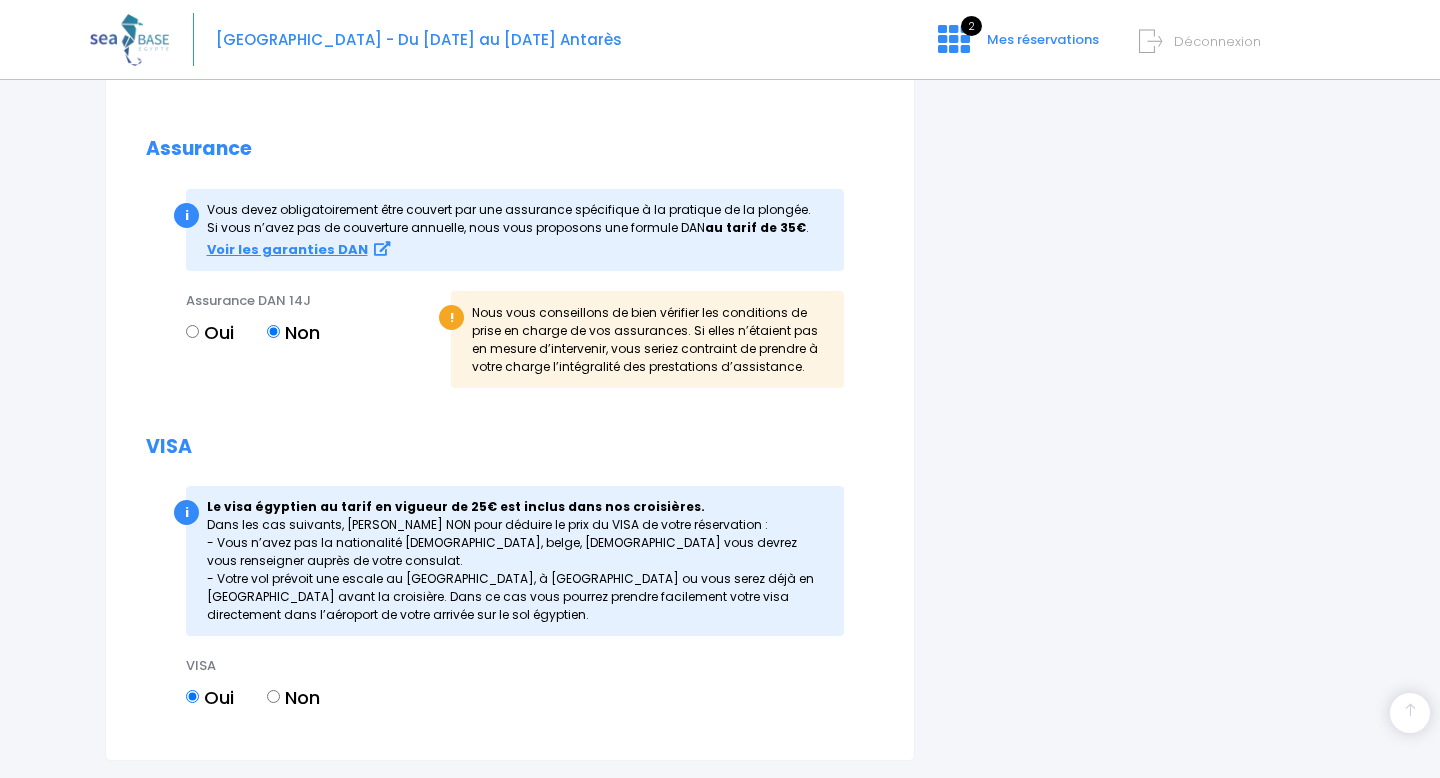 scroll, scrollTop: 2252, scrollLeft: 0, axis: vertical 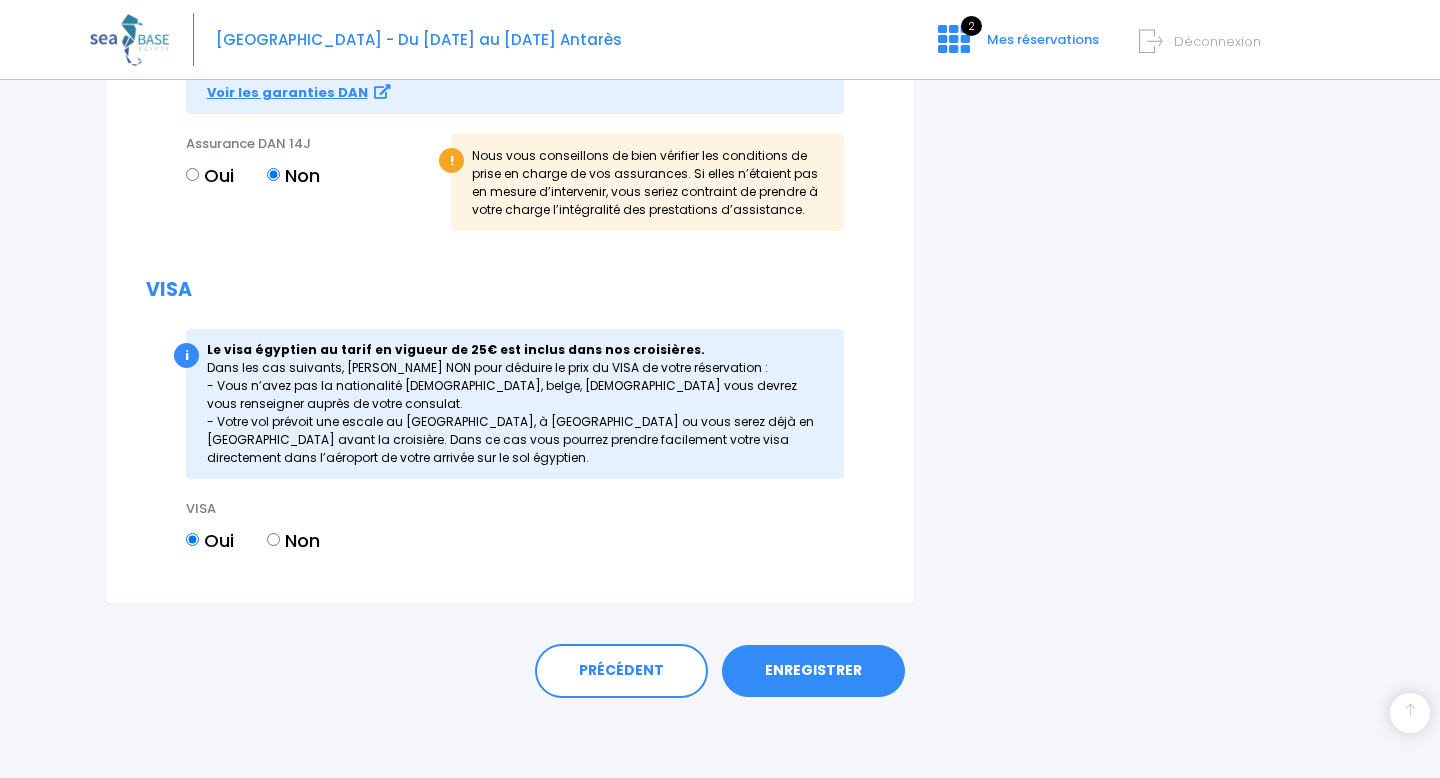 click on "ENREGISTRER" at bounding box center [813, 671] 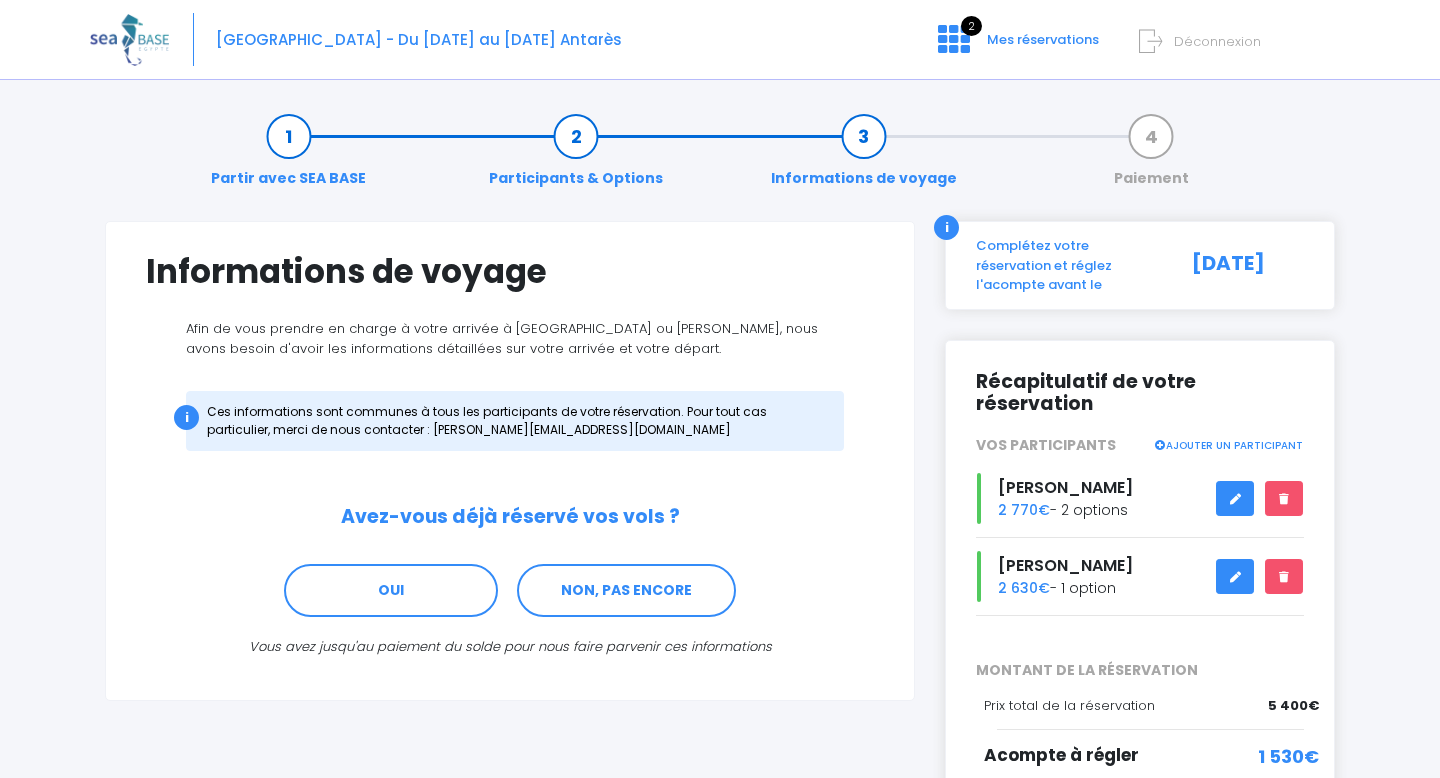 scroll, scrollTop: 0, scrollLeft: 0, axis: both 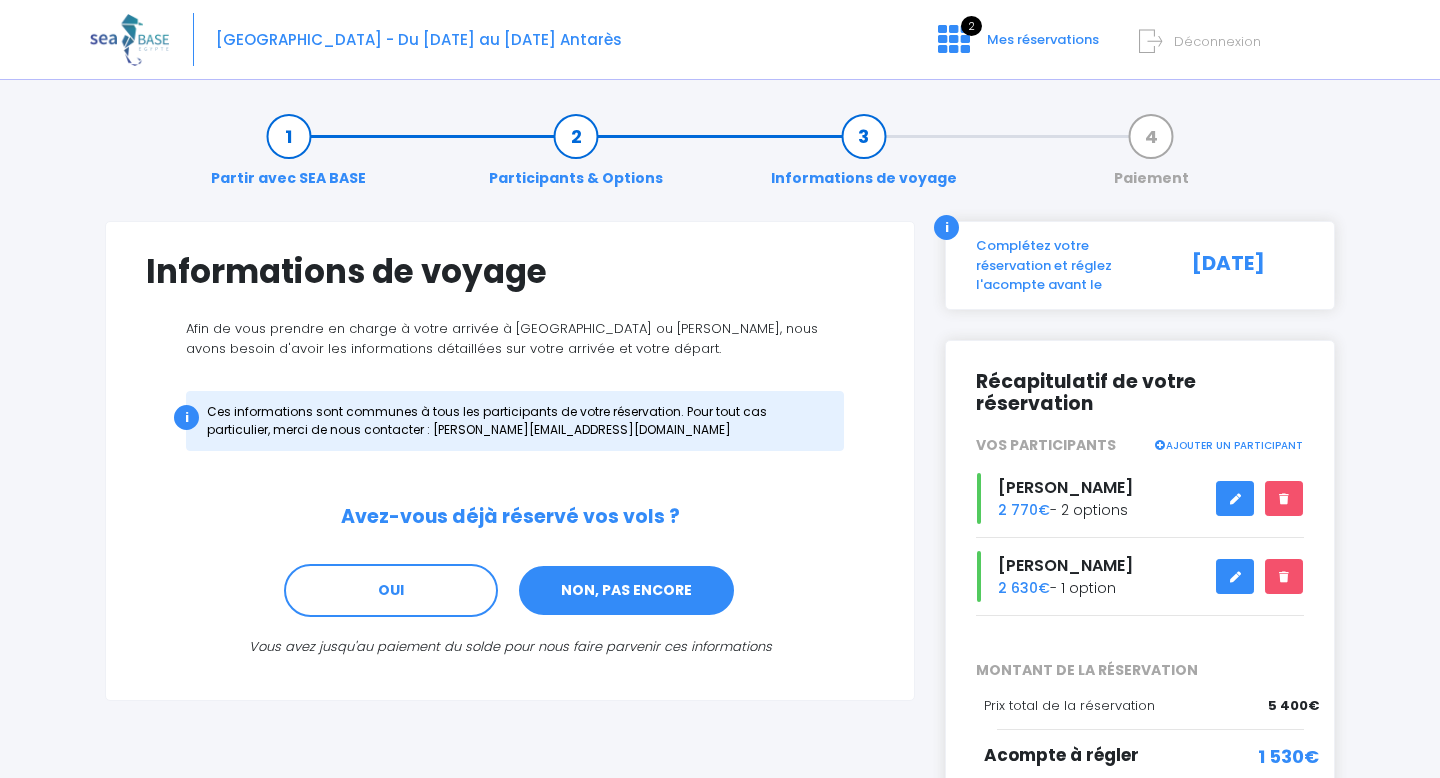 click on "NON, PAS ENCORE" at bounding box center [626, 591] 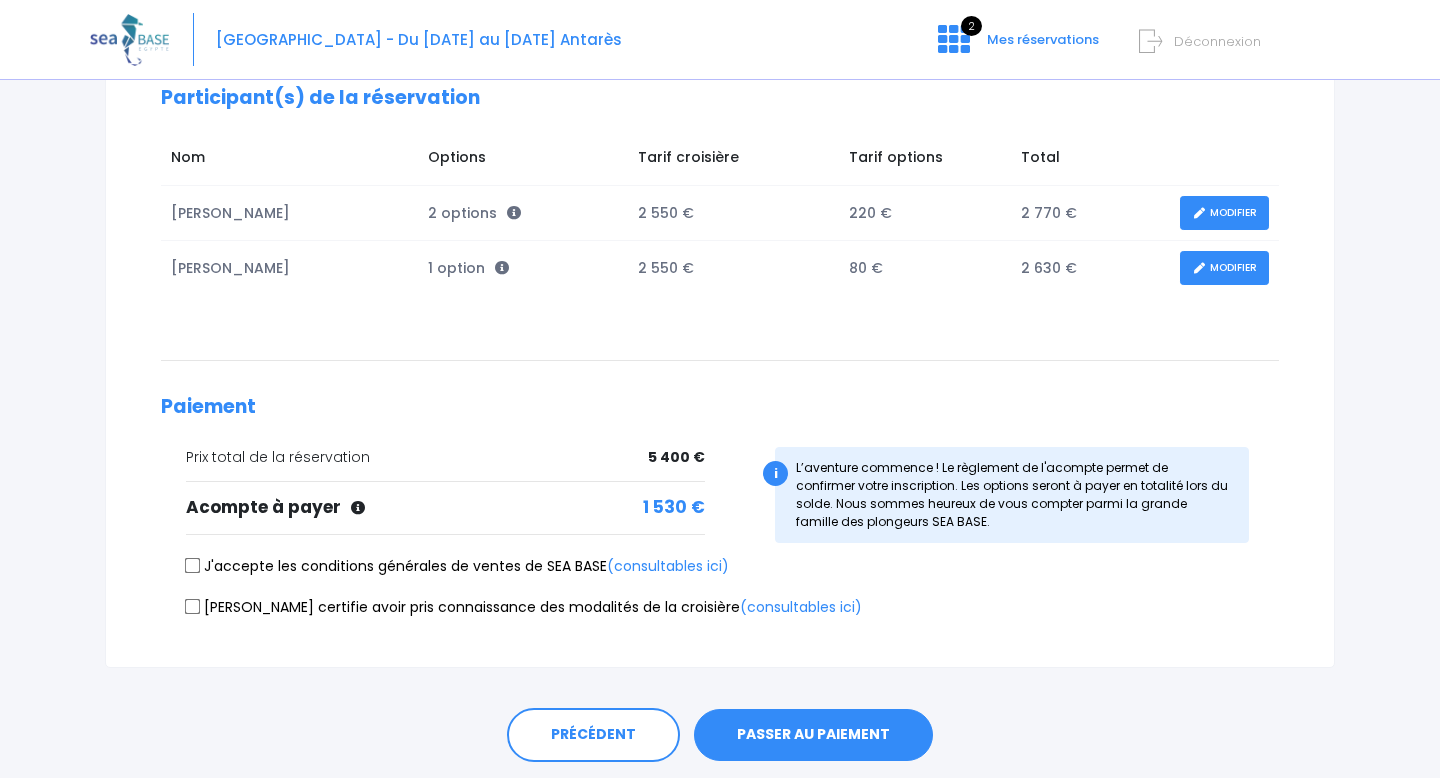 scroll, scrollTop: 0, scrollLeft: 0, axis: both 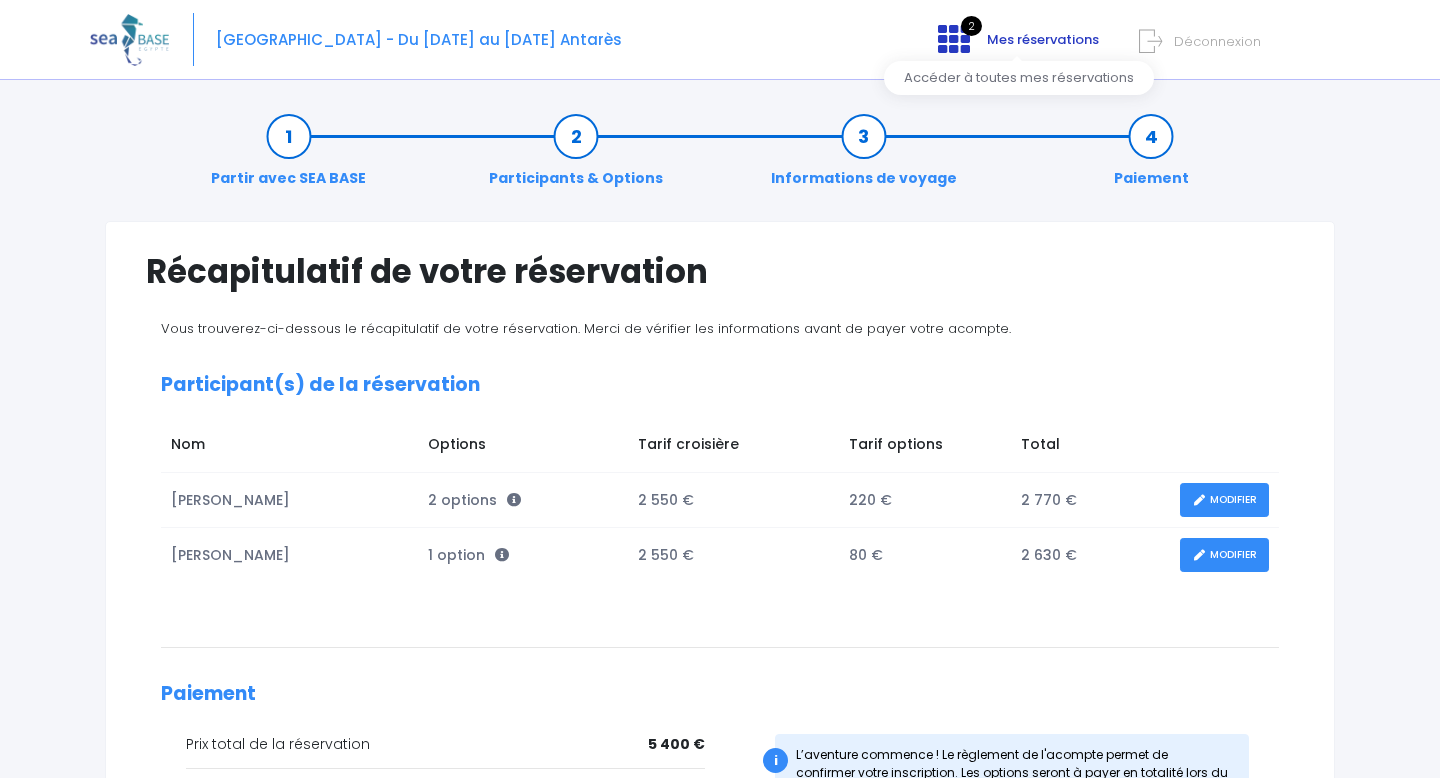 click on "Mes réservations" at bounding box center [1043, 39] 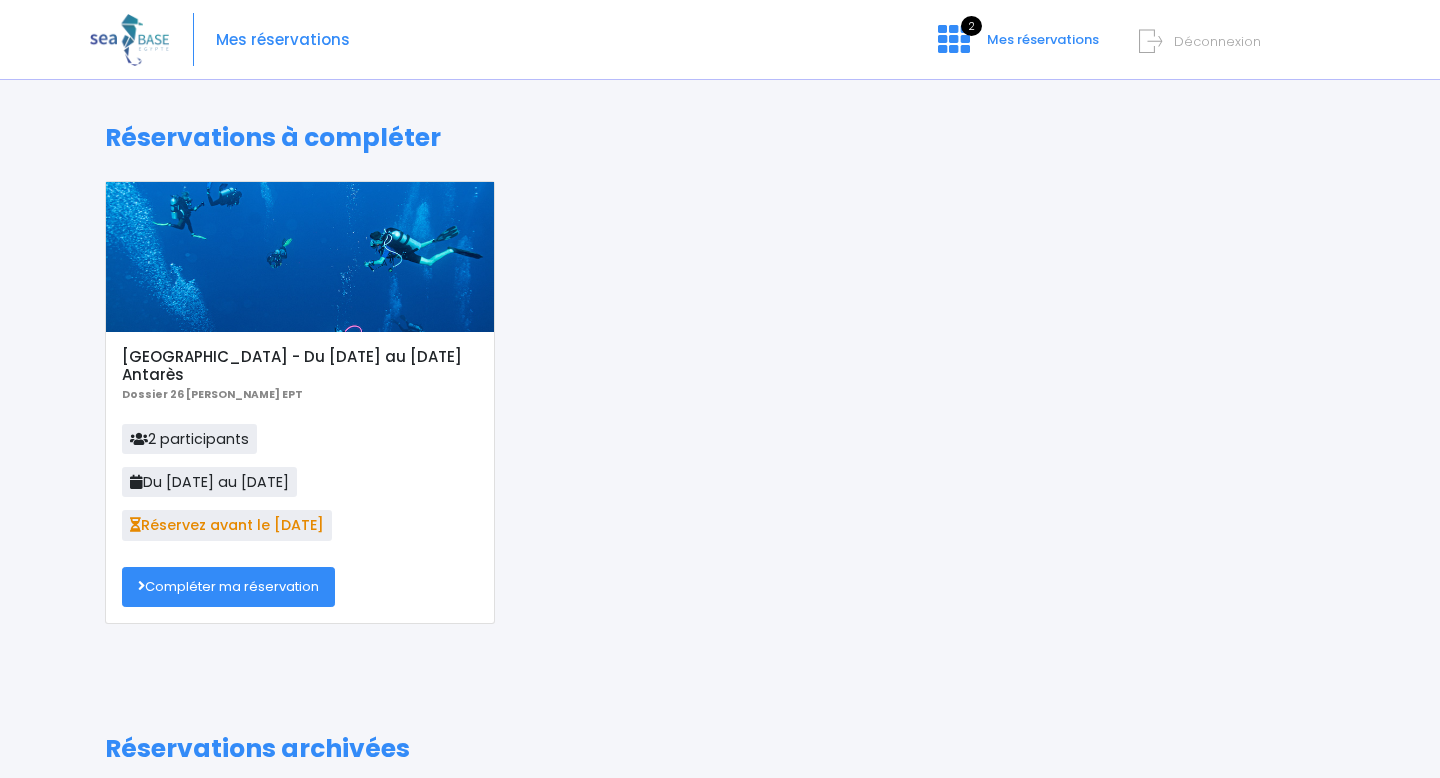 scroll, scrollTop: 0, scrollLeft: 0, axis: both 